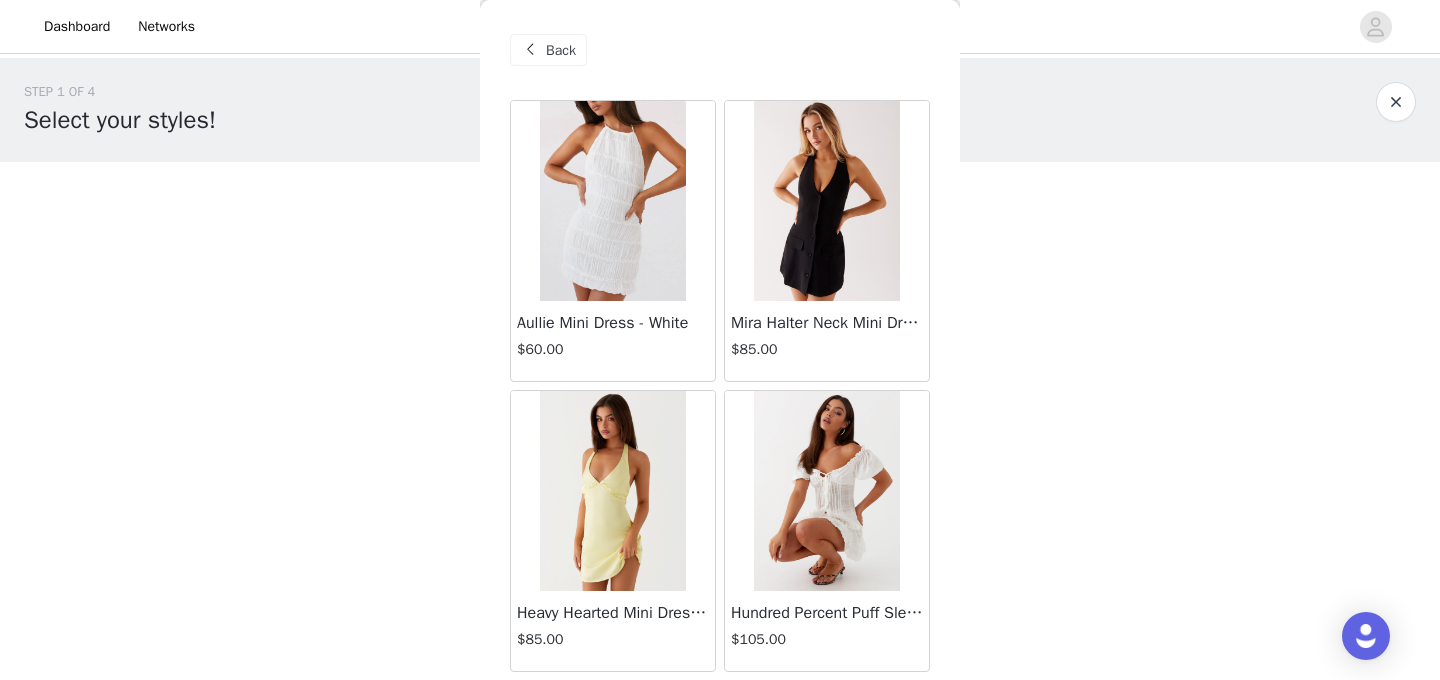 scroll, scrollTop: 0, scrollLeft: 0, axis: both 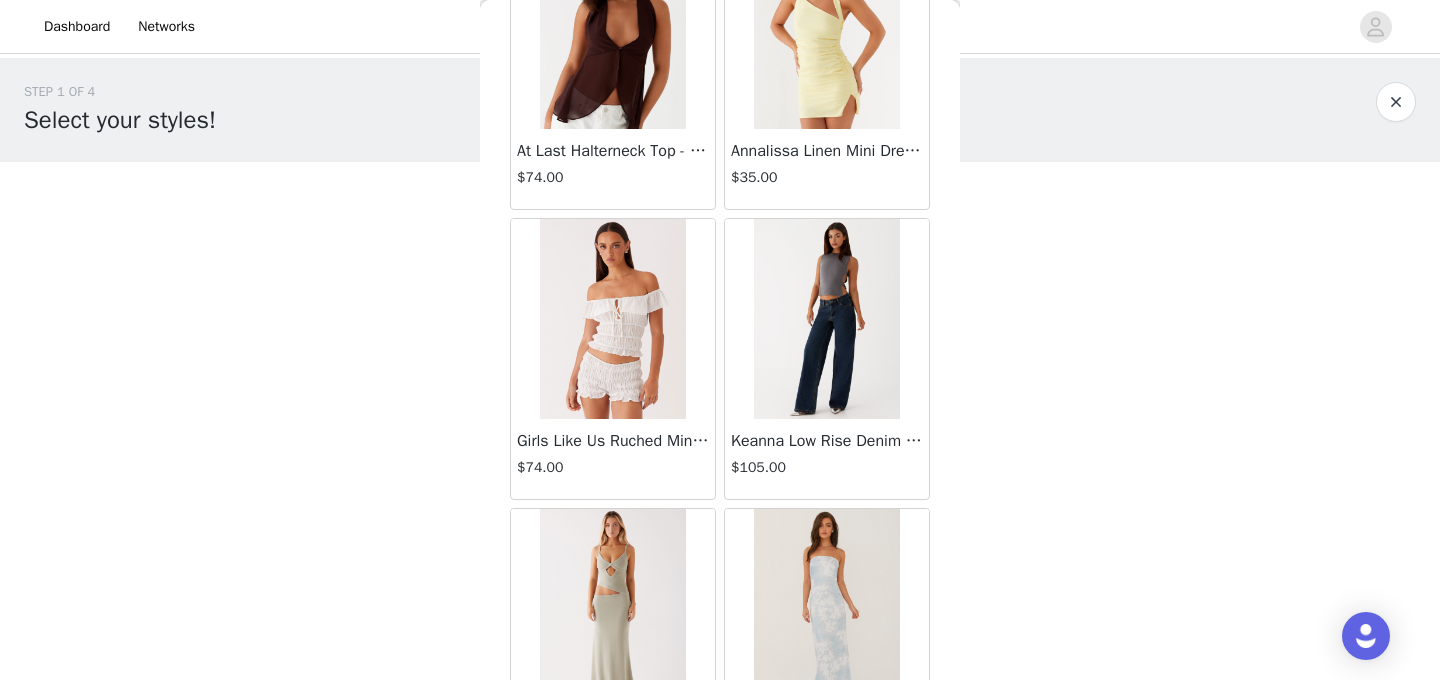 click at bounding box center [826, 319] 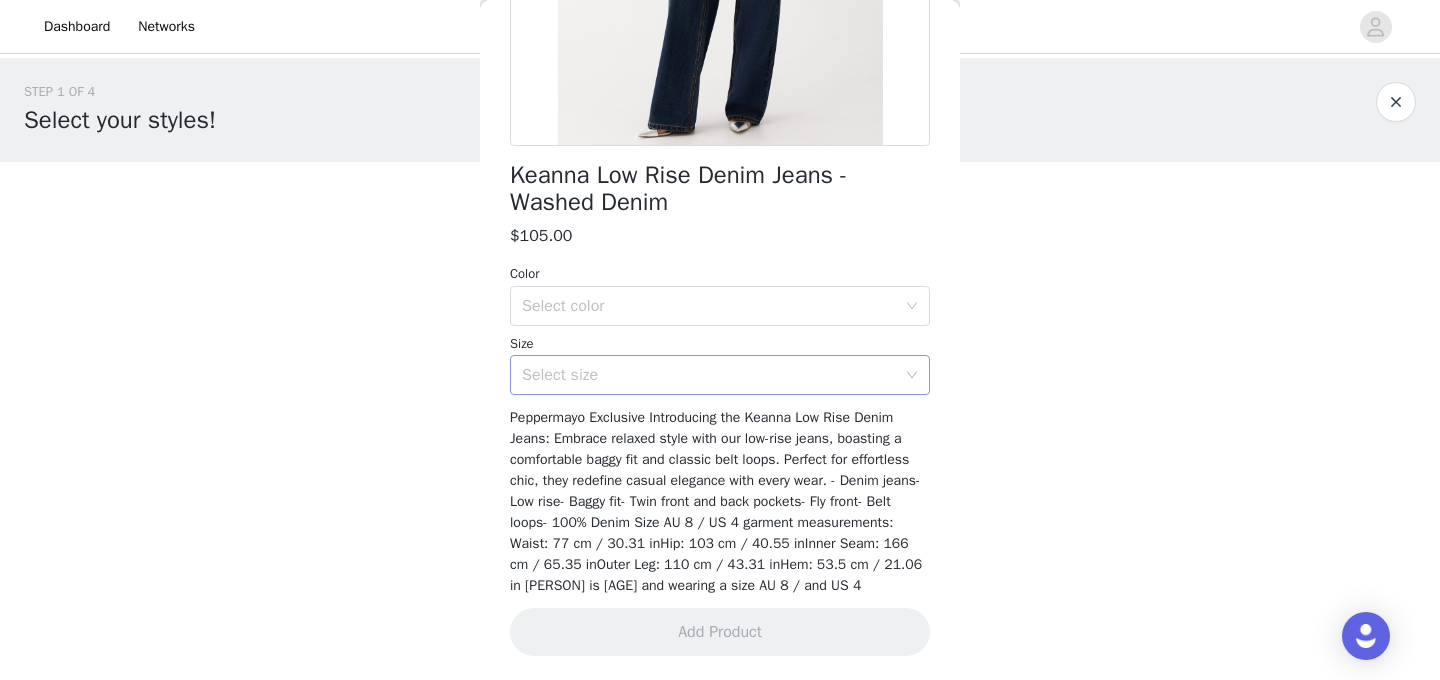 scroll, scrollTop: 425, scrollLeft: 0, axis: vertical 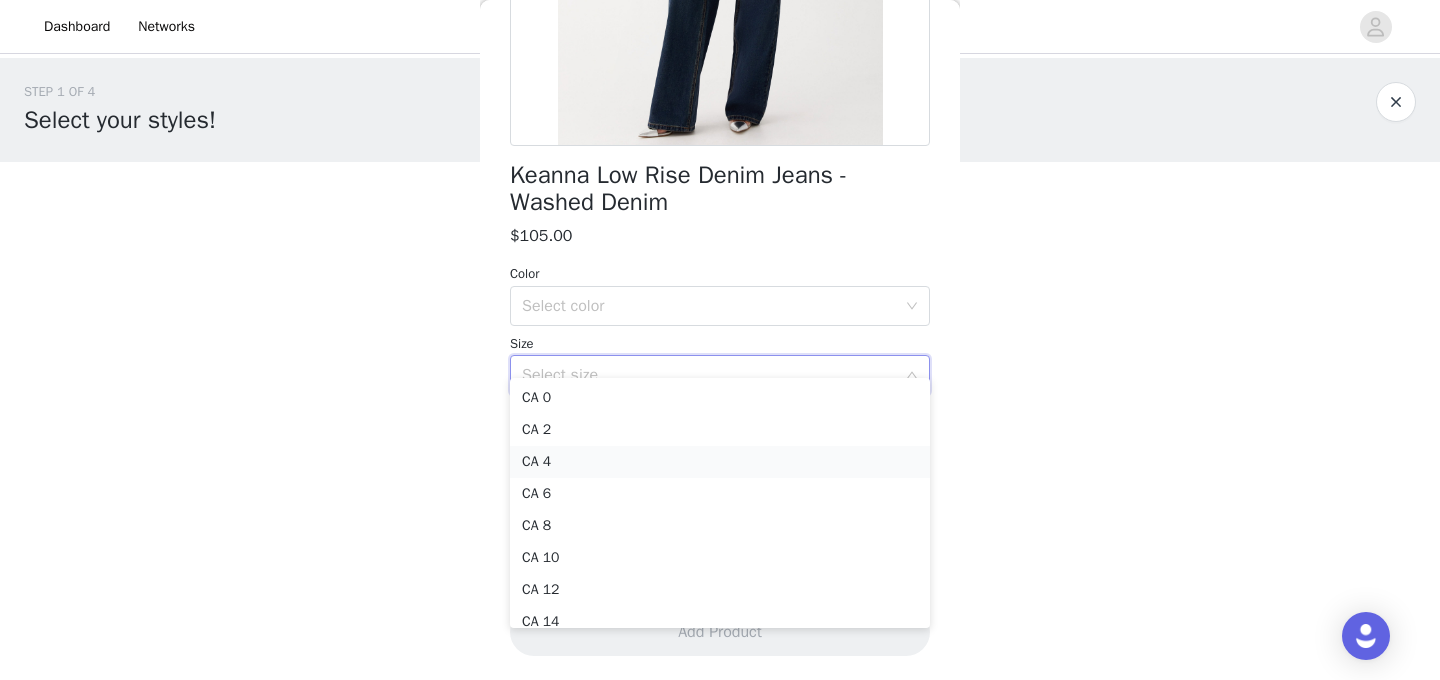 click on "CA 4" at bounding box center [720, 462] 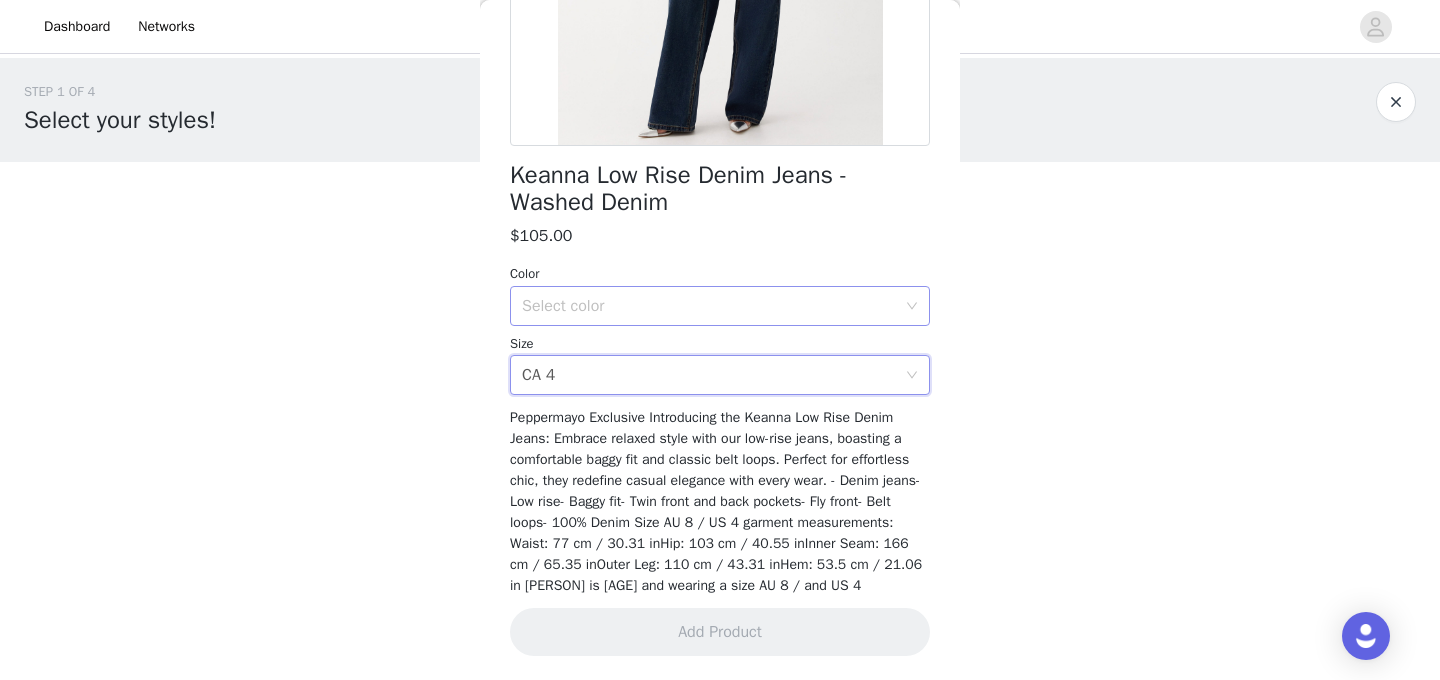 click on "Select color" at bounding box center [709, 306] 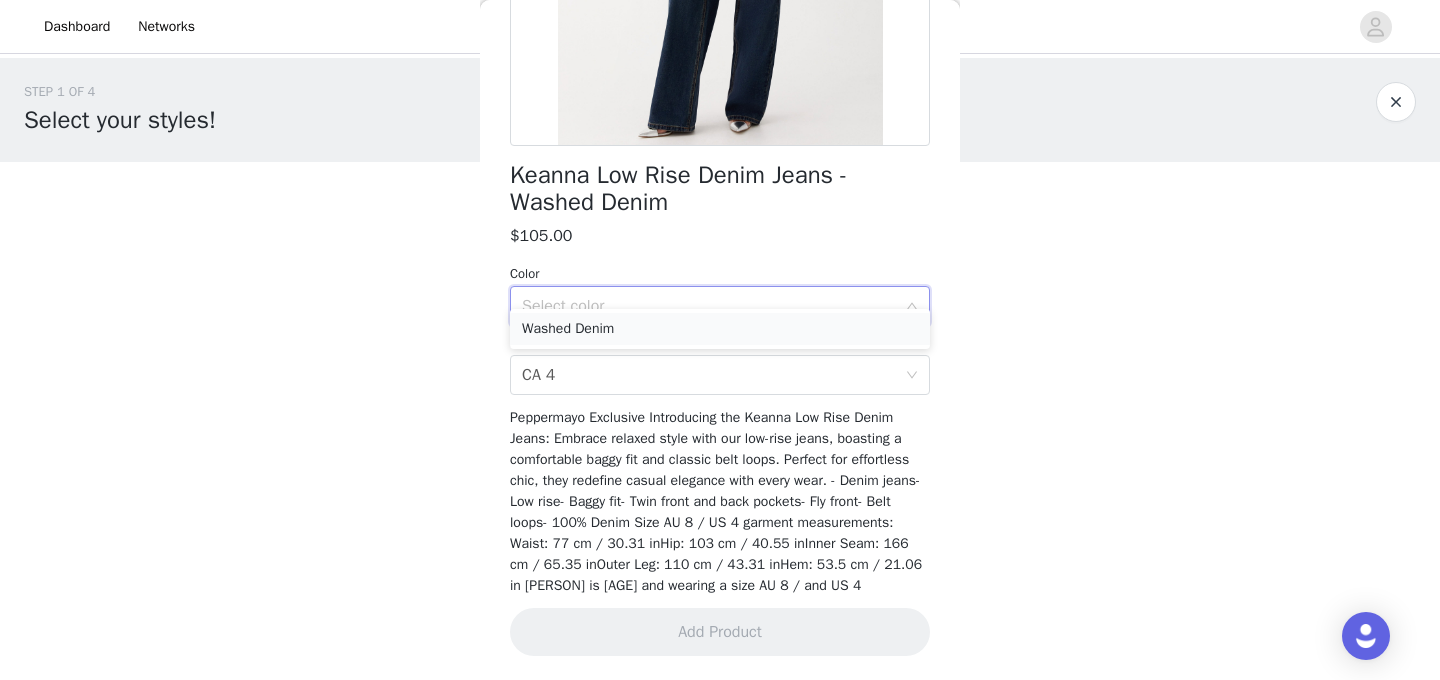 click on "Washed Denim" at bounding box center (720, 329) 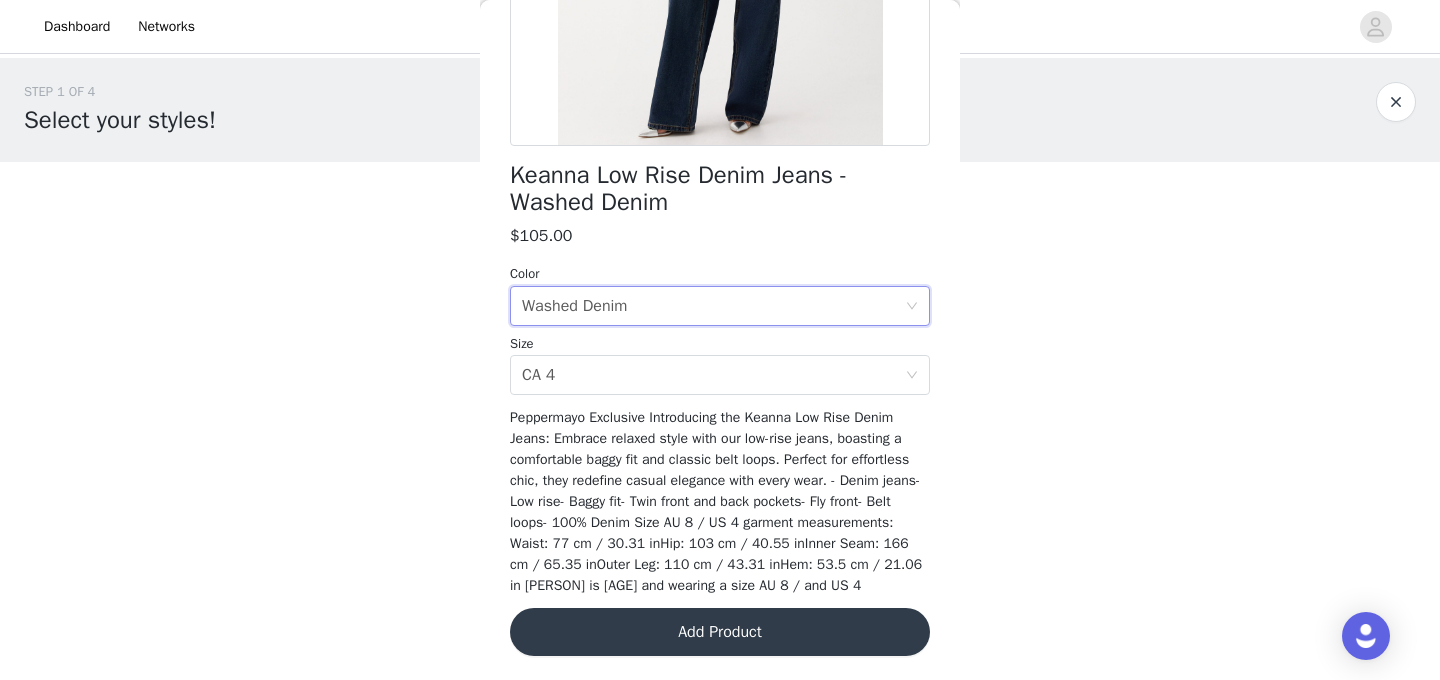 click on "Add Product" at bounding box center (720, 632) 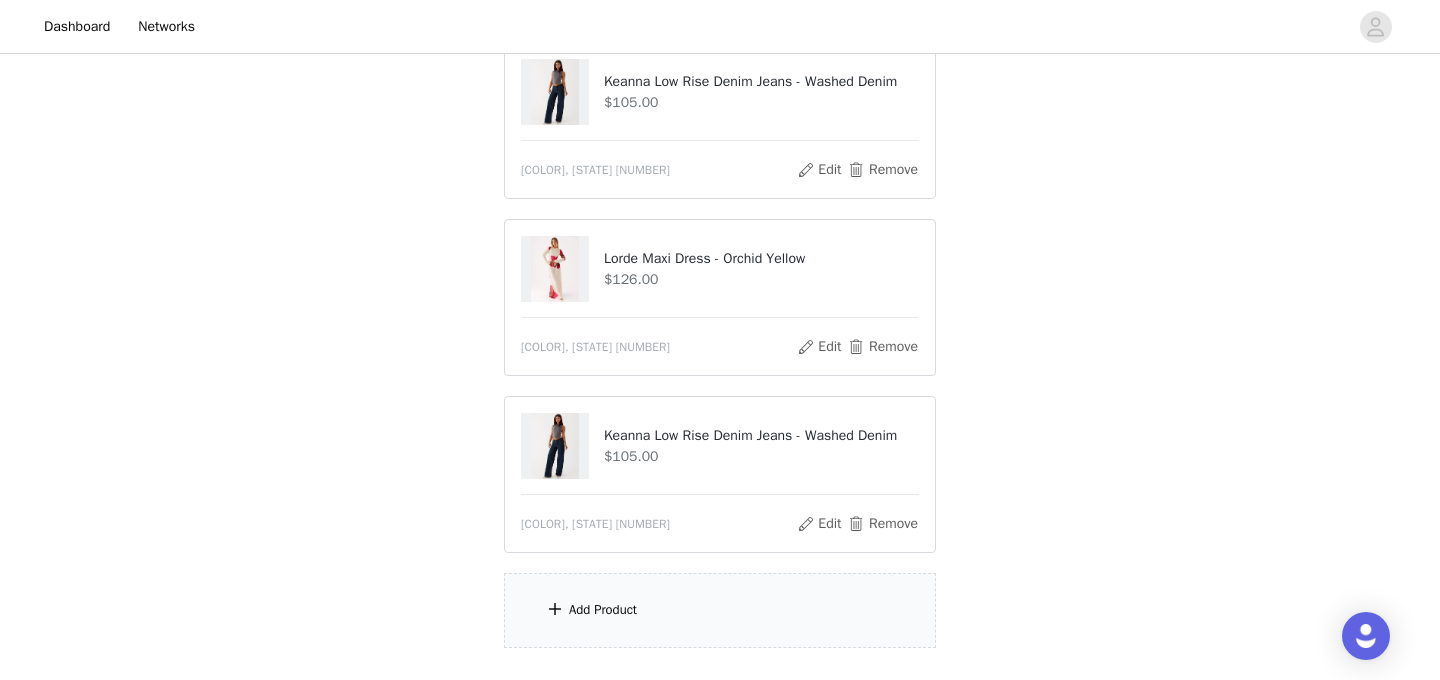 scroll, scrollTop: 238, scrollLeft: 0, axis: vertical 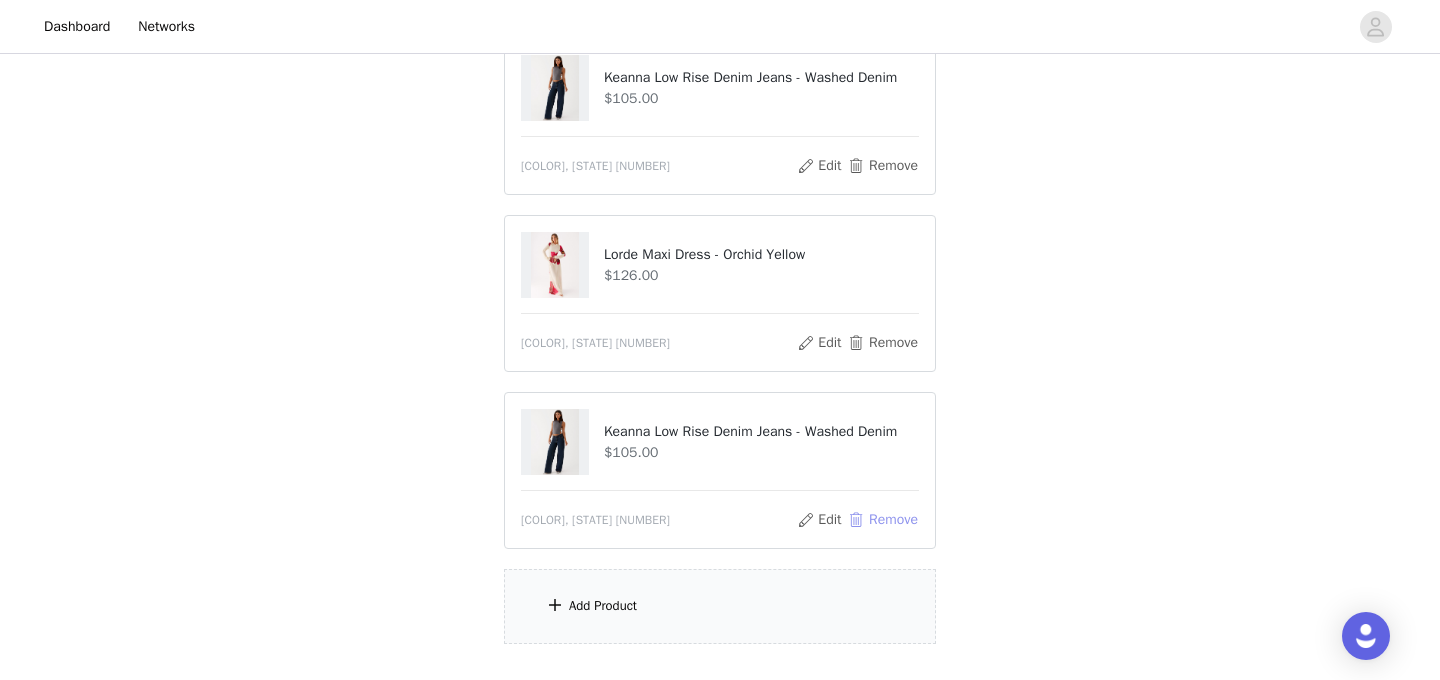 click on "Remove" at bounding box center (883, 520) 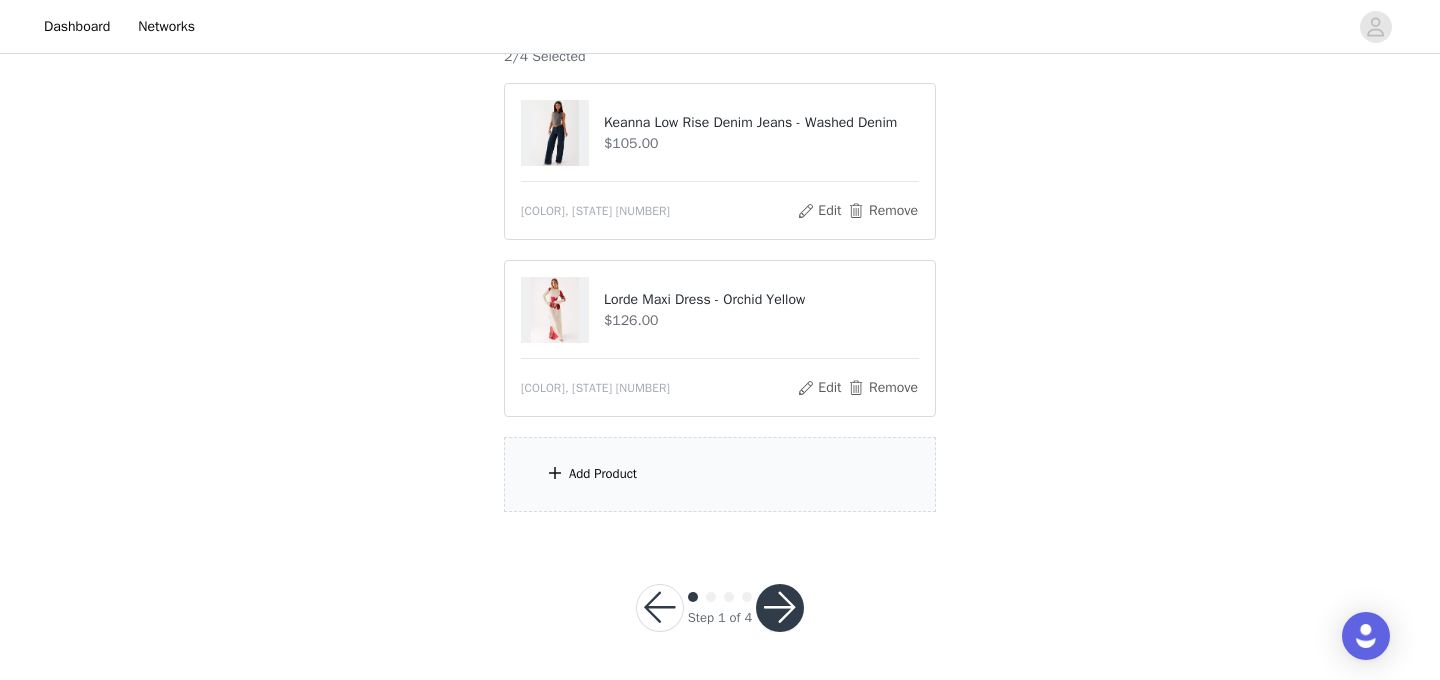 scroll, scrollTop: 192, scrollLeft: 0, axis: vertical 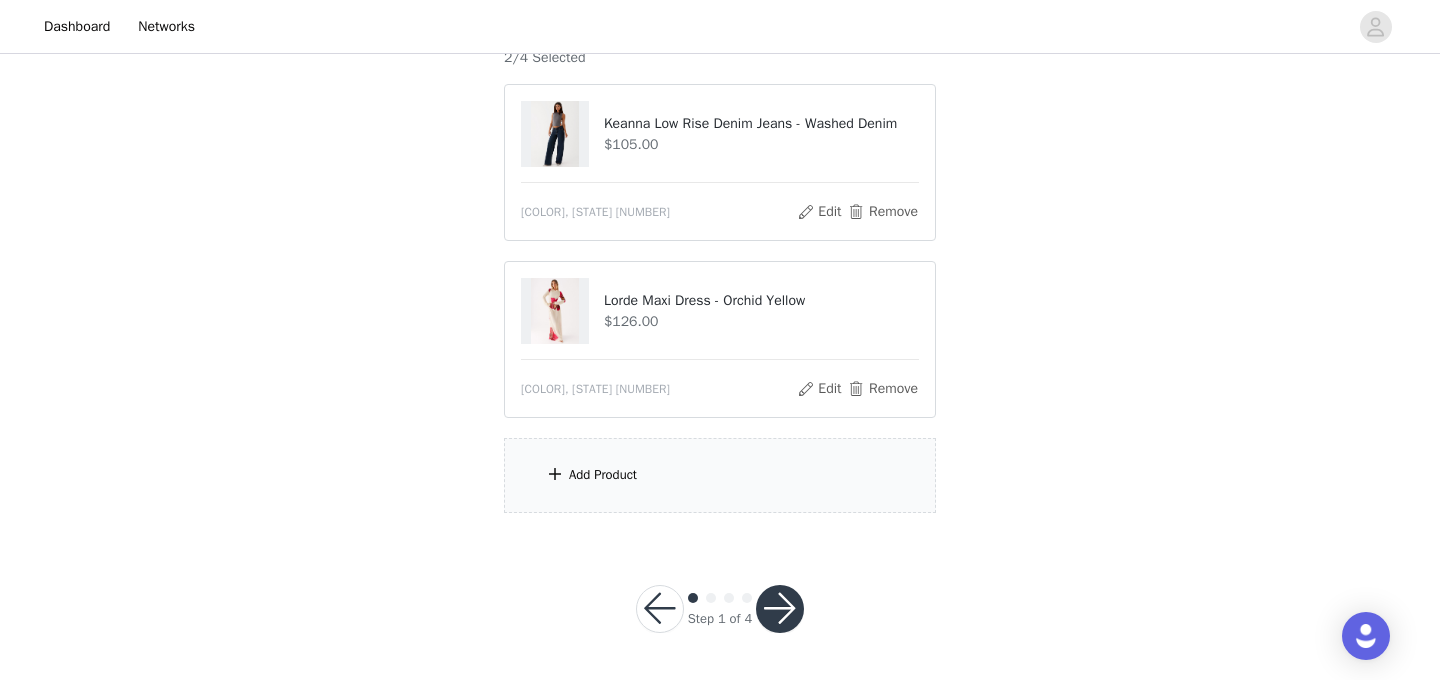 click on "Add Product" at bounding box center [720, 475] 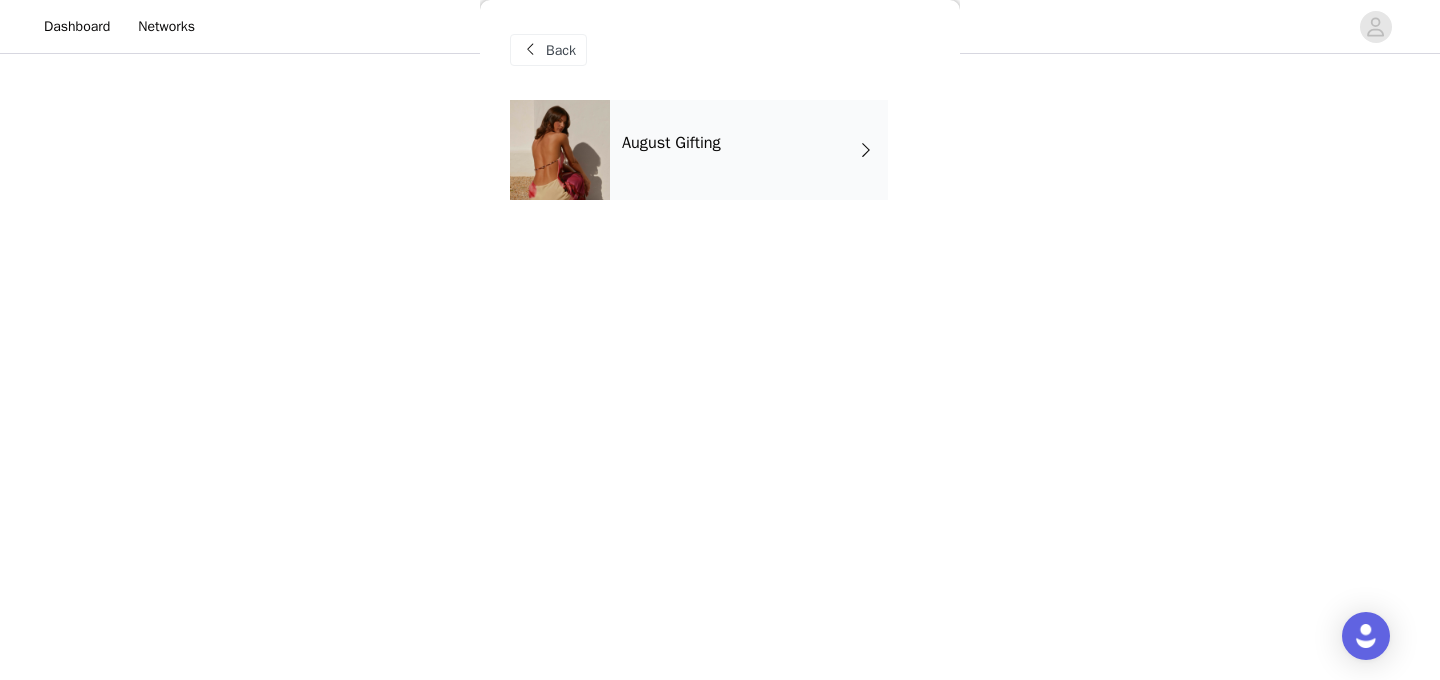 click on "August Gifting" at bounding box center (749, 150) 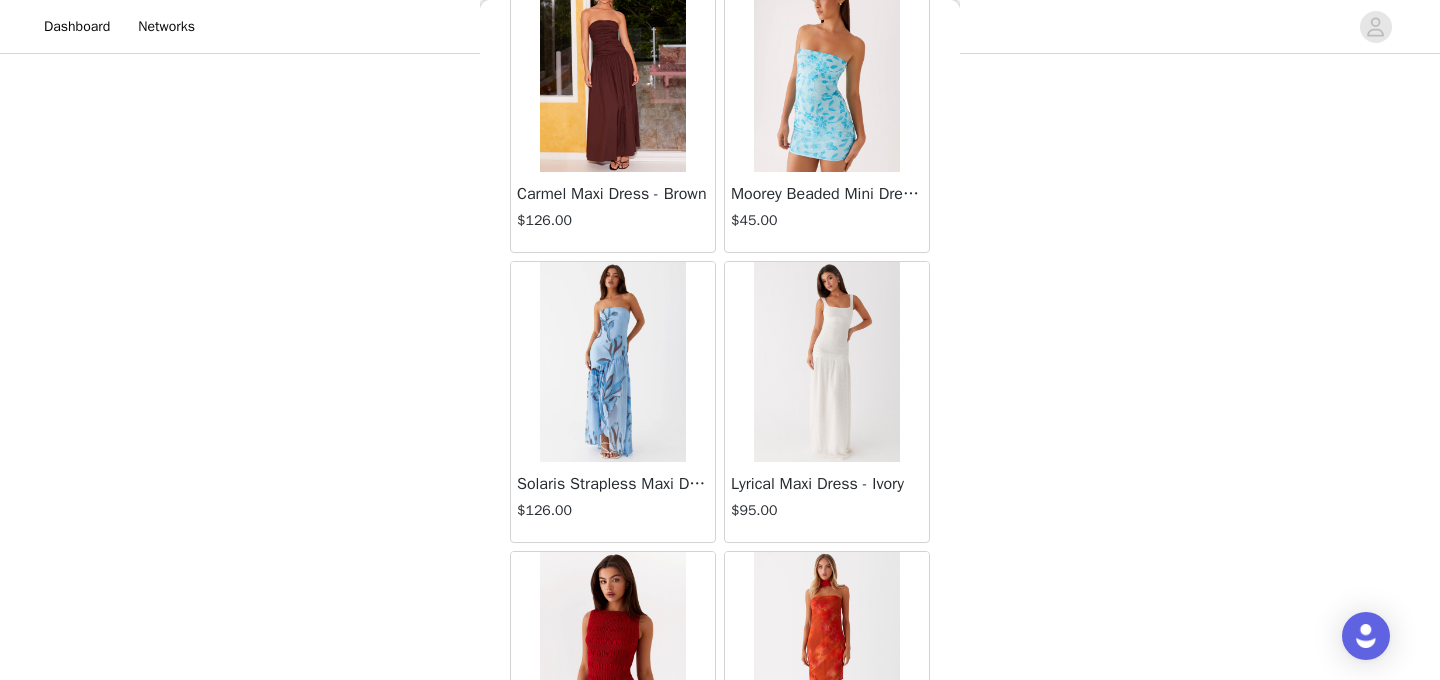 scroll, scrollTop: 2380, scrollLeft: 0, axis: vertical 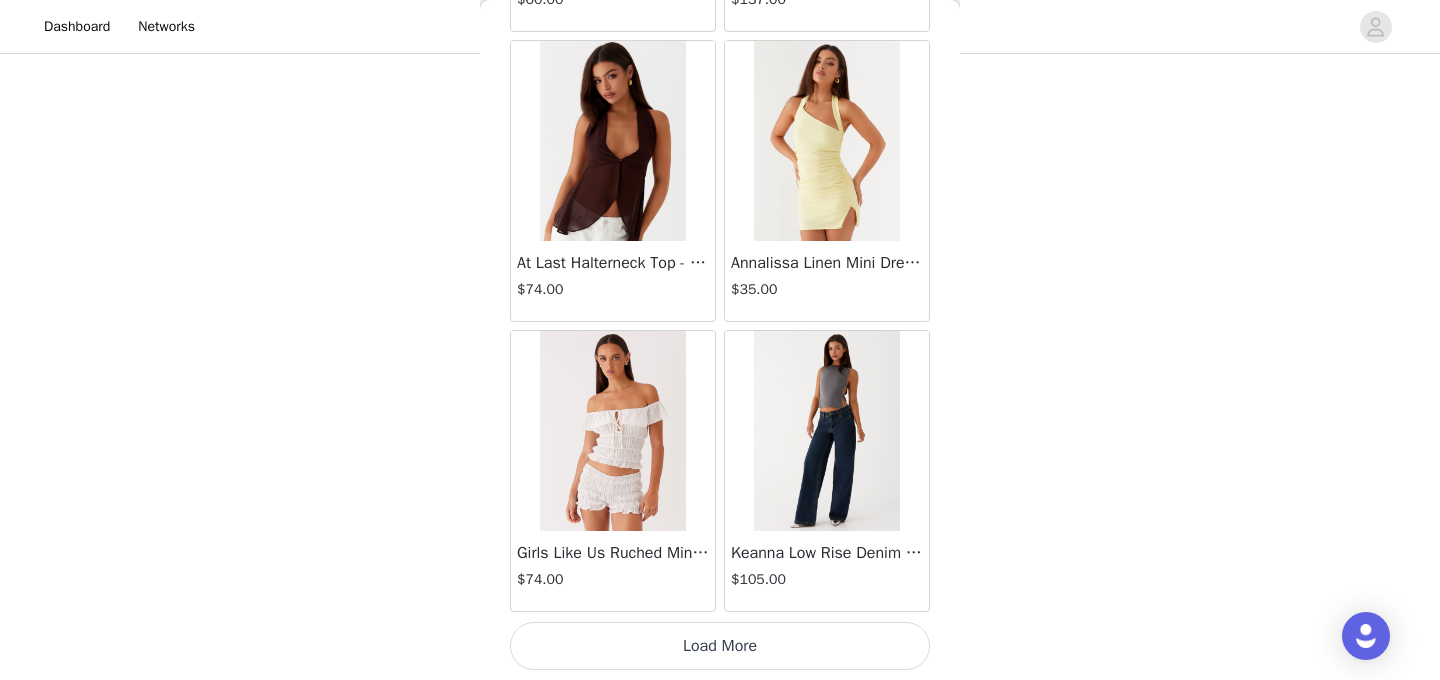 click on "Load More" at bounding box center [720, 646] 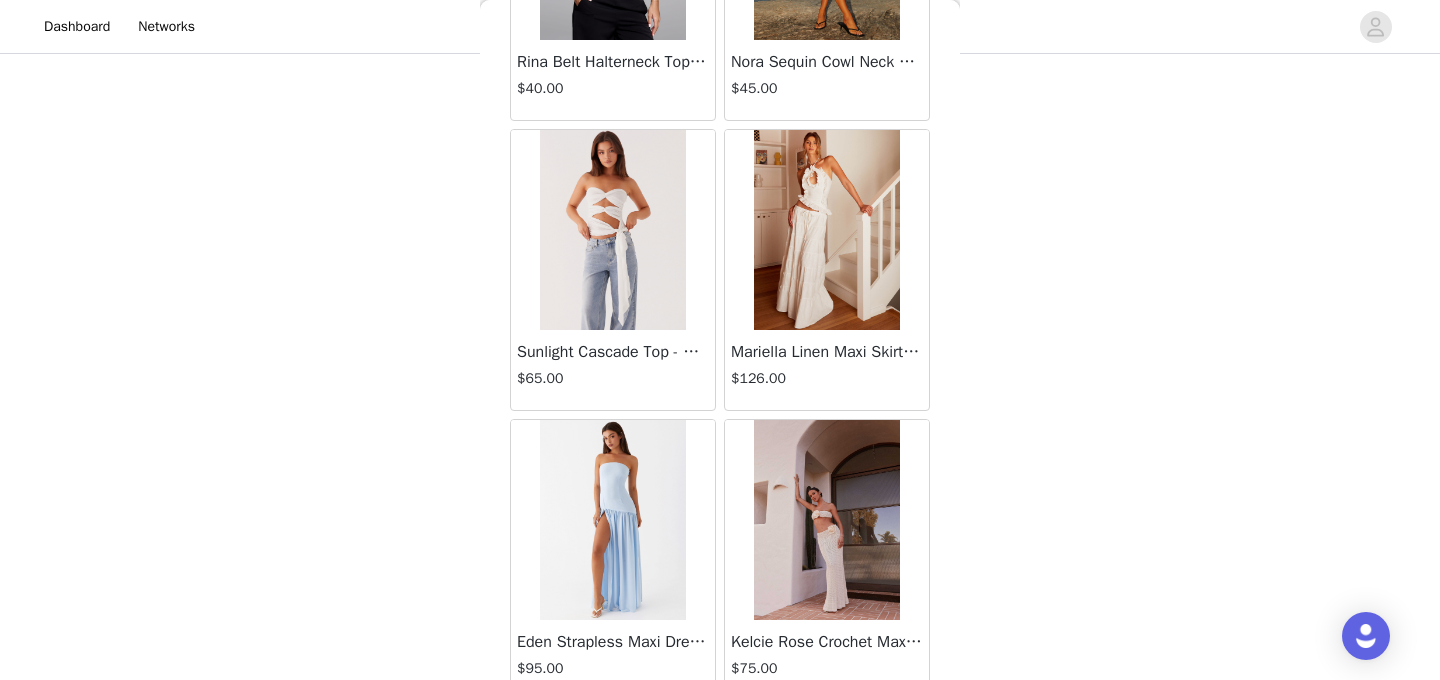 scroll, scrollTop: 5280, scrollLeft: 0, axis: vertical 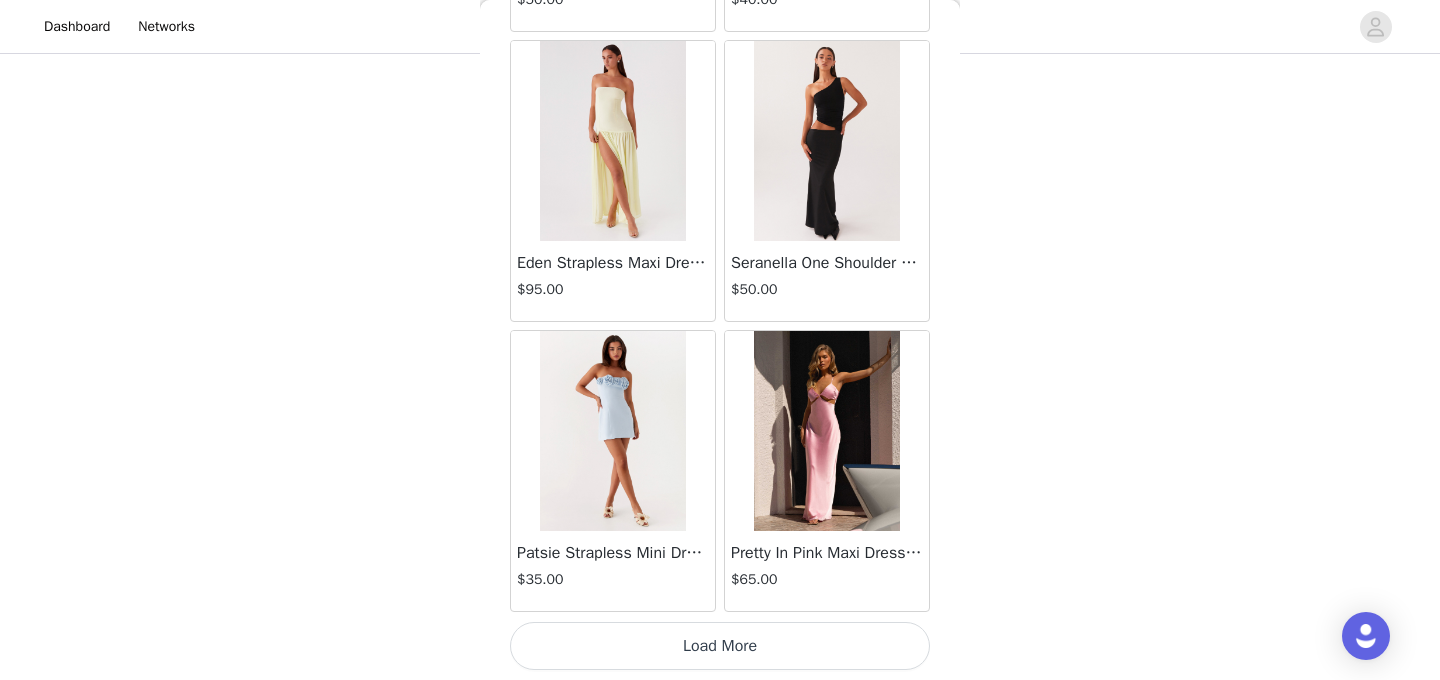 click on "Load More" at bounding box center [720, 646] 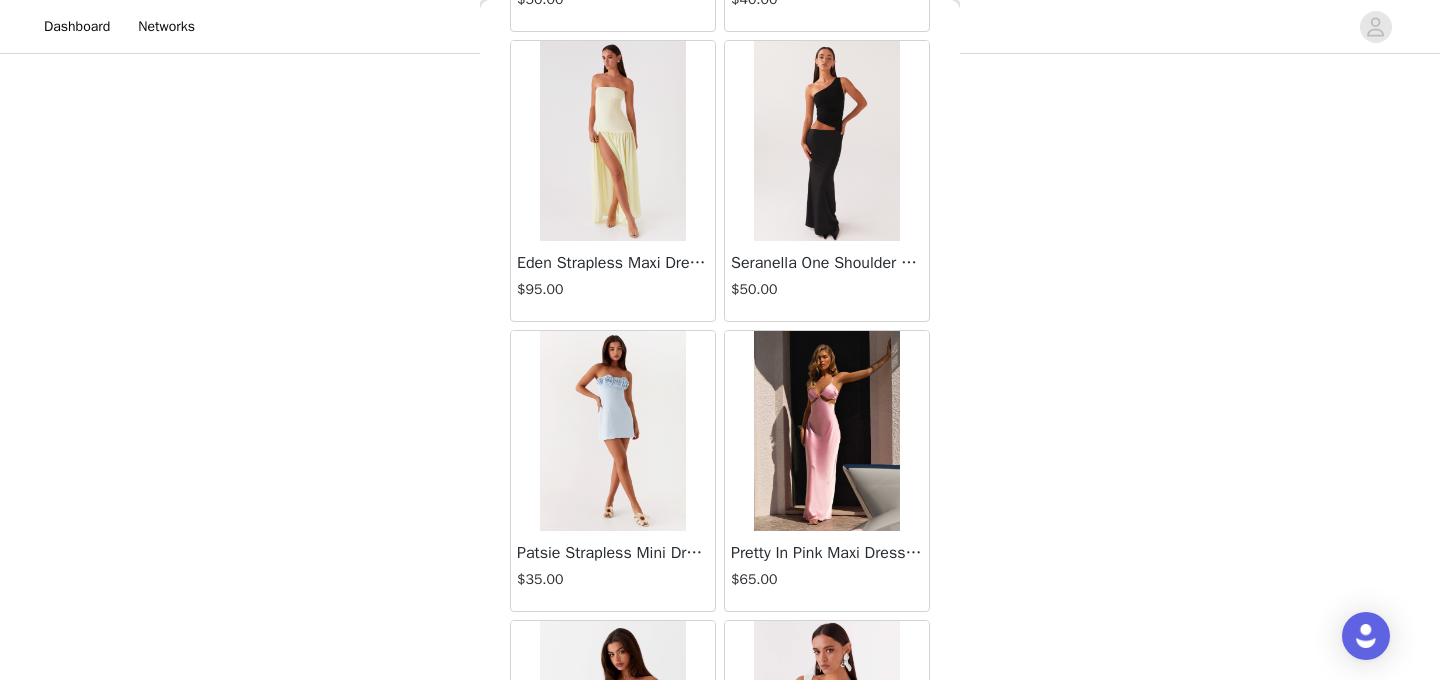 scroll, scrollTop: 8180, scrollLeft: 0, axis: vertical 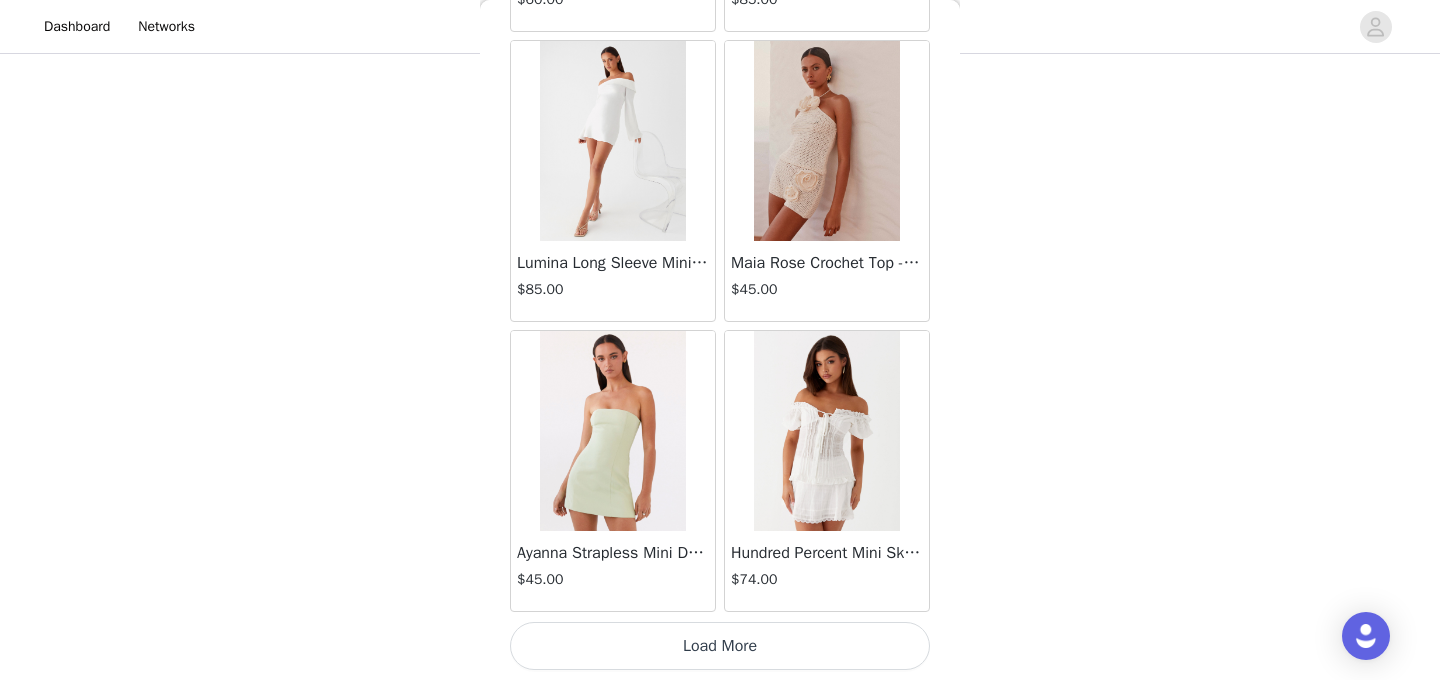 click on "Load More" at bounding box center (720, 646) 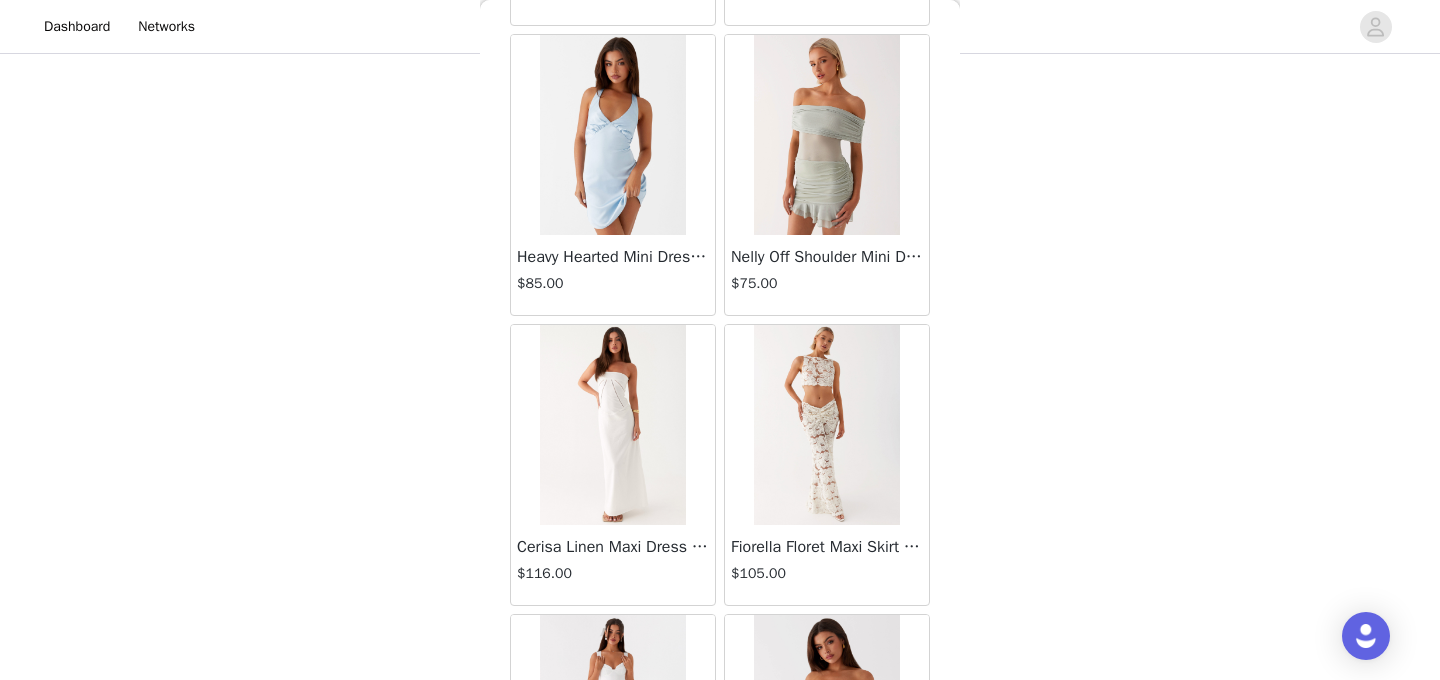 scroll, scrollTop: 11080, scrollLeft: 0, axis: vertical 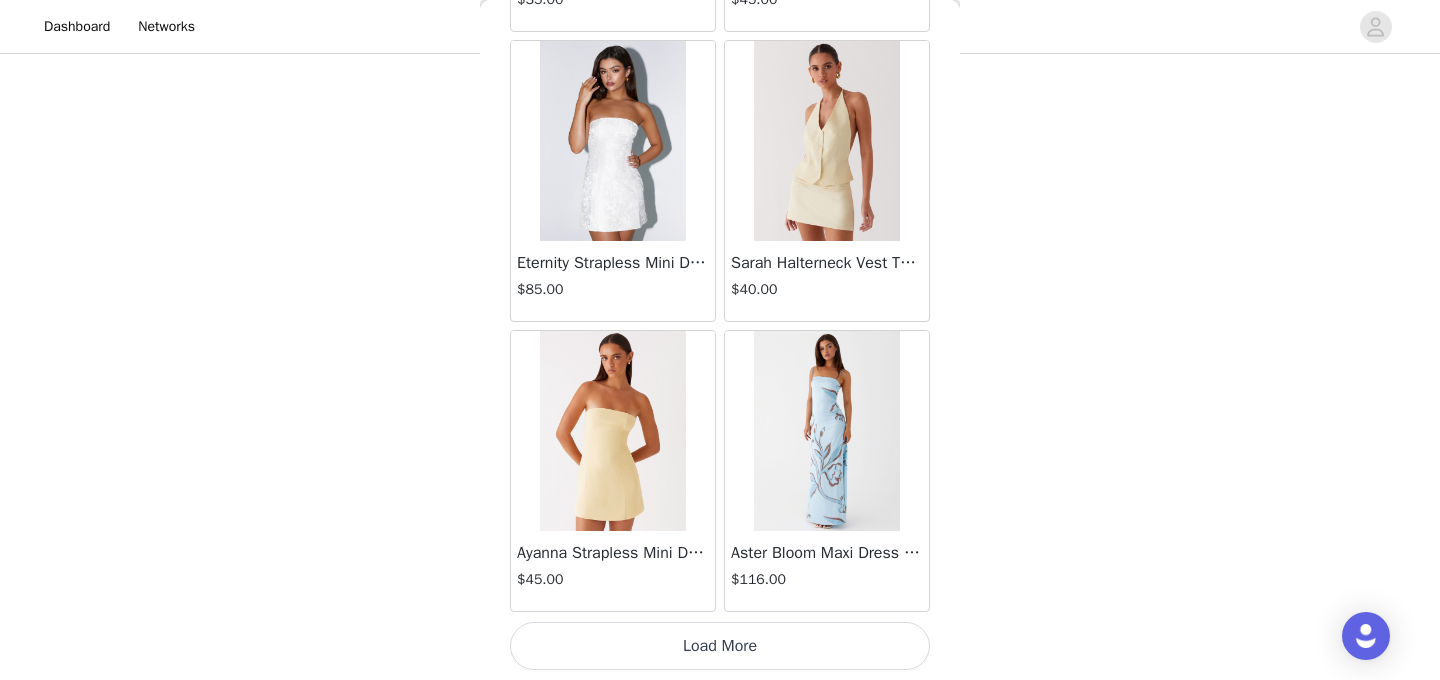 click on "Load More" at bounding box center (720, 646) 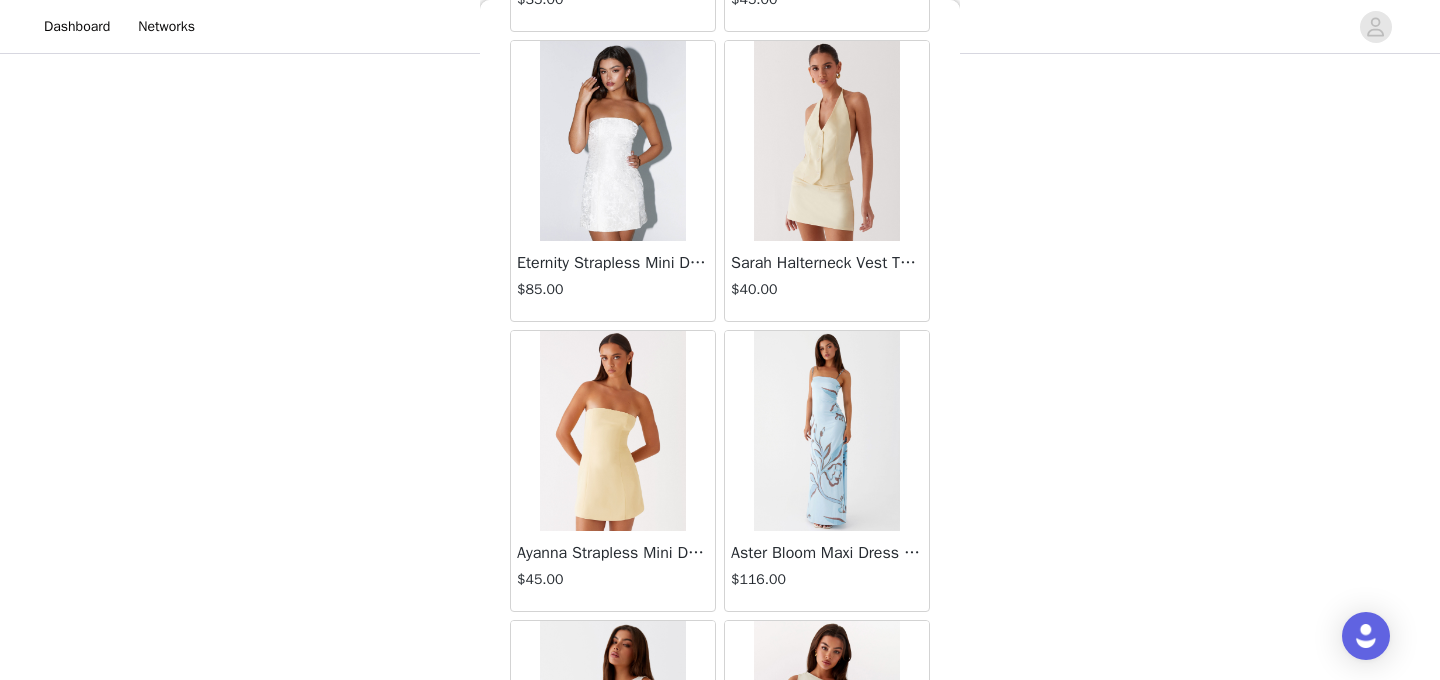scroll, scrollTop: 13980, scrollLeft: 0, axis: vertical 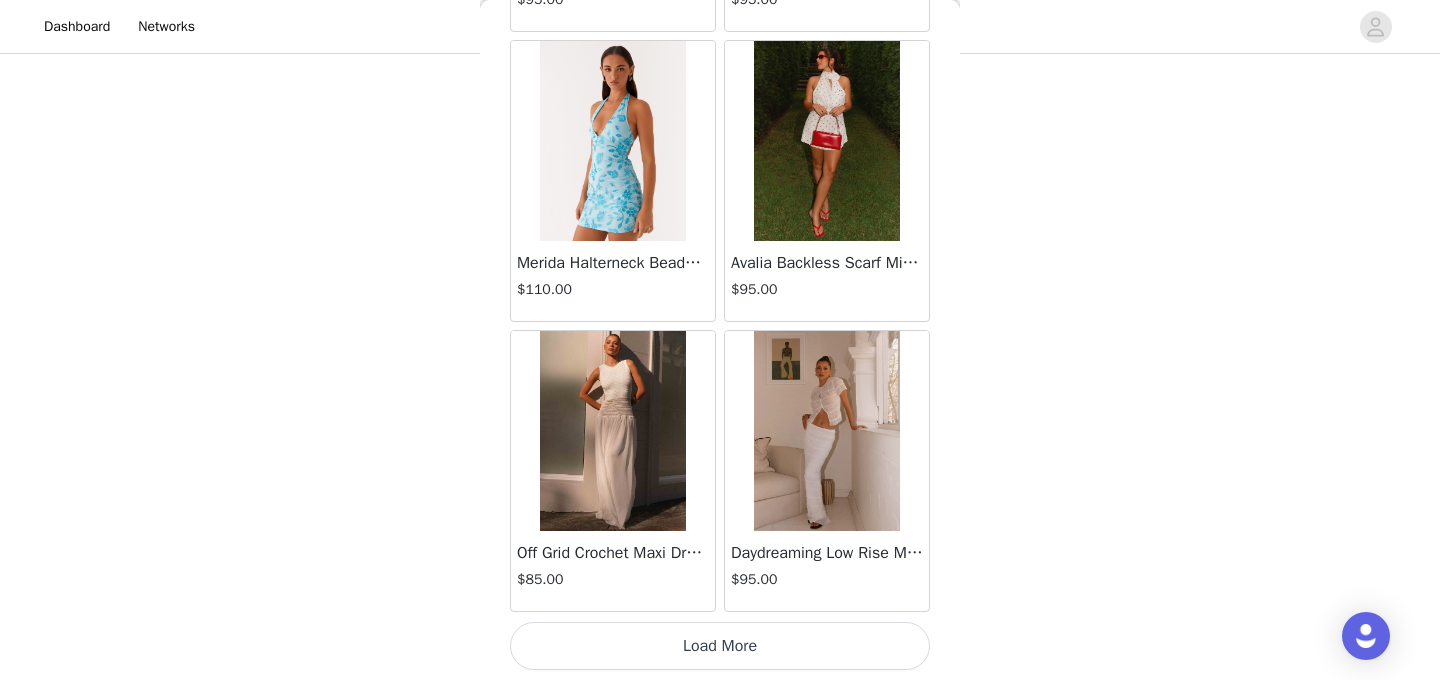 click on "Load More" at bounding box center [720, 646] 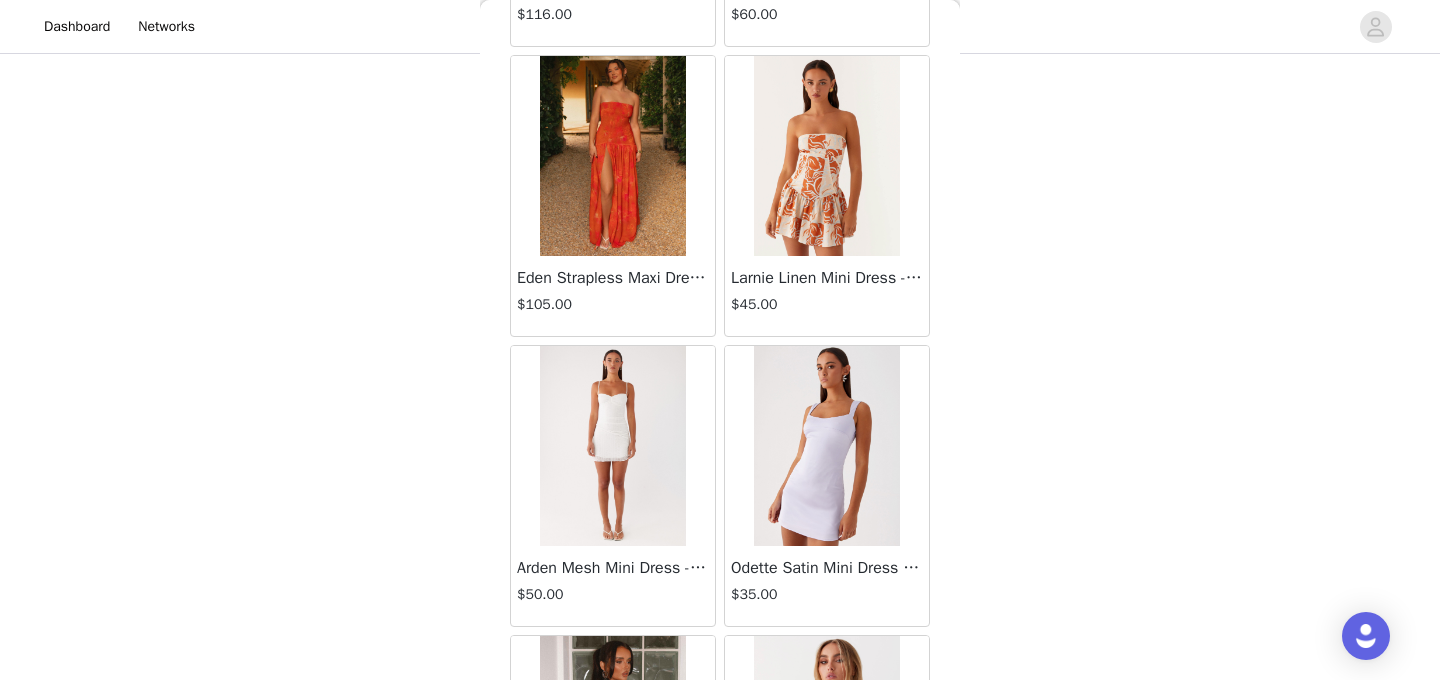 scroll, scrollTop: 16880, scrollLeft: 0, axis: vertical 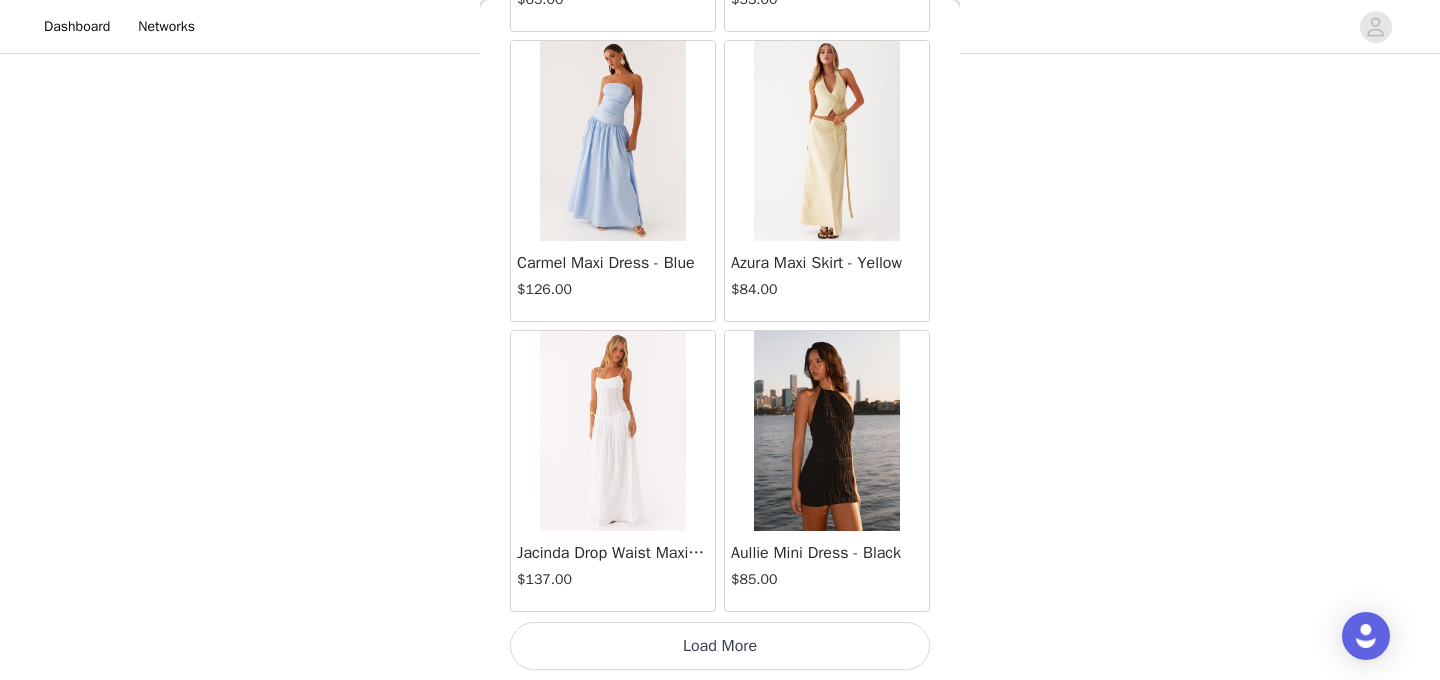 click on "Load More" at bounding box center (720, 646) 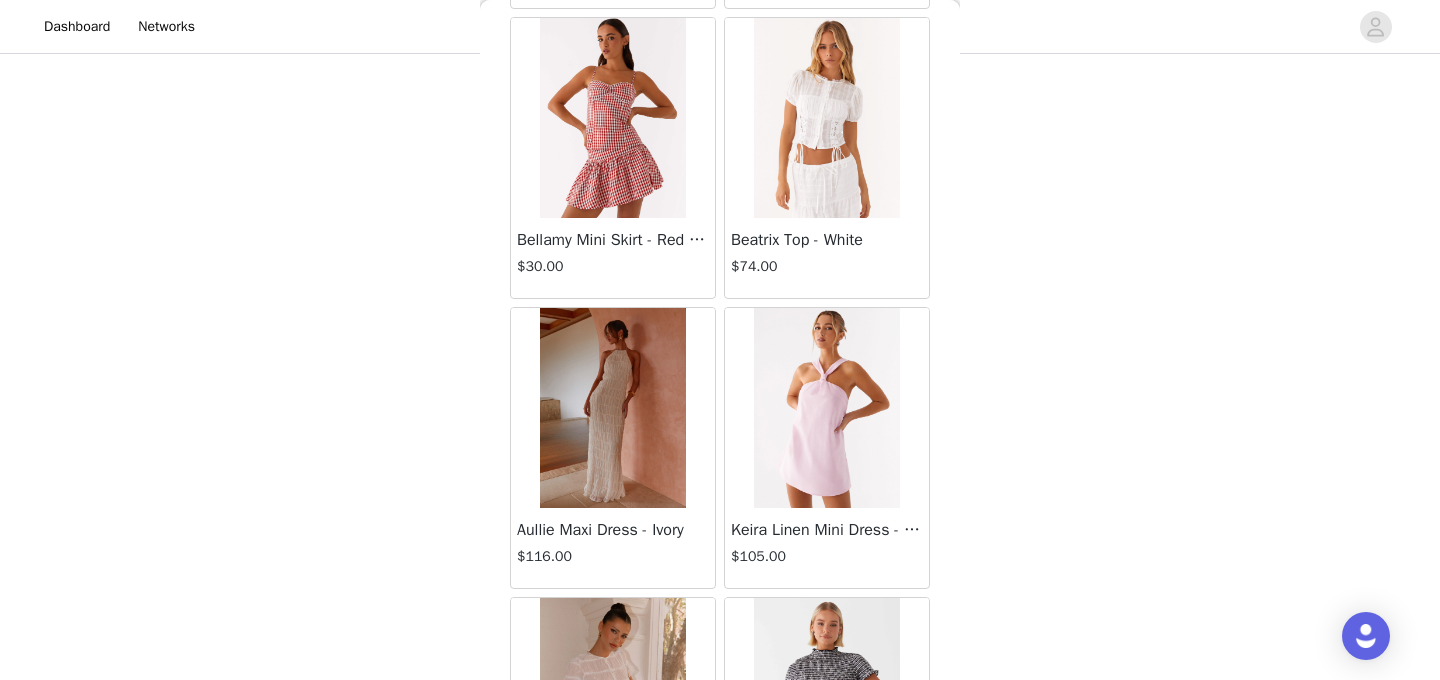 scroll, scrollTop: 19780, scrollLeft: 0, axis: vertical 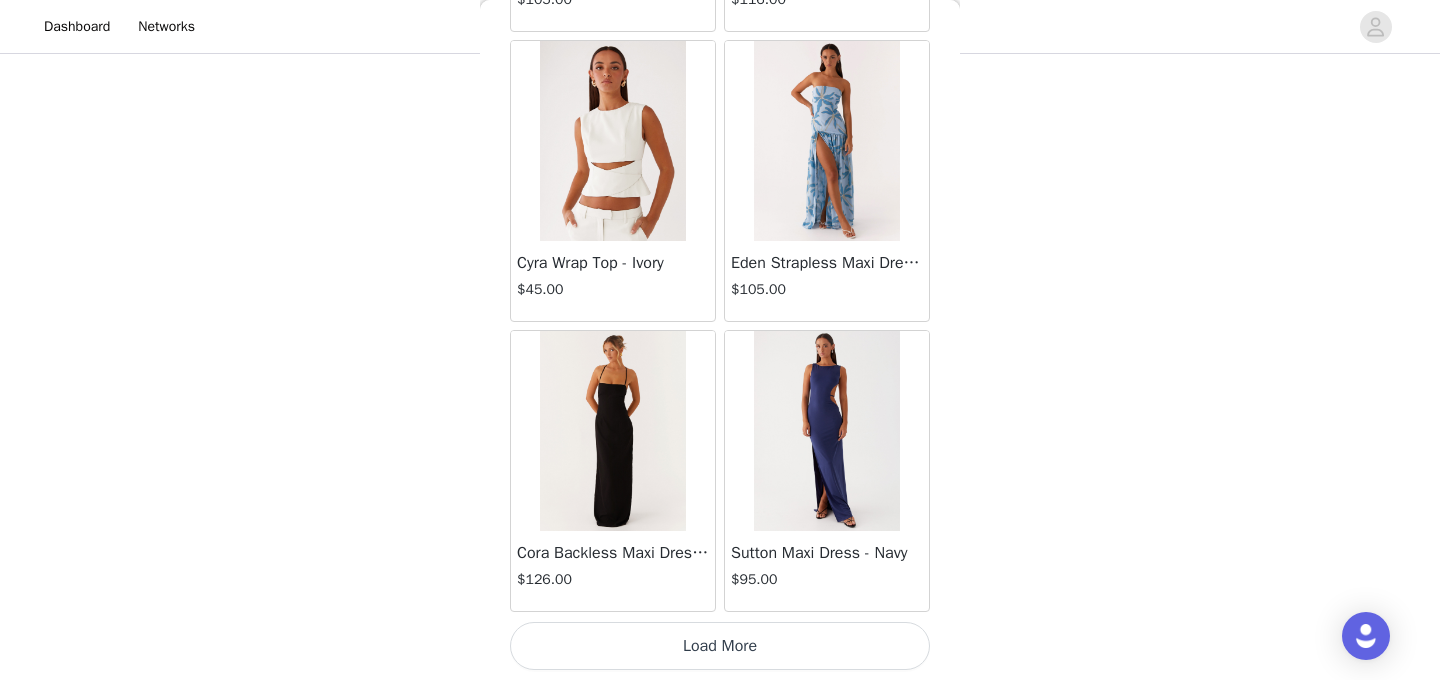 click on "Load More" at bounding box center (720, 646) 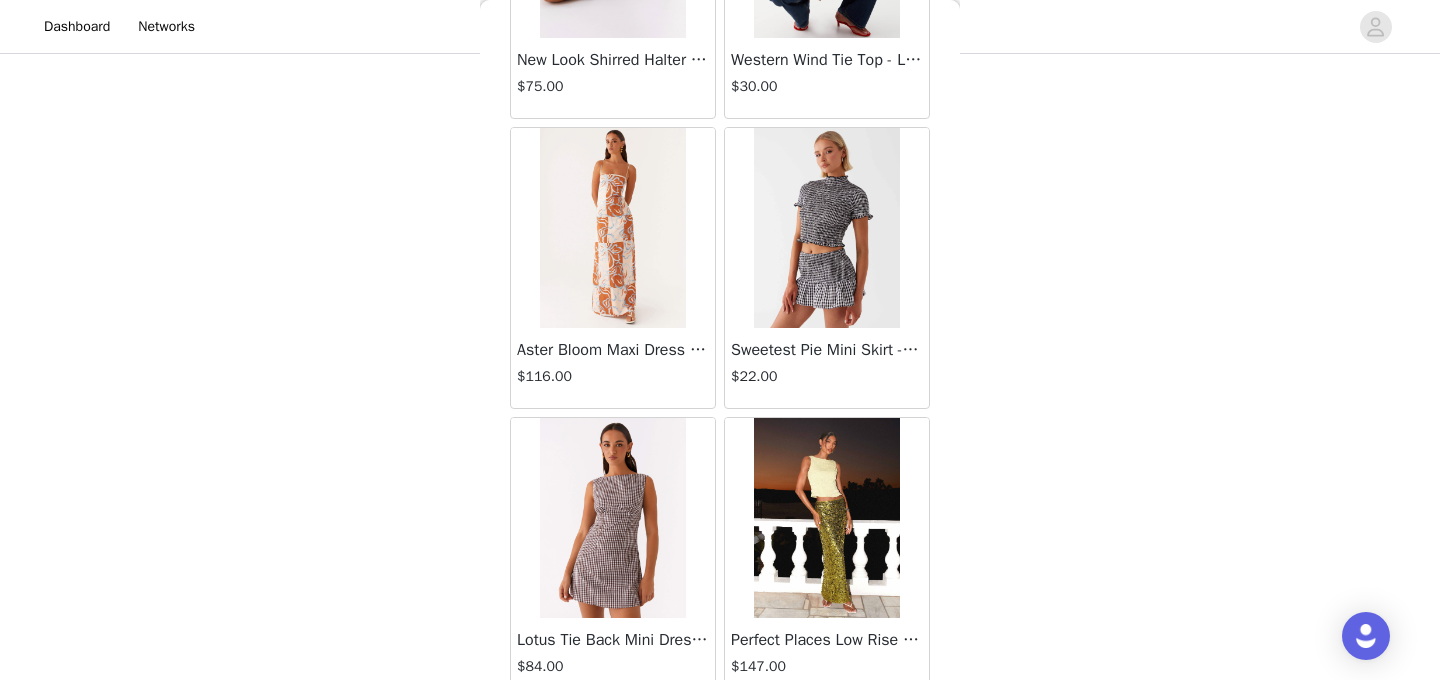 scroll, scrollTop: 22680, scrollLeft: 0, axis: vertical 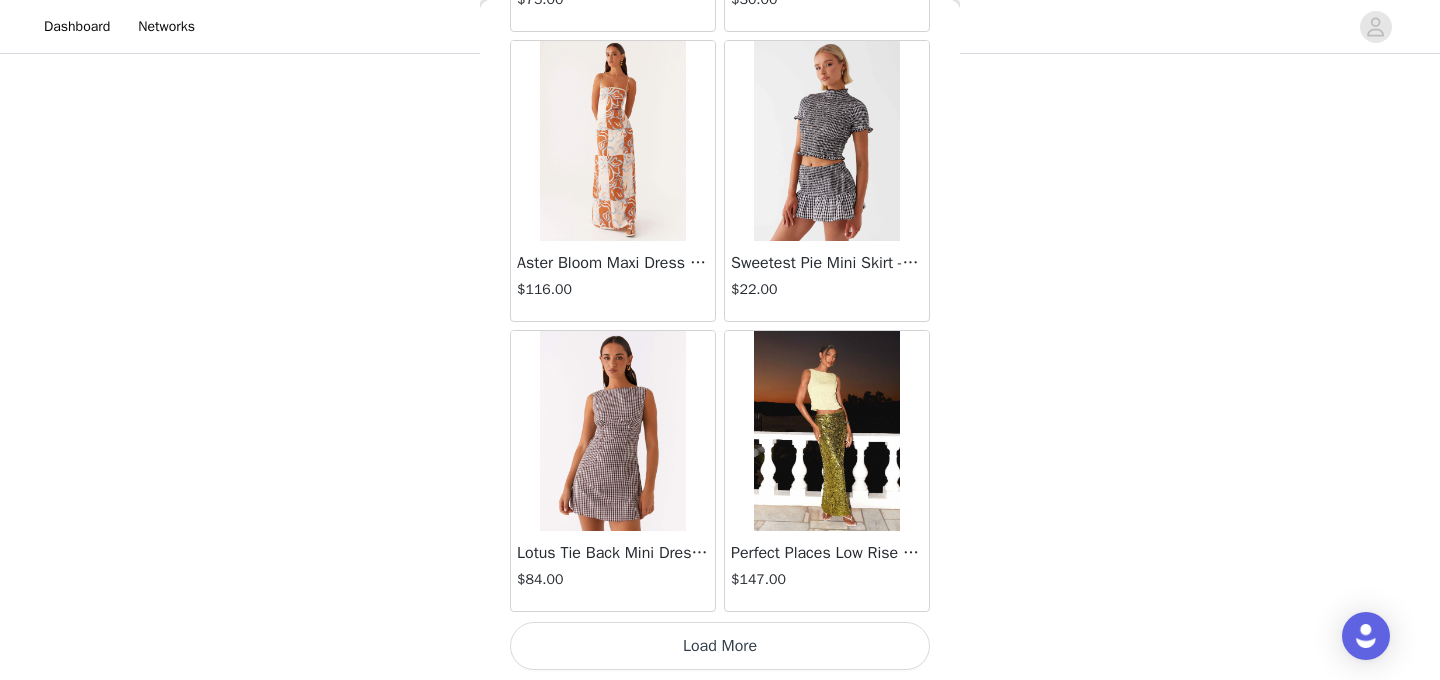 click on "Load More" at bounding box center [720, 646] 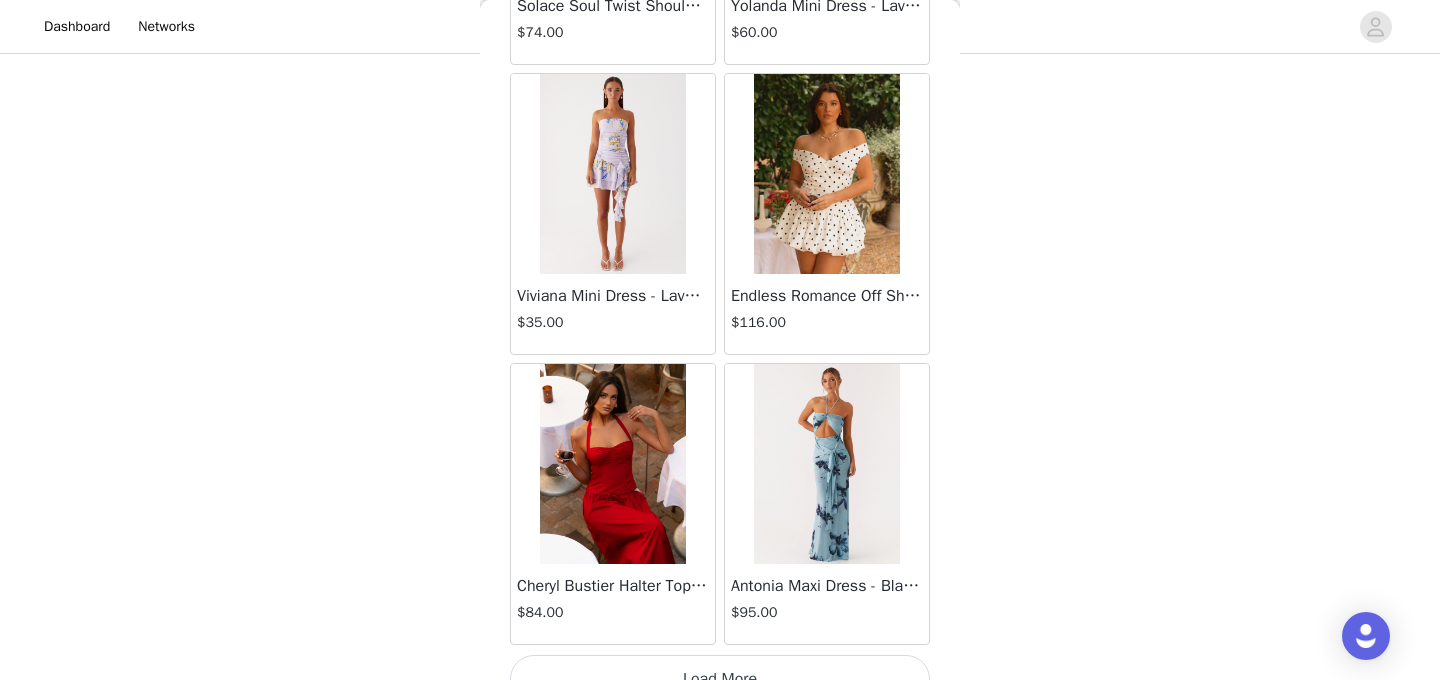scroll, scrollTop: 25580, scrollLeft: 0, axis: vertical 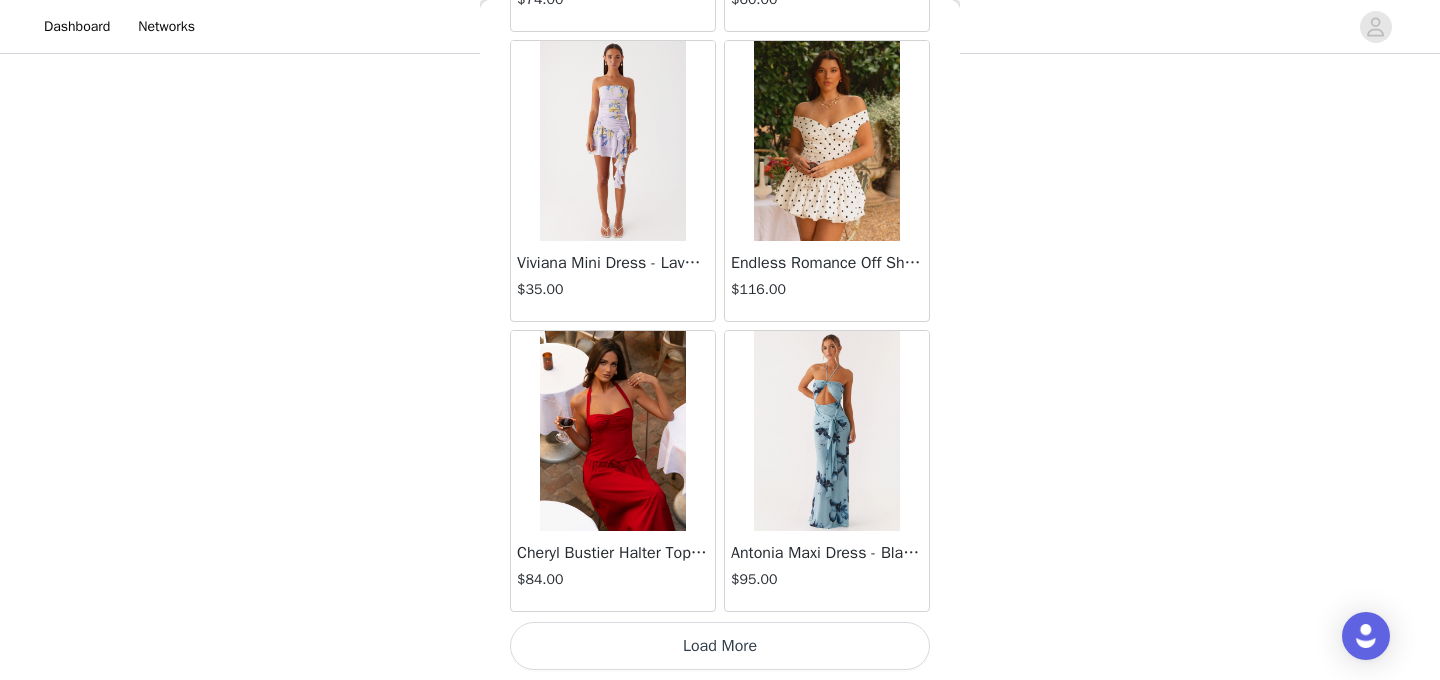 click on "Load More" at bounding box center [720, 646] 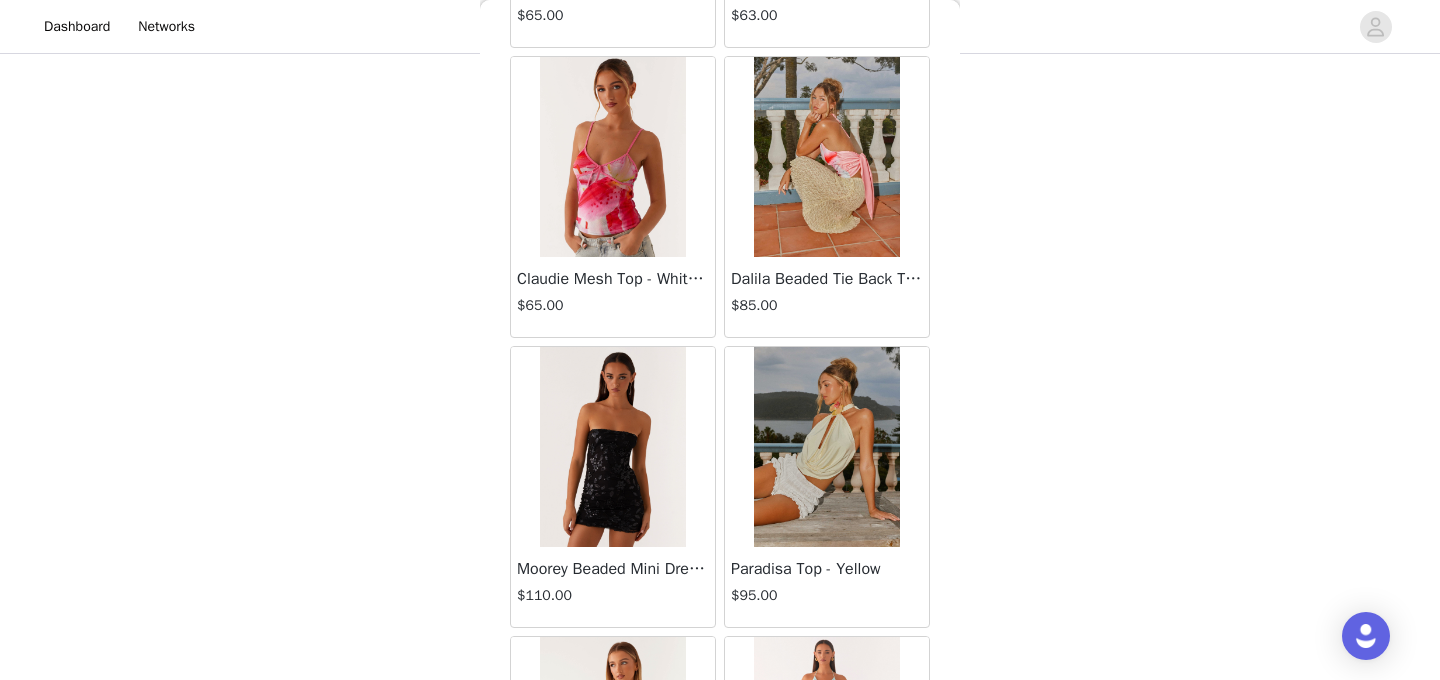 scroll, scrollTop: 28480, scrollLeft: 0, axis: vertical 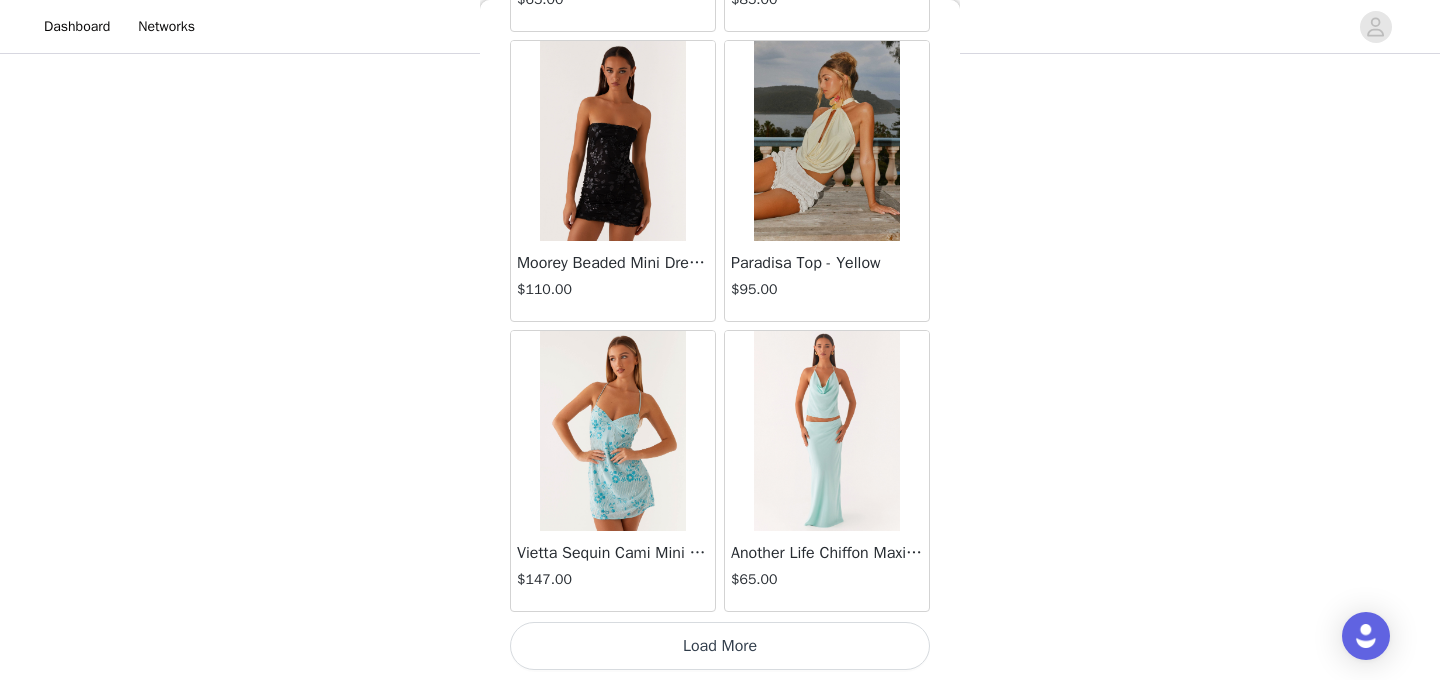 click on "Load More" at bounding box center (720, 646) 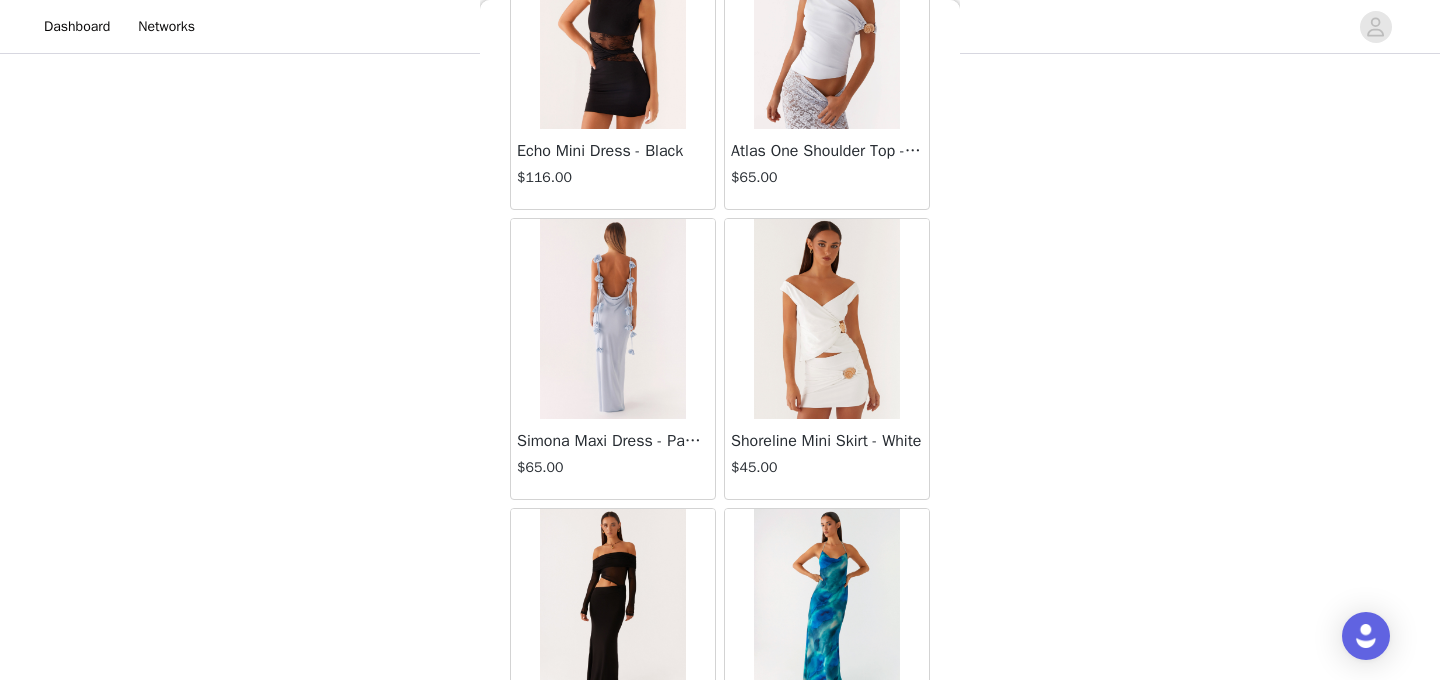 scroll, scrollTop: 31380, scrollLeft: 0, axis: vertical 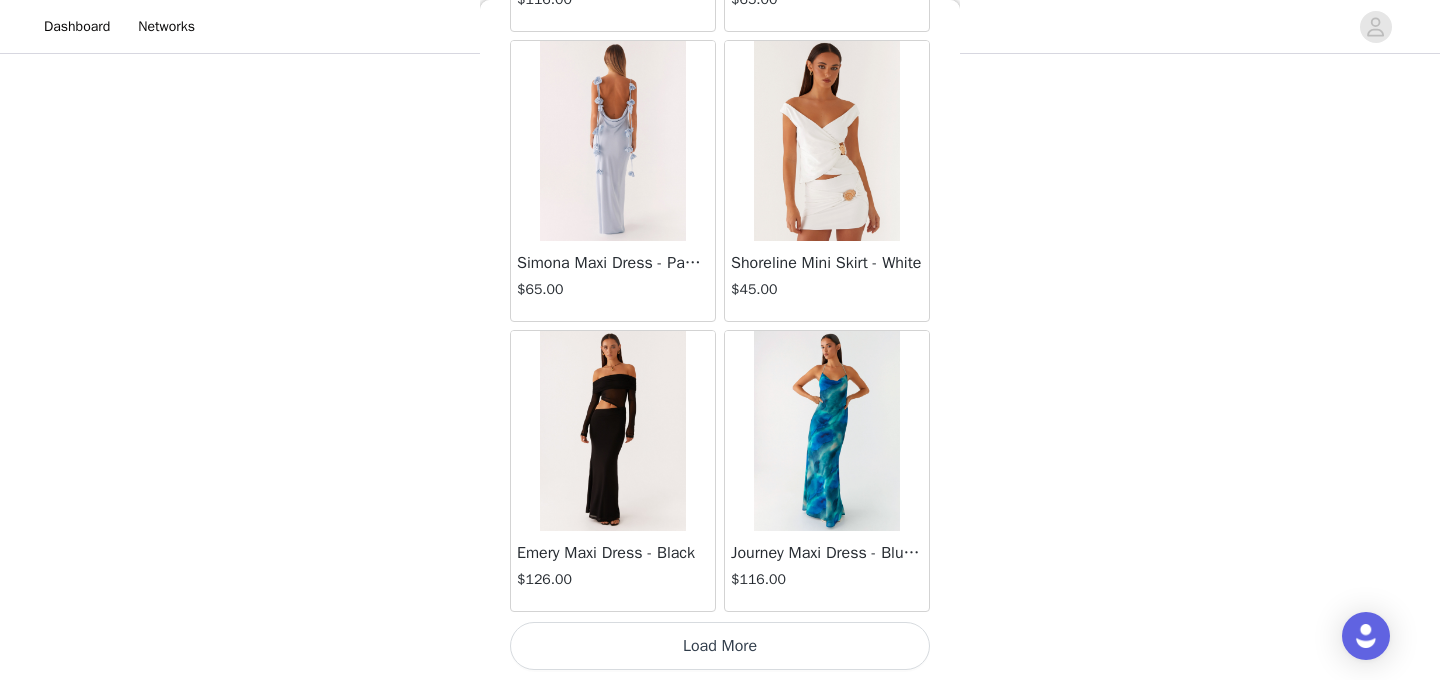 click on "Load More" at bounding box center (720, 646) 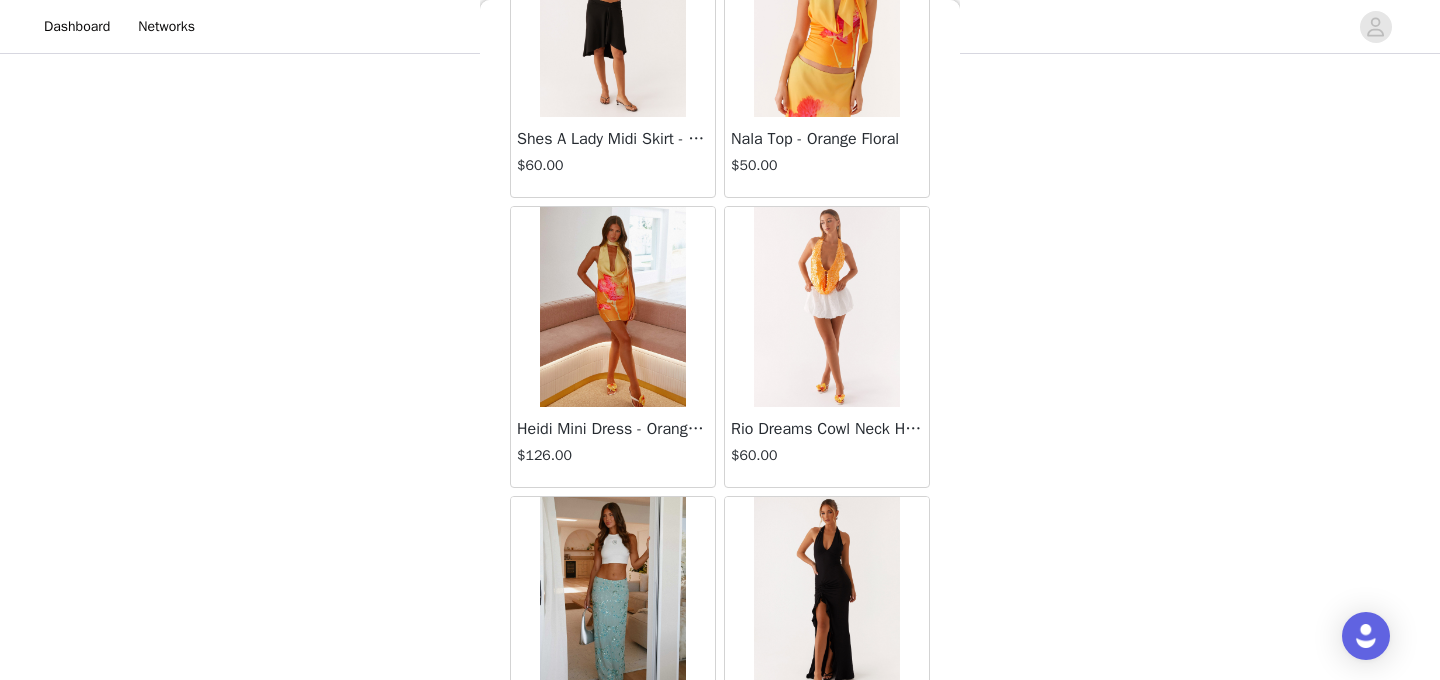 scroll, scrollTop: 34280, scrollLeft: 0, axis: vertical 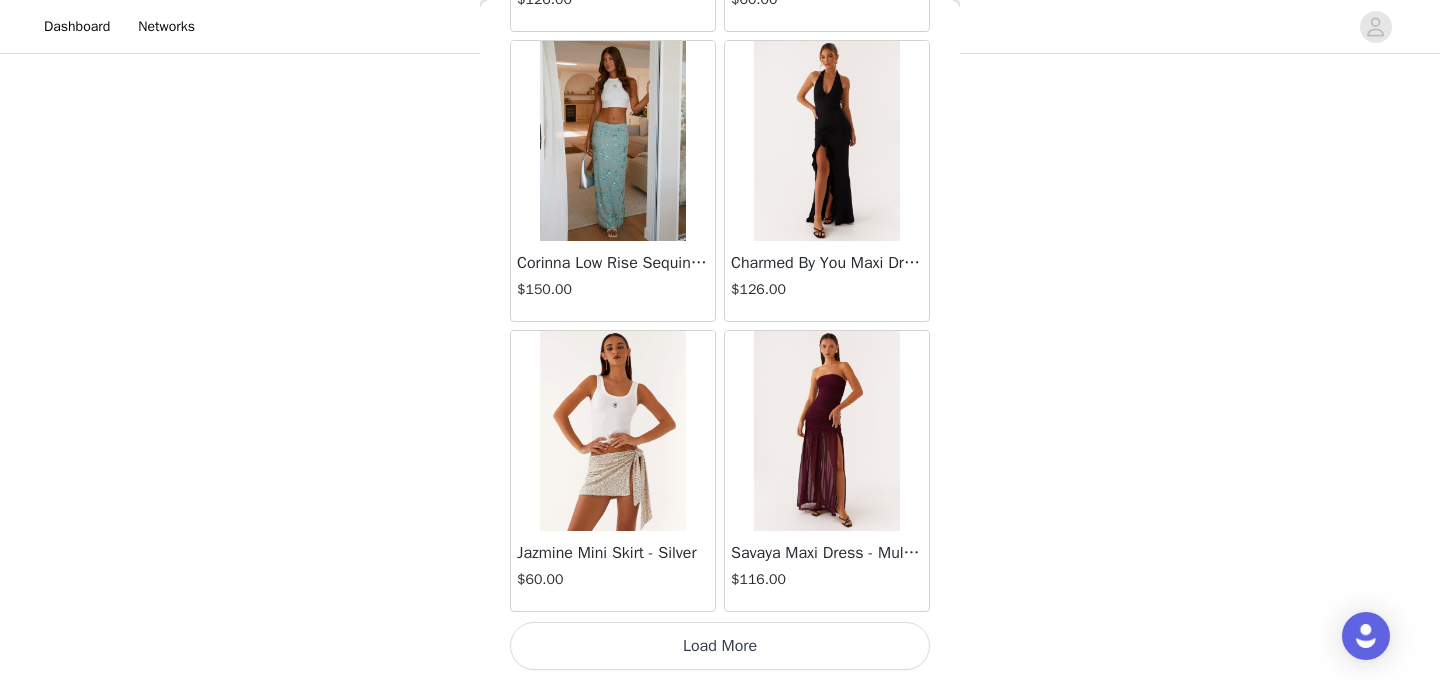 click on "Load More" at bounding box center [720, 646] 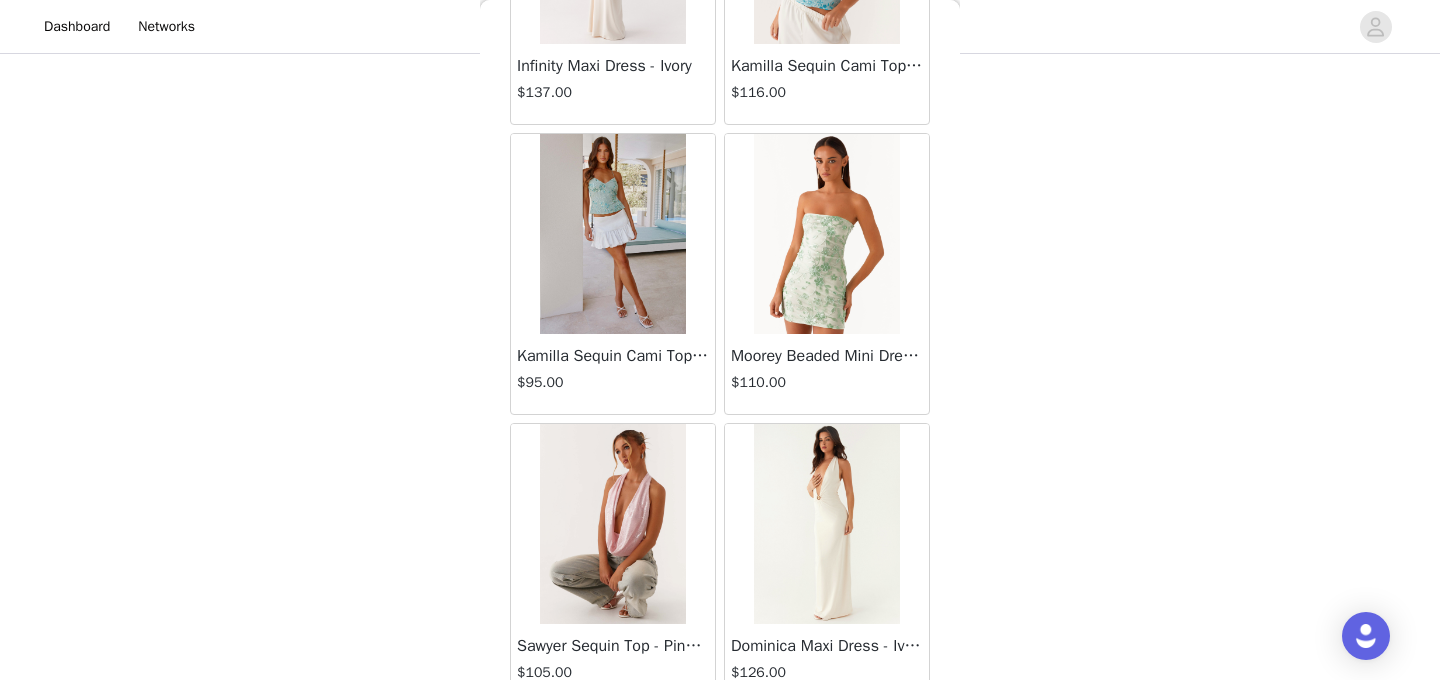 scroll, scrollTop: 37180, scrollLeft: 0, axis: vertical 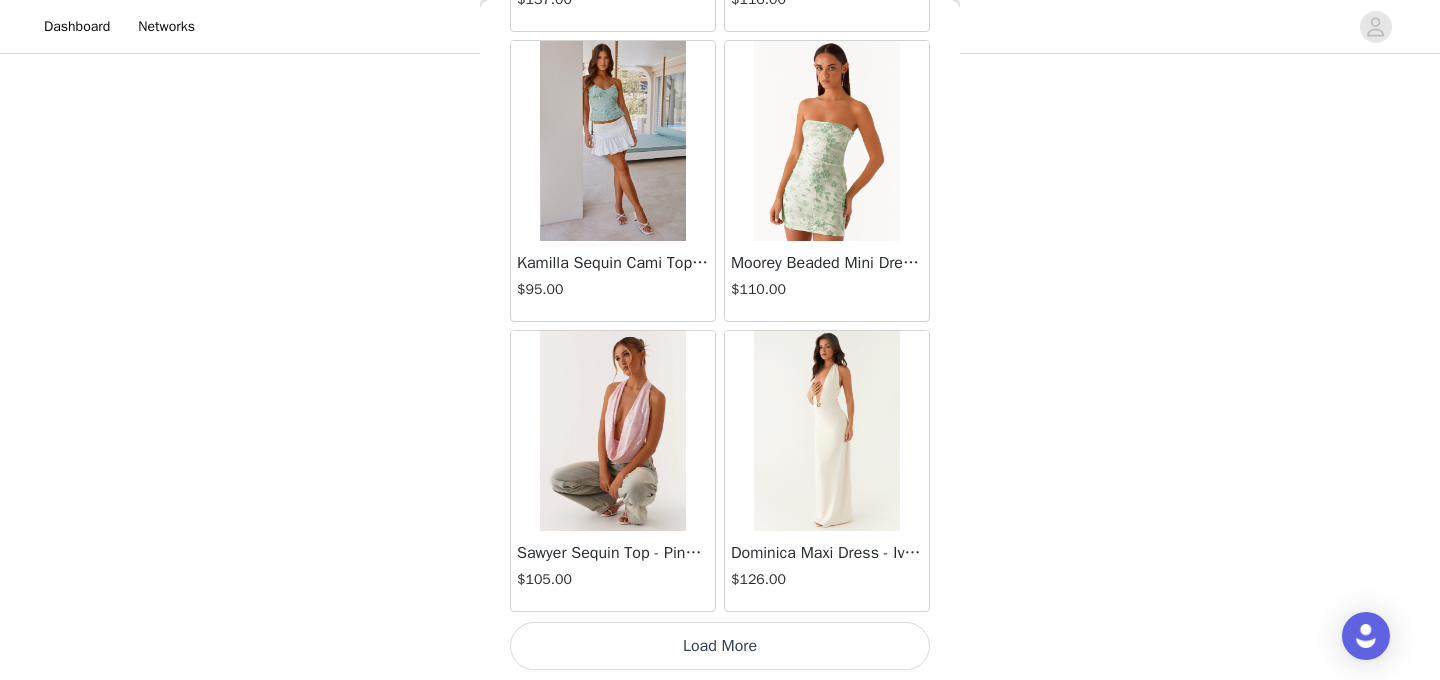 click on "Load More" at bounding box center [720, 646] 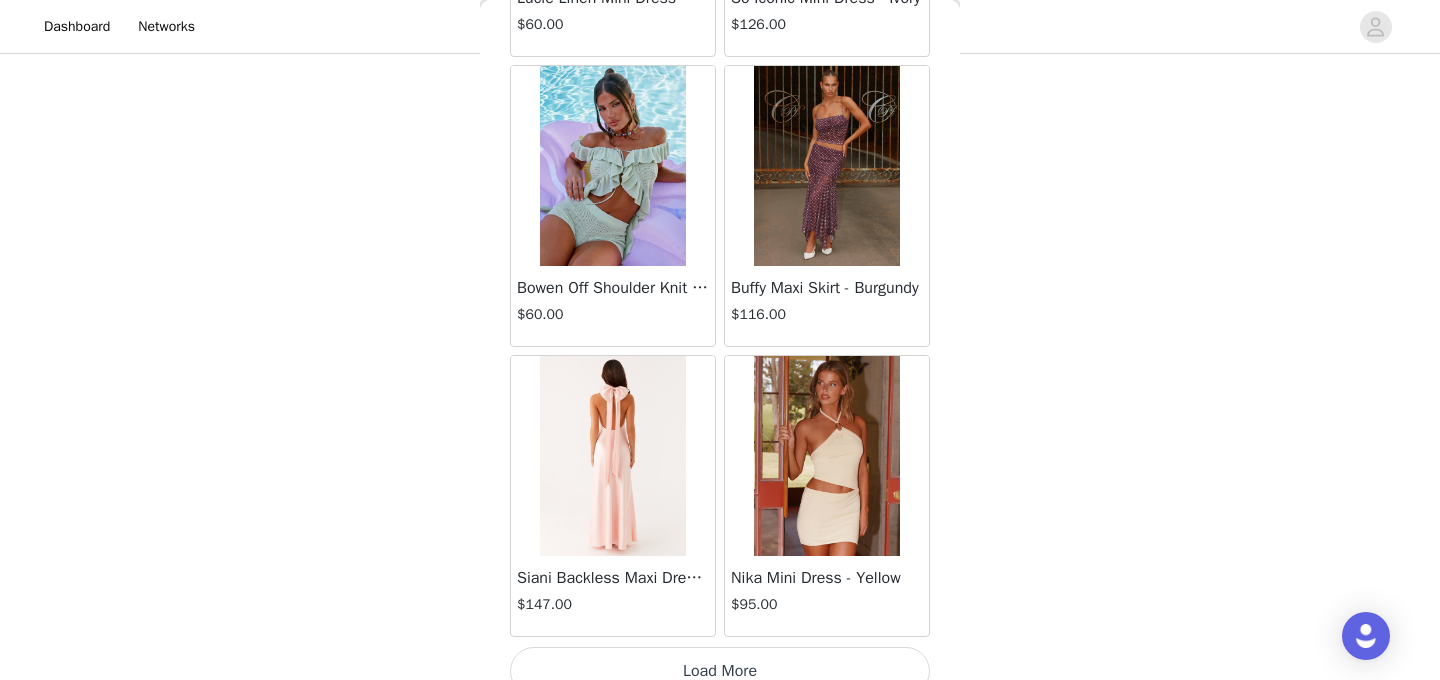 scroll, scrollTop: 40080, scrollLeft: 0, axis: vertical 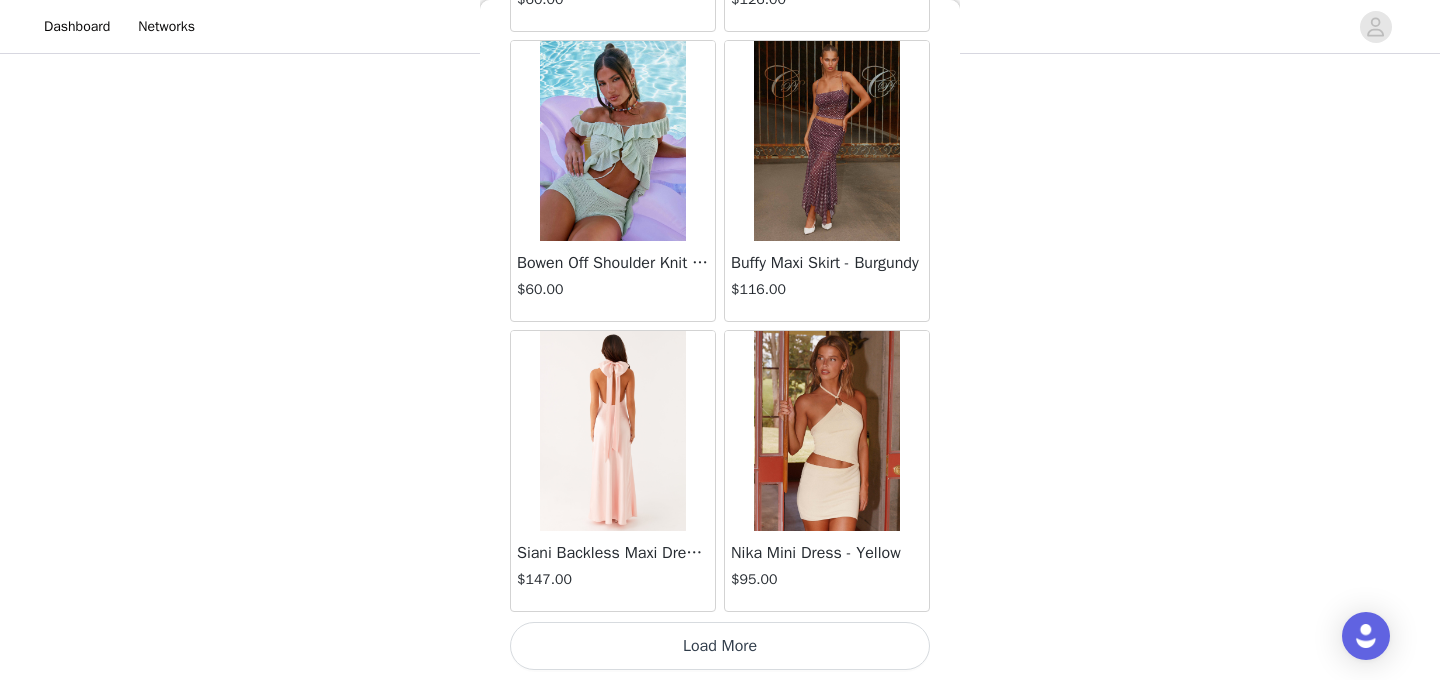 click on "Load More" at bounding box center [720, 646] 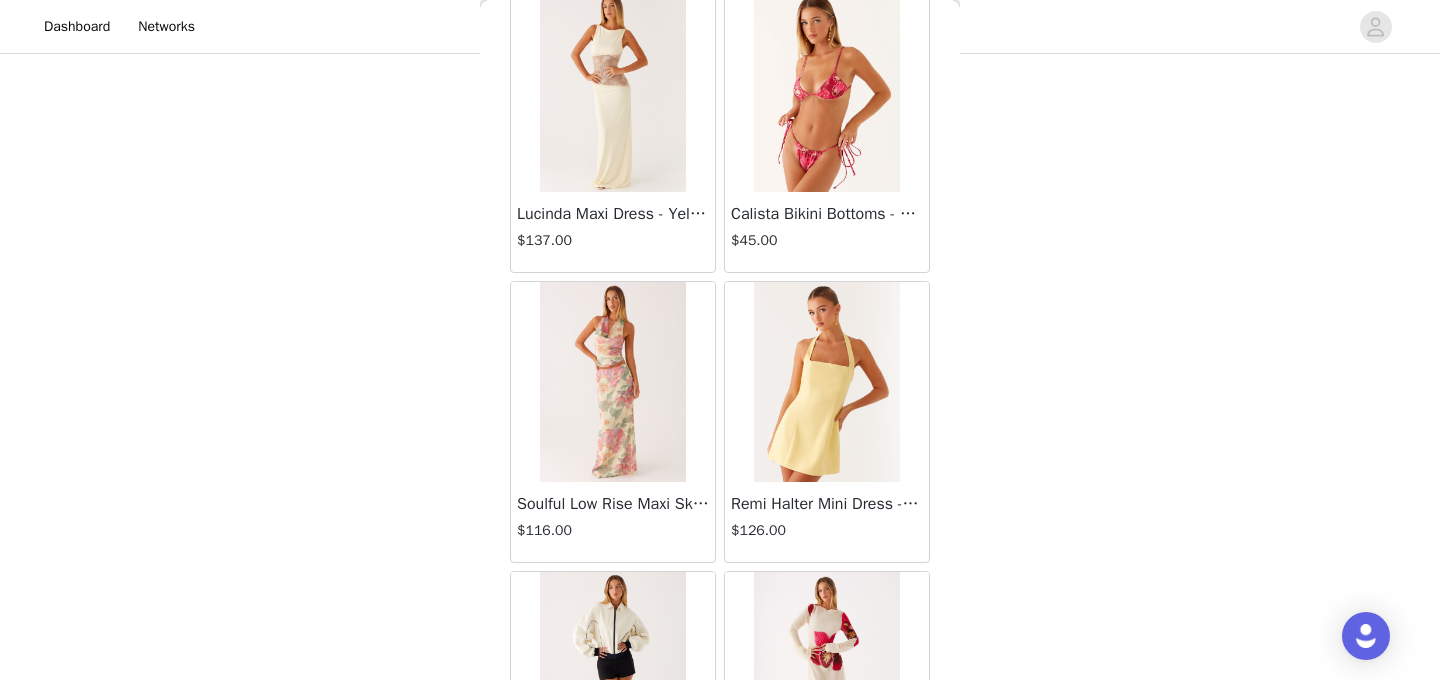 scroll, scrollTop: 42980, scrollLeft: 0, axis: vertical 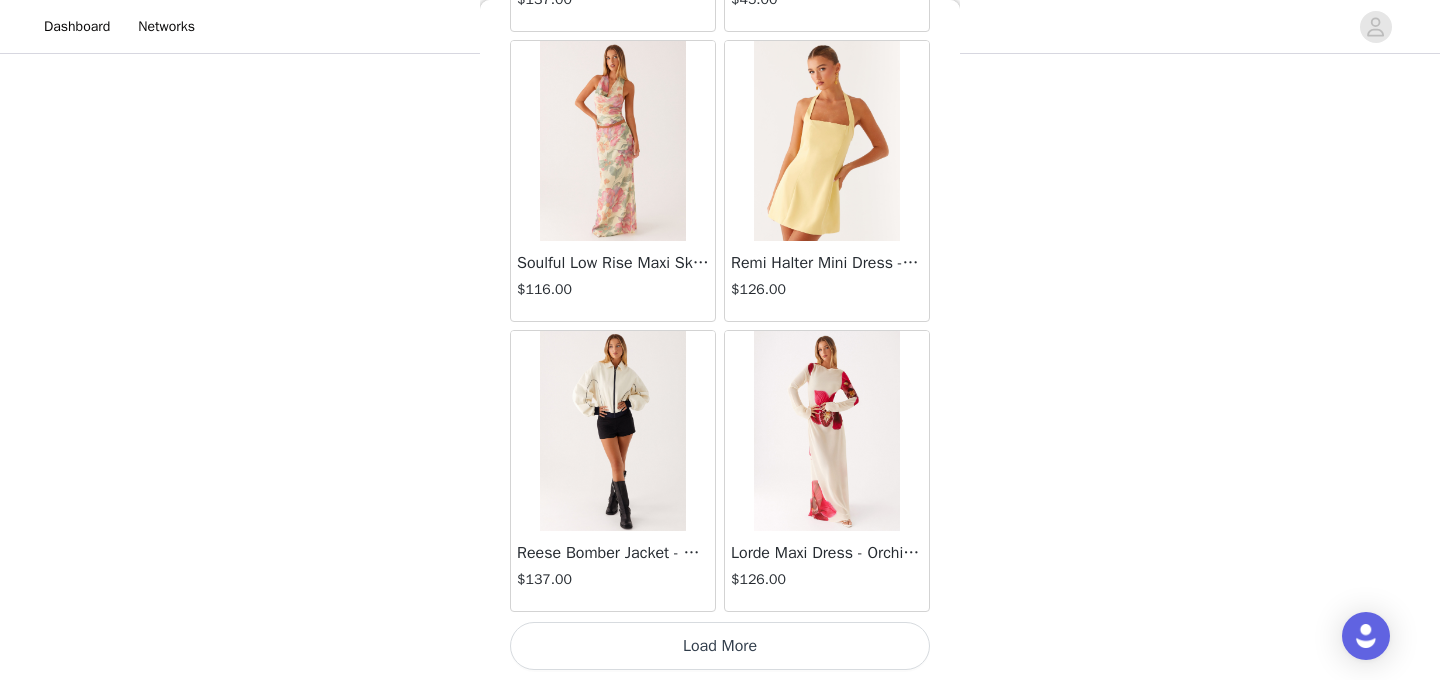 click on "Load More" at bounding box center (720, 646) 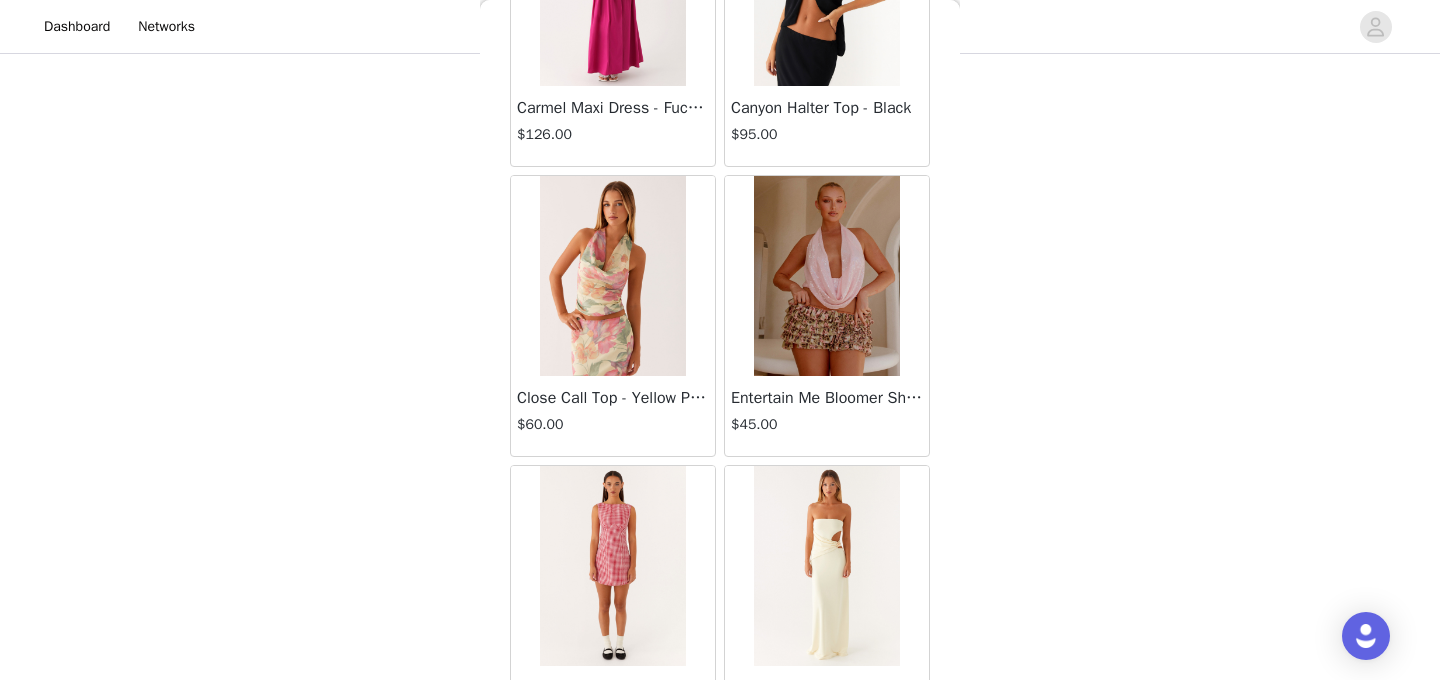 scroll, scrollTop: 45880, scrollLeft: 0, axis: vertical 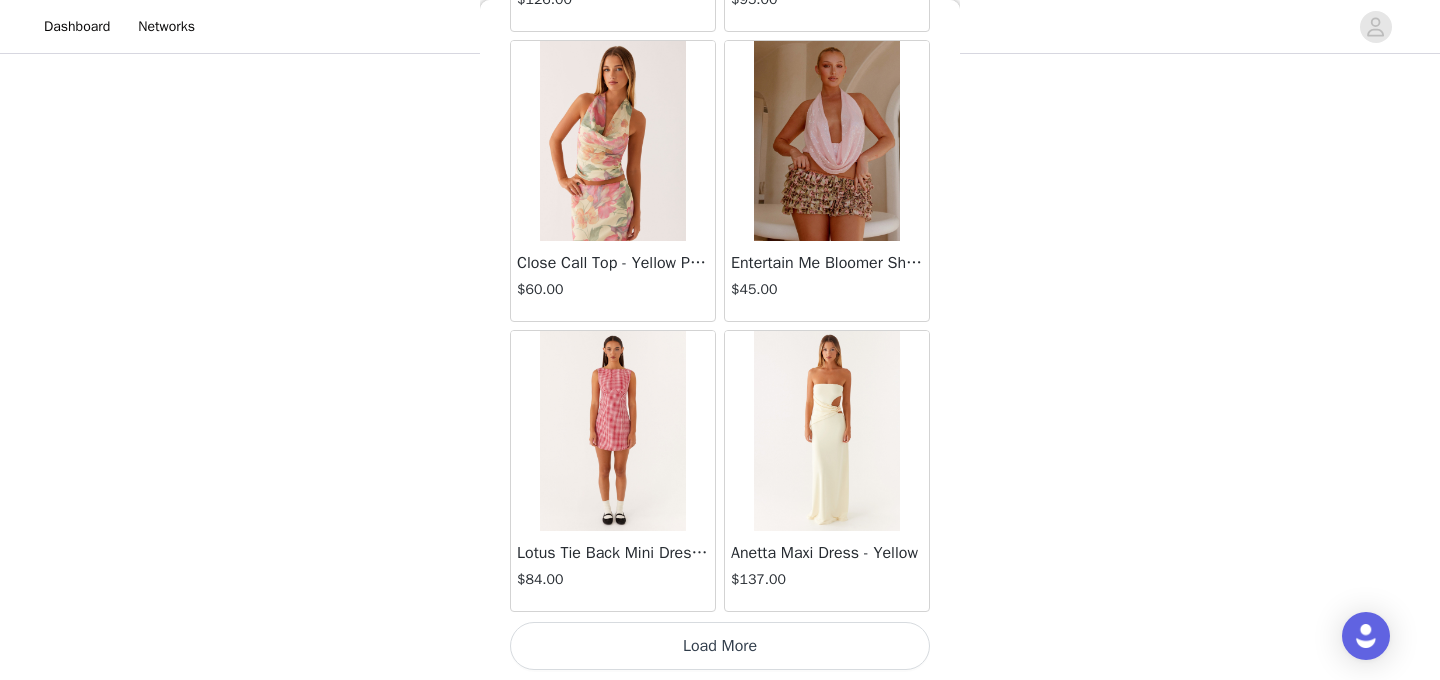 click on "Load More" at bounding box center [720, 646] 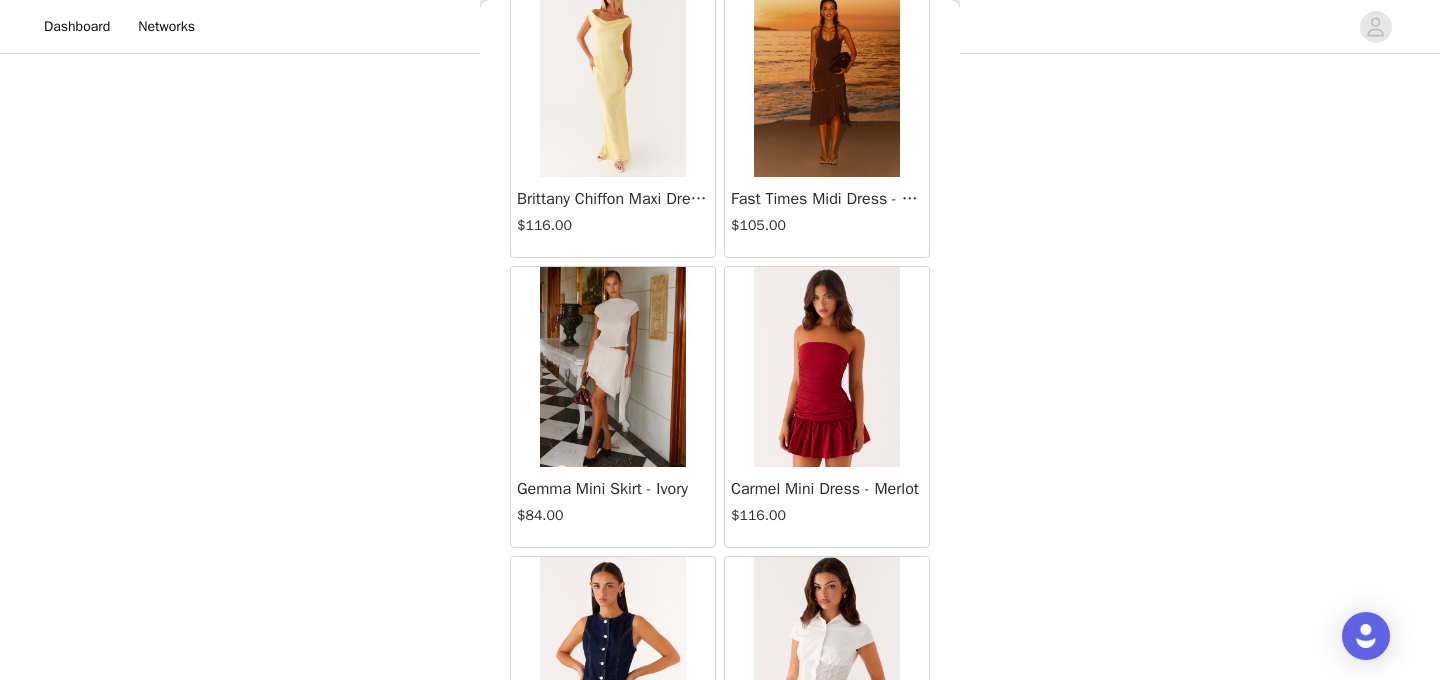 scroll, scrollTop: 48780, scrollLeft: 0, axis: vertical 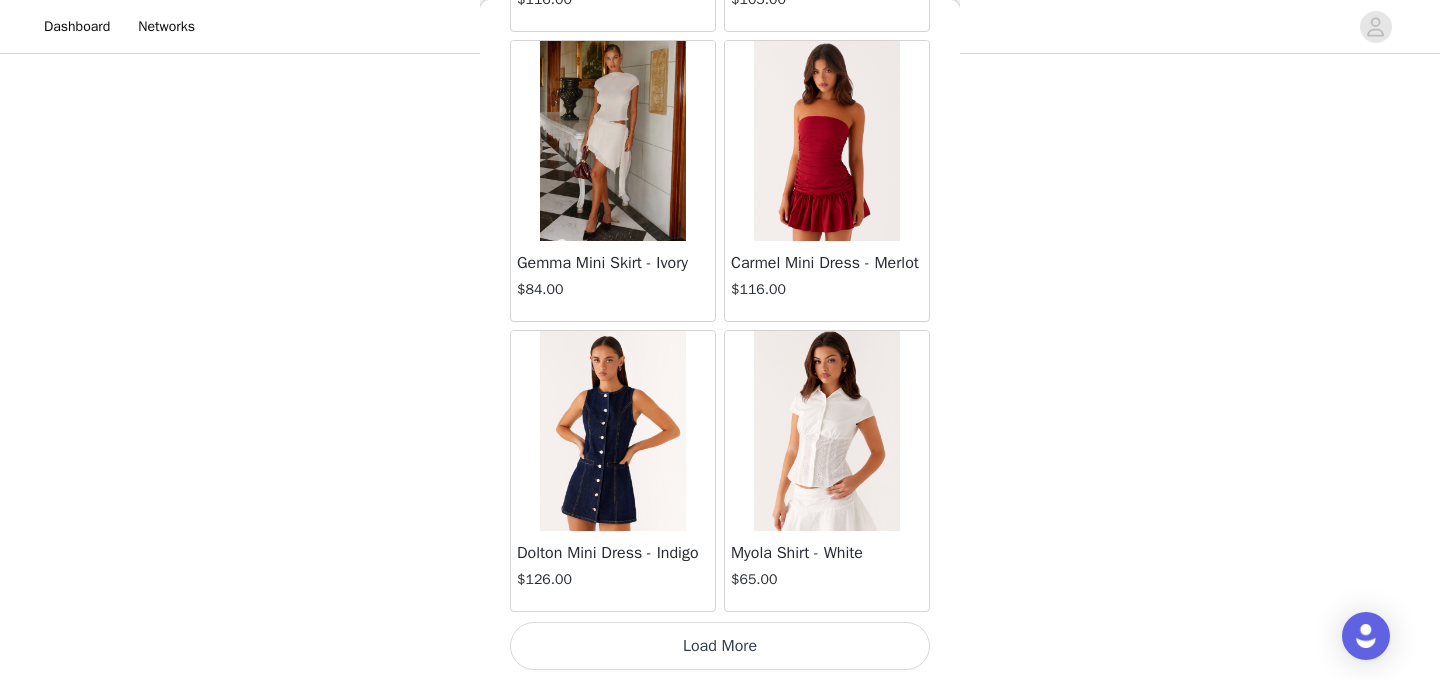 click on "Load More" at bounding box center (720, 646) 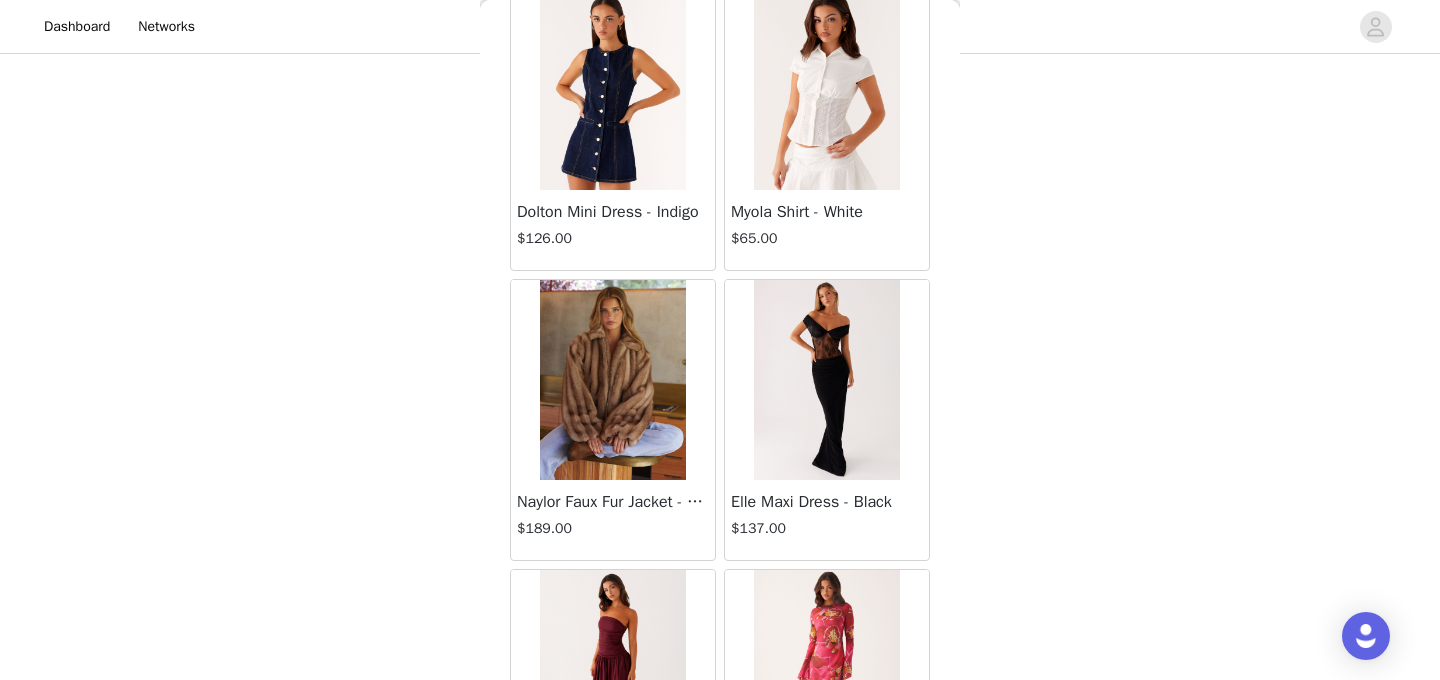 scroll, scrollTop: 49139, scrollLeft: 0, axis: vertical 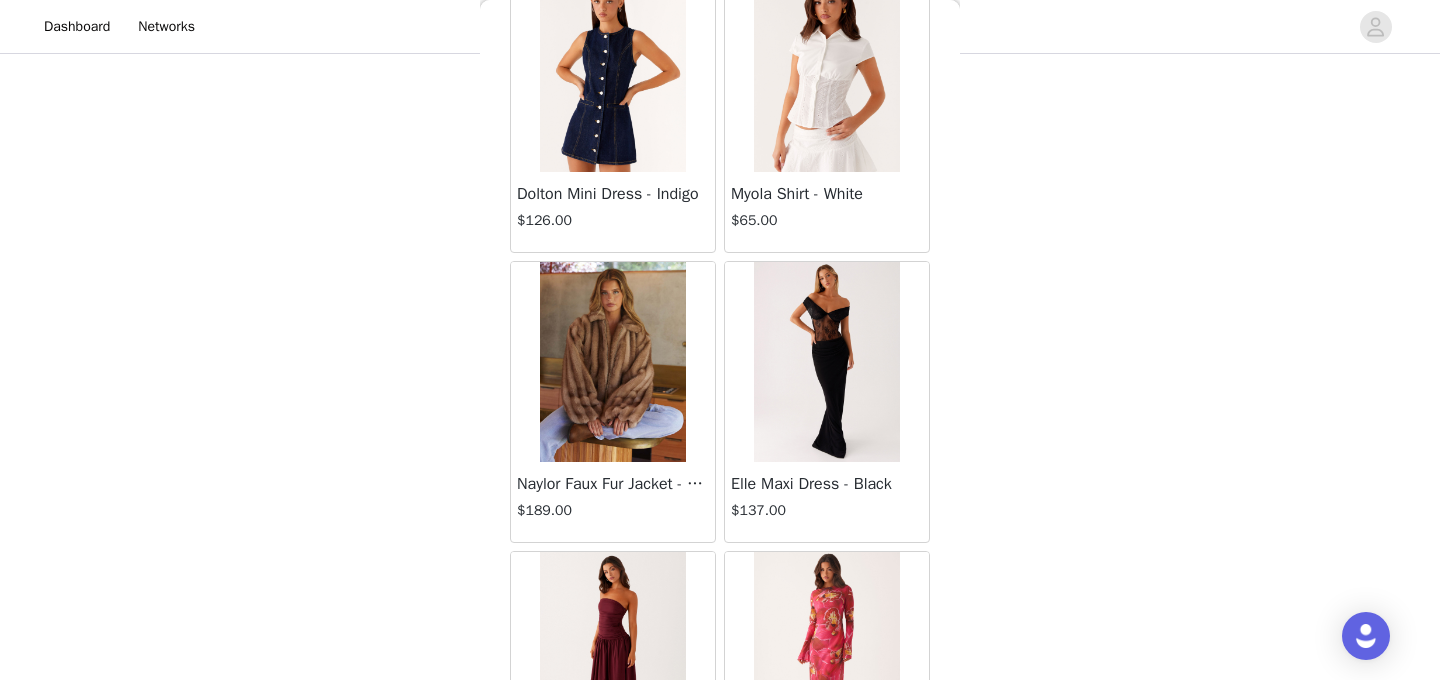 click at bounding box center [612, 362] 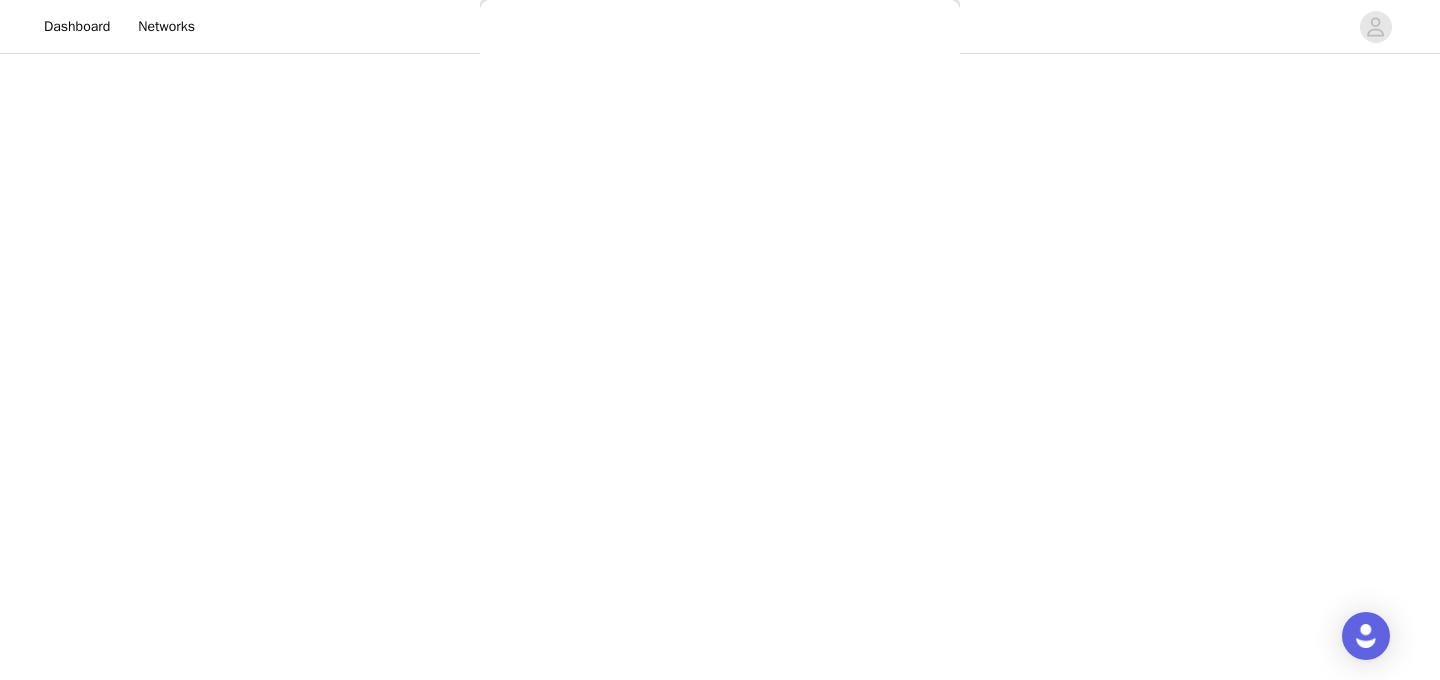 scroll, scrollTop: 398, scrollLeft: 0, axis: vertical 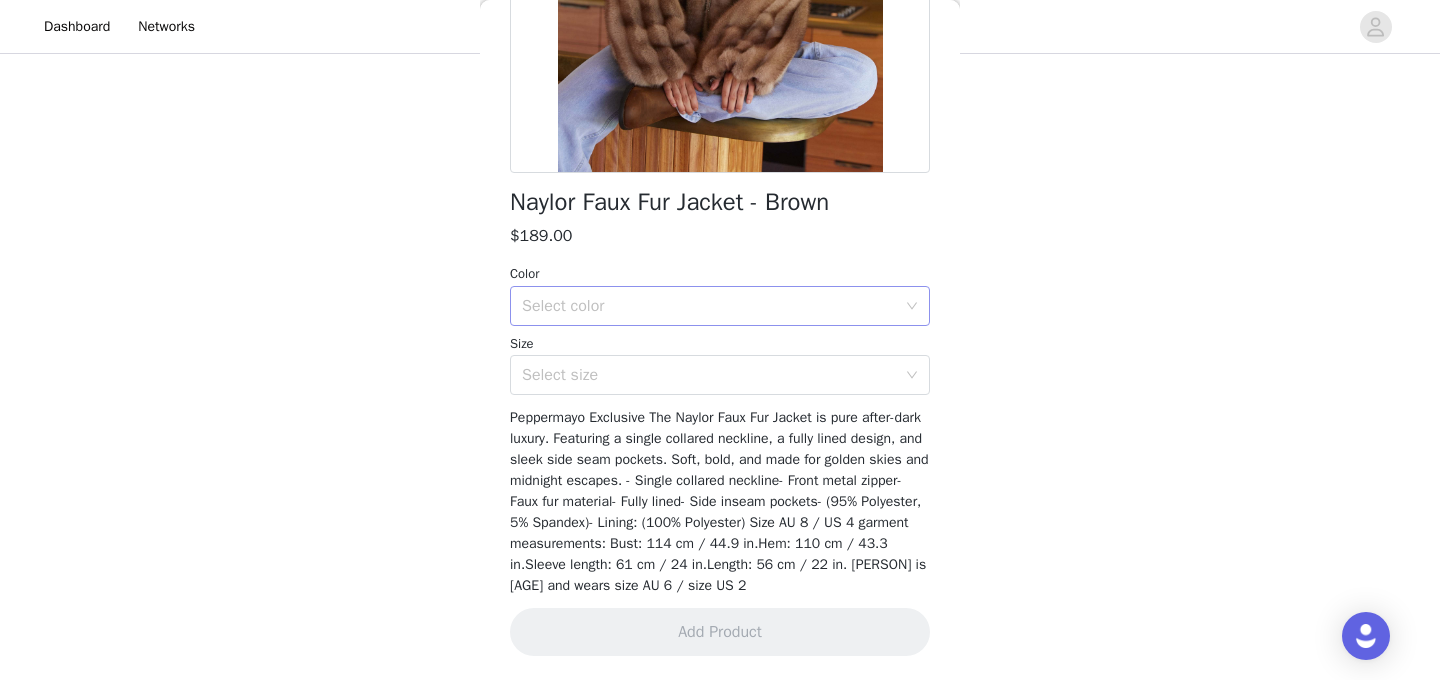 click on "Select color" at bounding box center [709, 306] 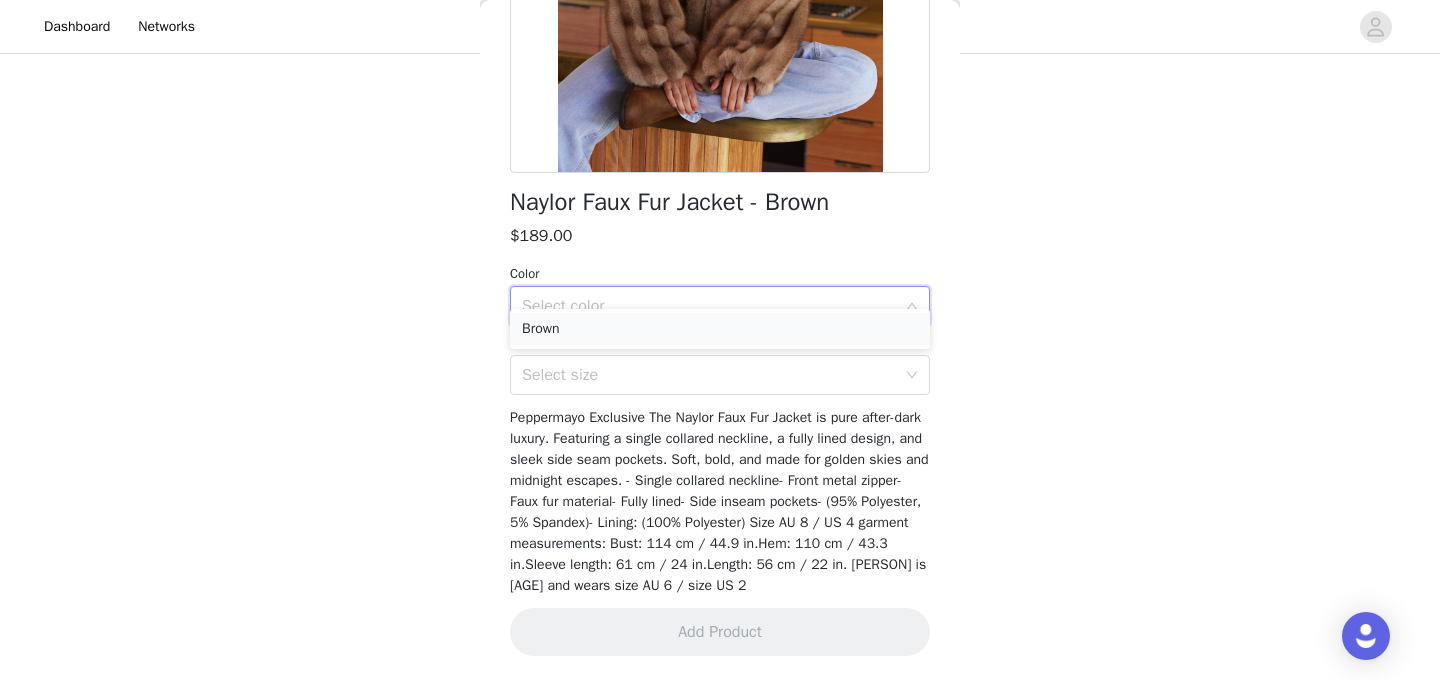 click on "Brown" at bounding box center (720, 329) 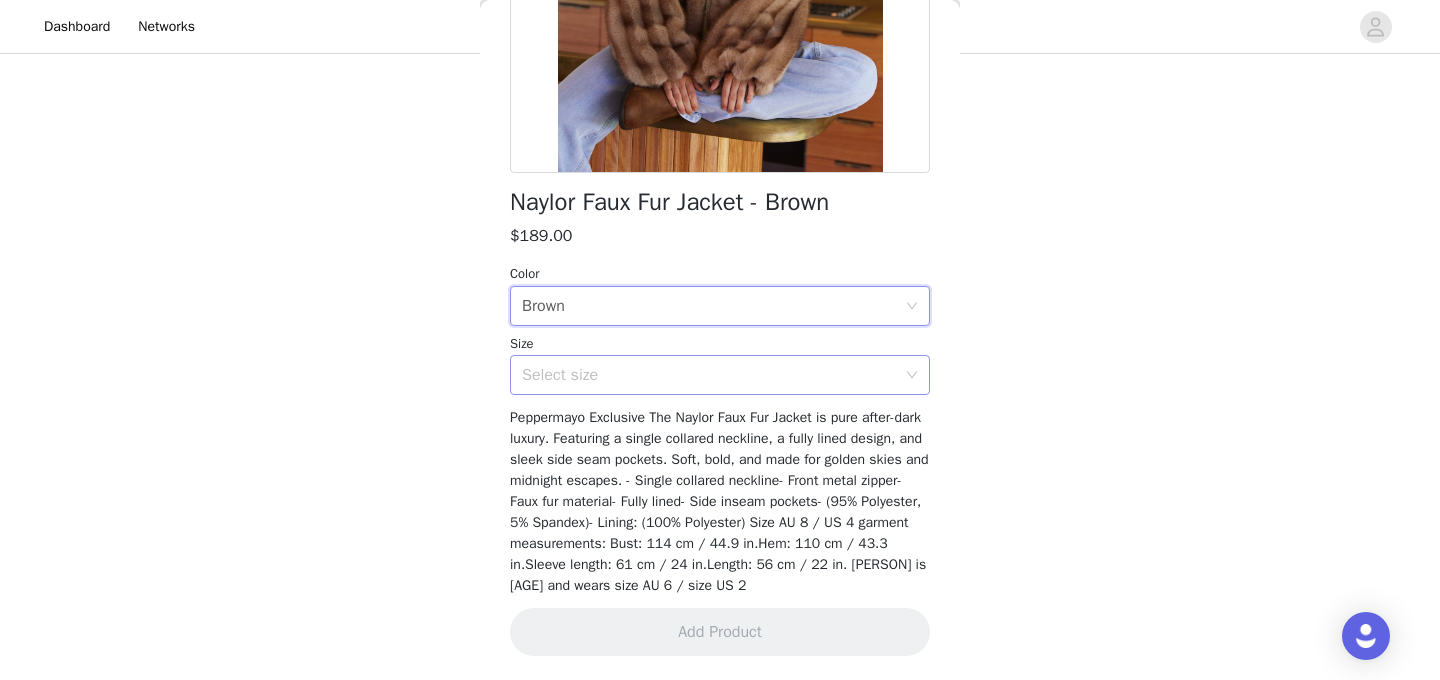 click on "Select size" at bounding box center (709, 375) 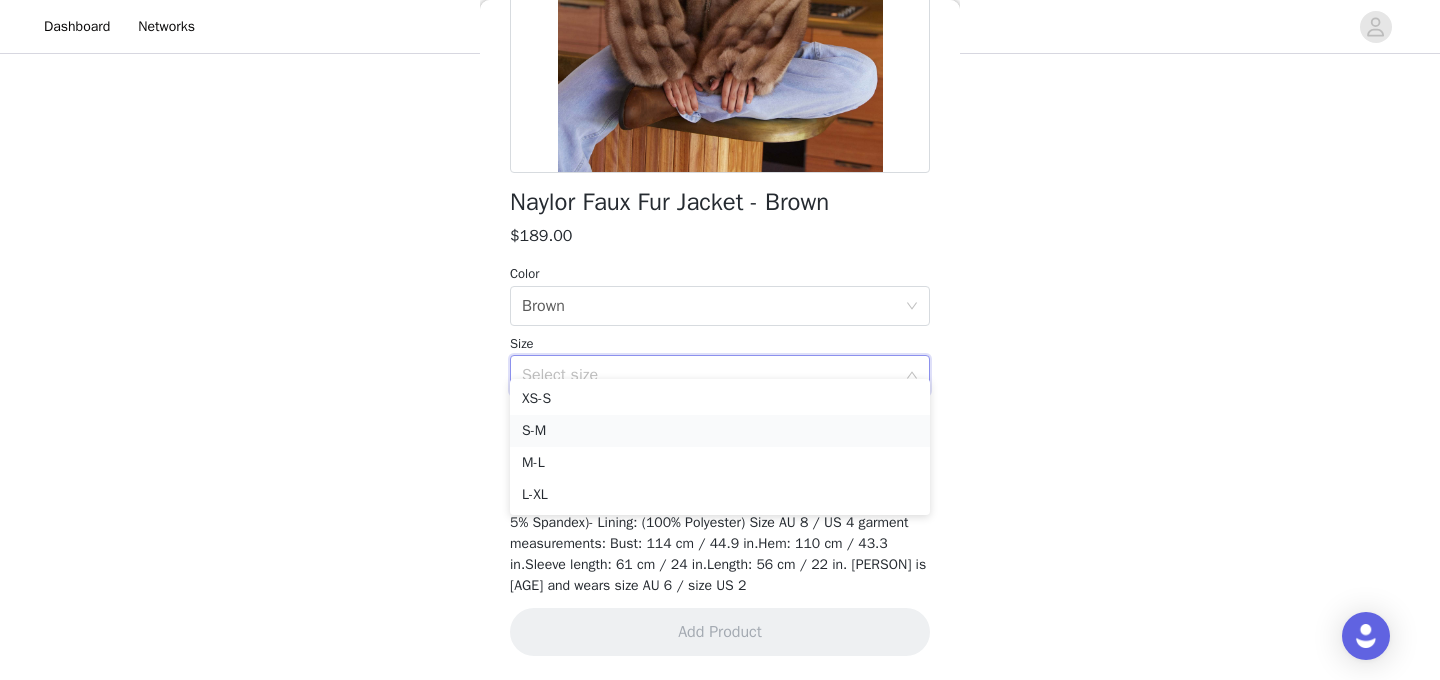 click on "S-M" at bounding box center (720, 431) 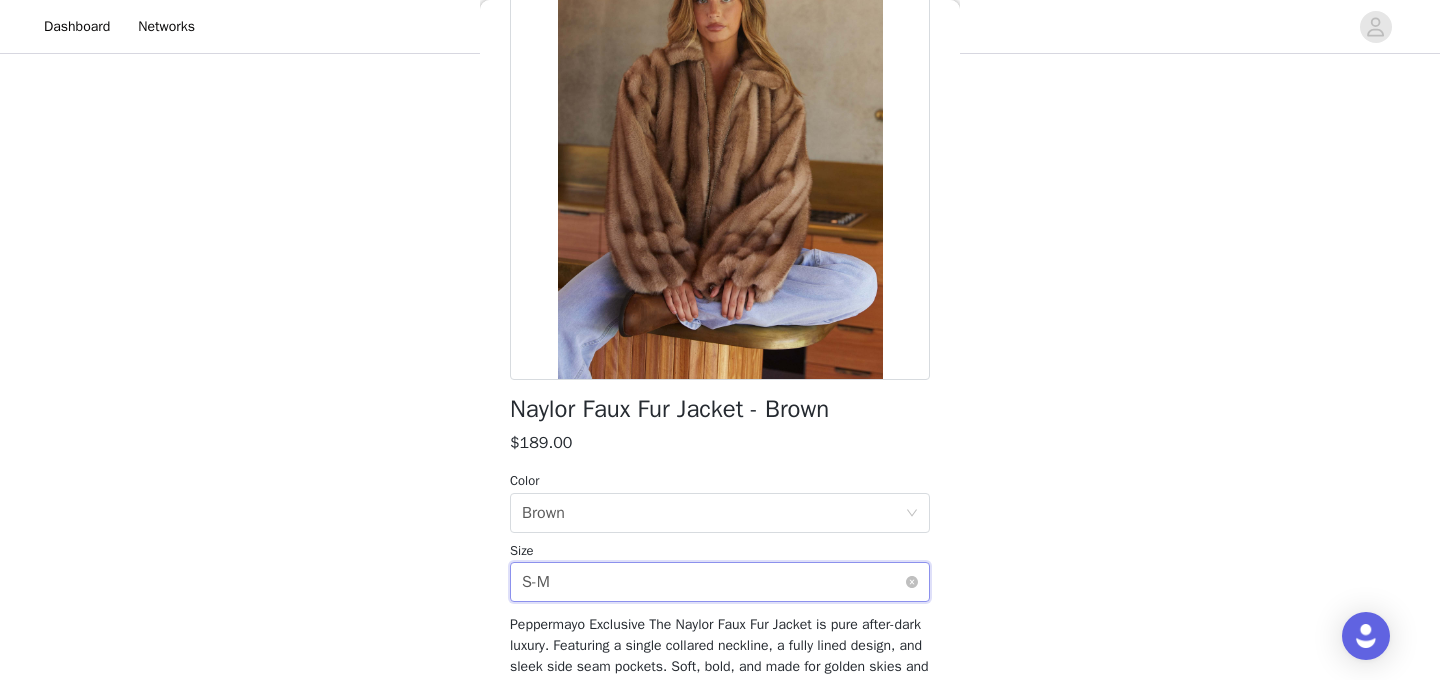 scroll, scrollTop: 398, scrollLeft: 0, axis: vertical 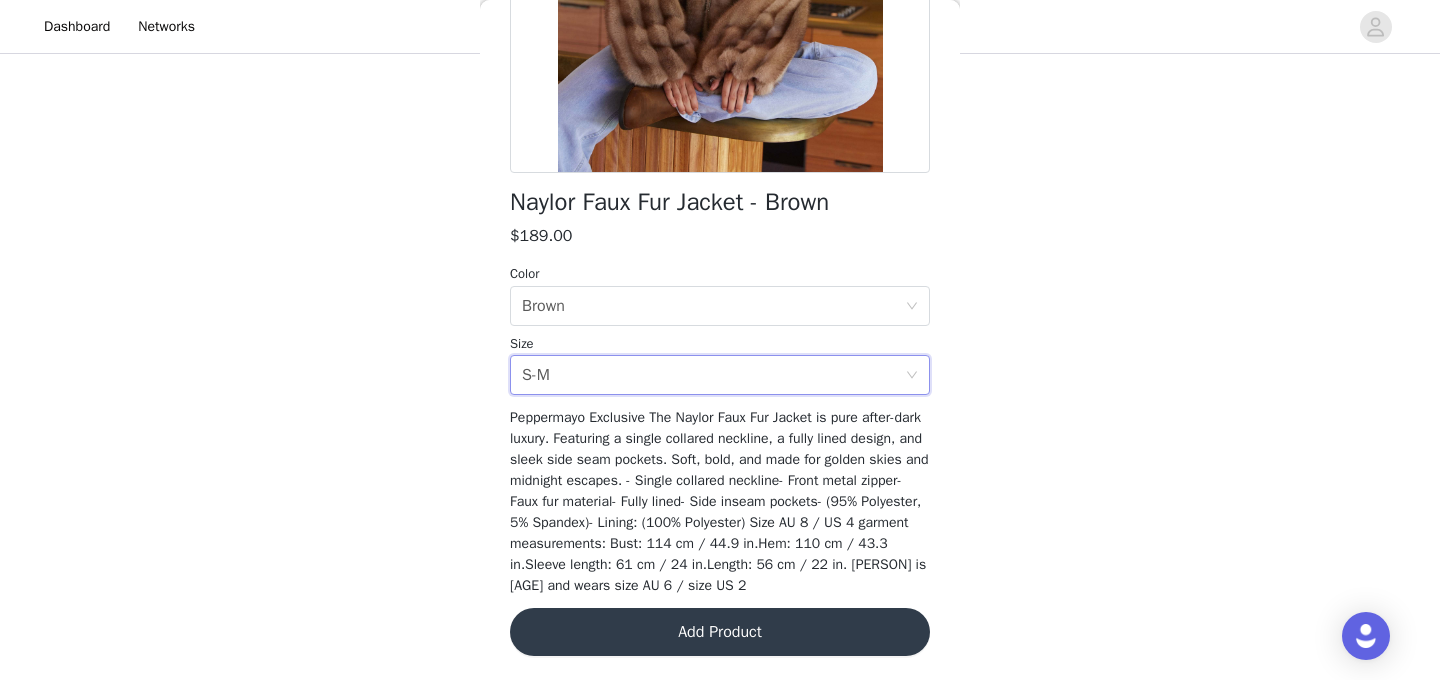 click on "Add Product" at bounding box center [720, 632] 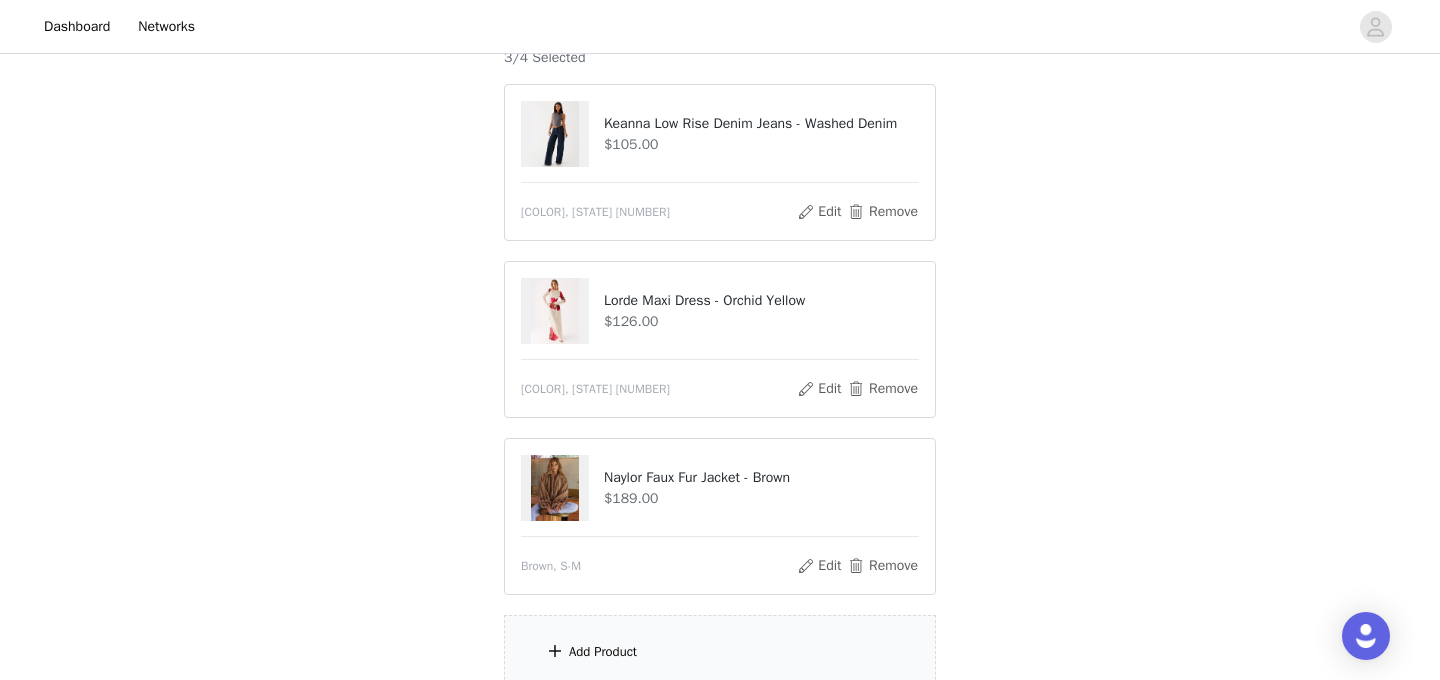 click on "Add Product" at bounding box center (720, 652) 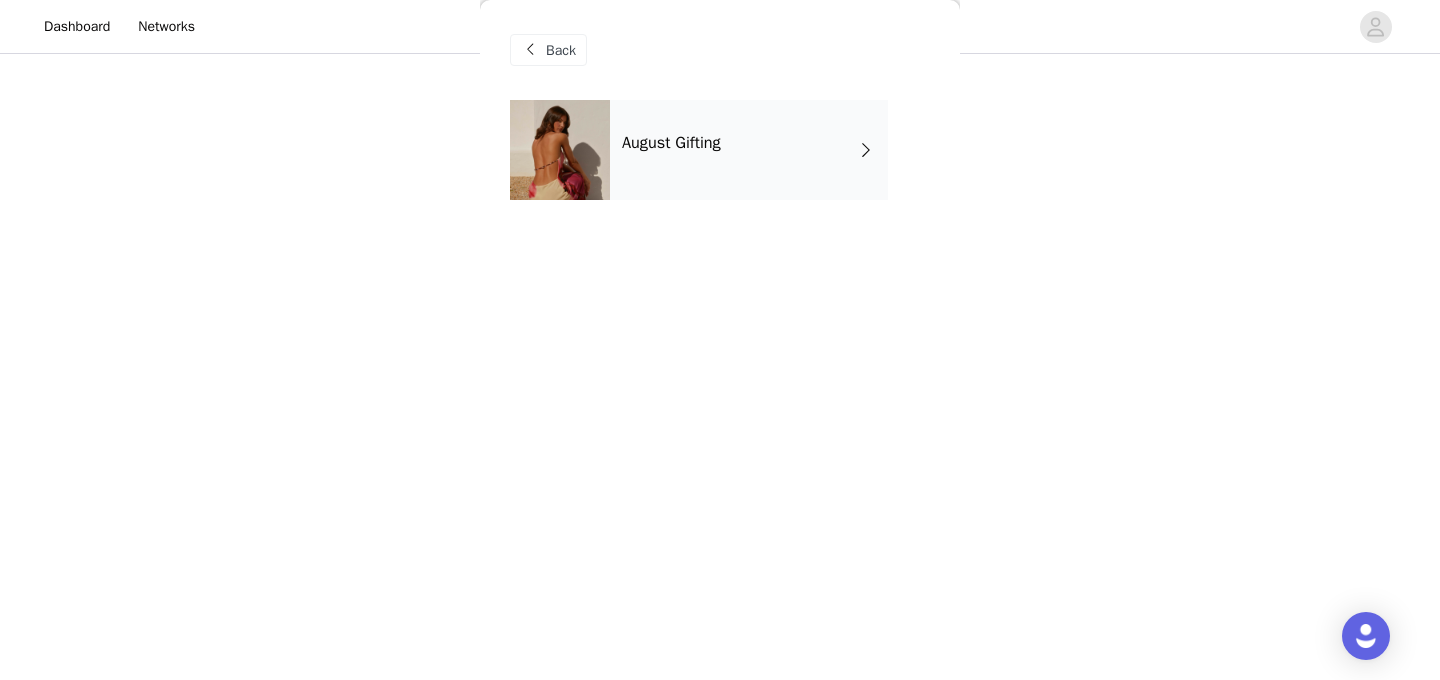 click on "August Gifting" at bounding box center [749, 150] 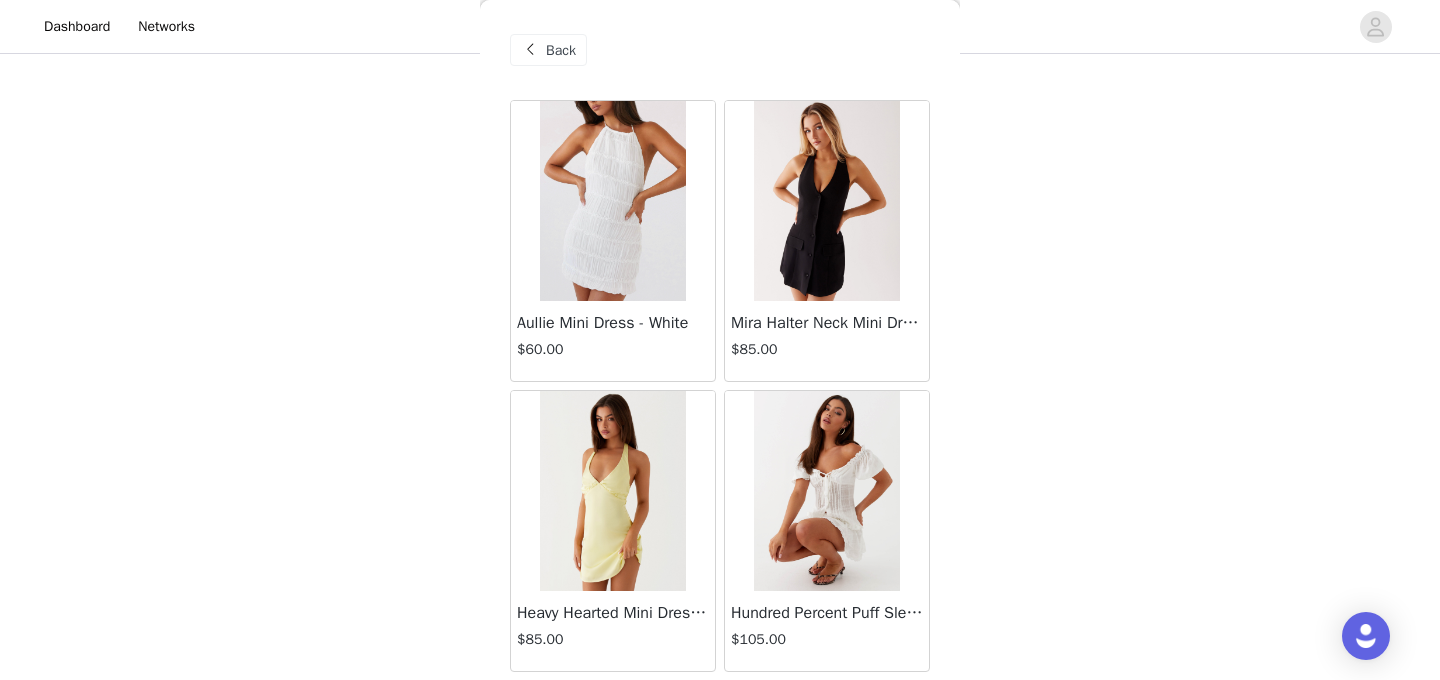 scroll, scrollTop: 2380, scrollLeft: 0, axis: vertical 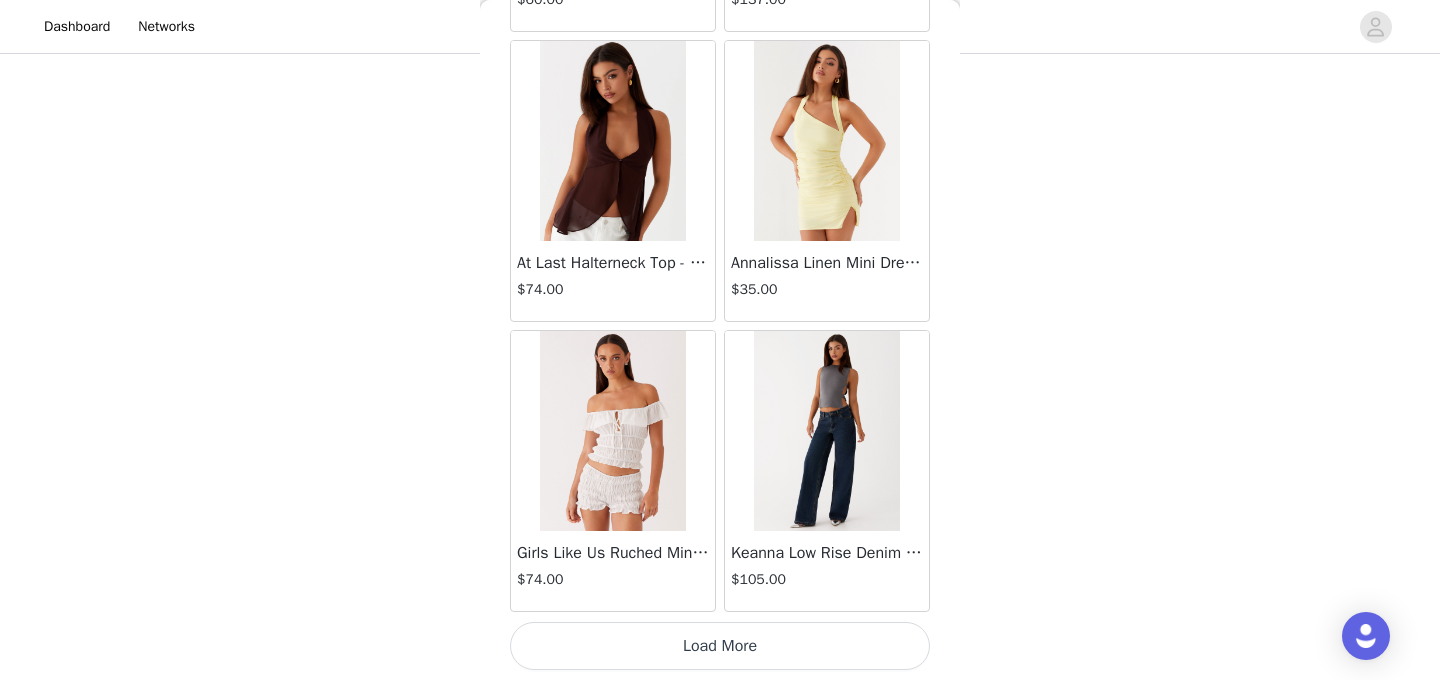 click on "Load More" at bounding box center (720, 646) 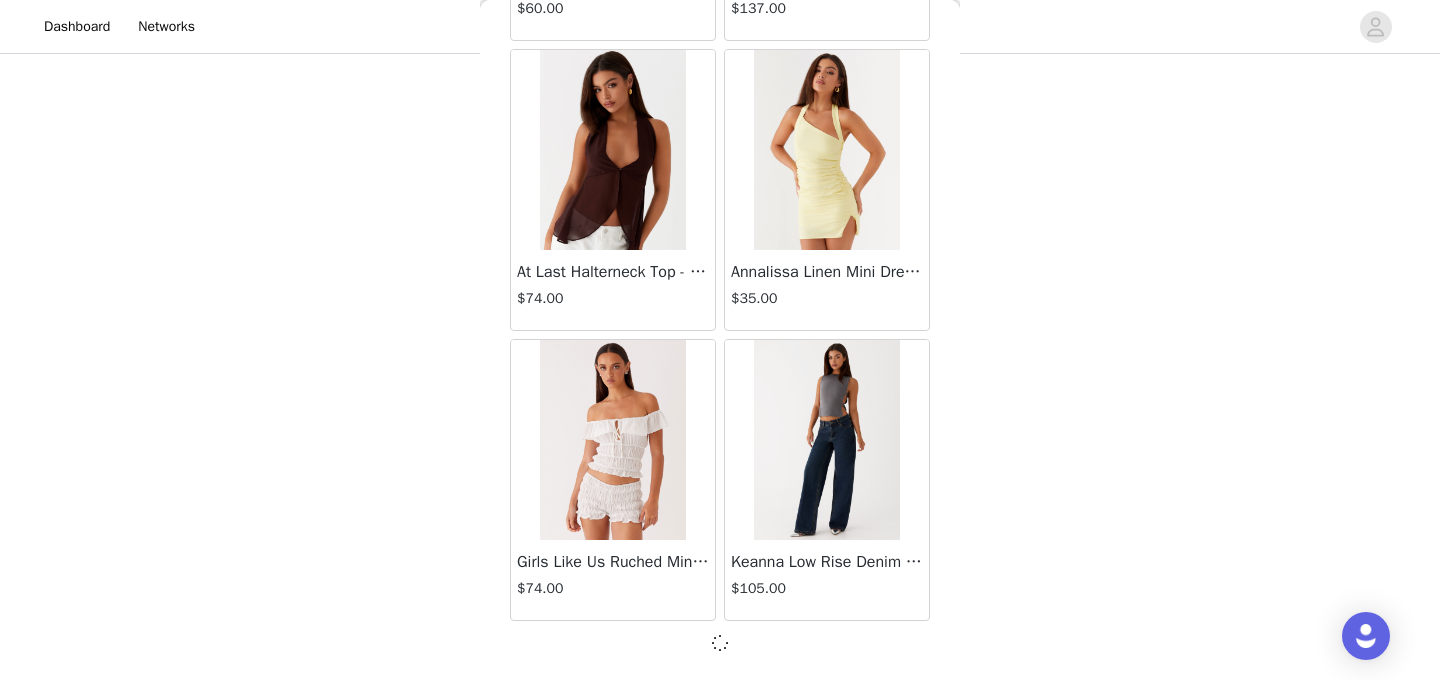 scroll, scrollTop: 2371, scrollLeft: 0, axis: vertical 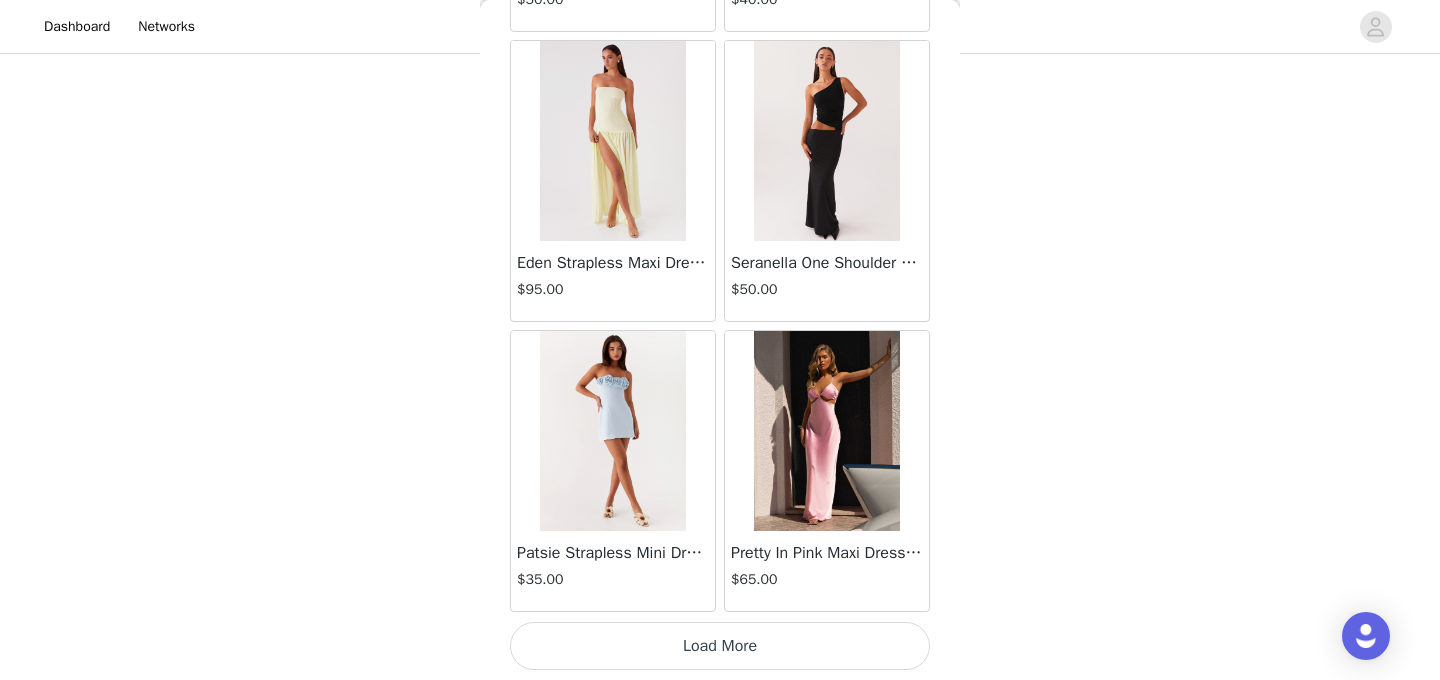 click on "Load More" at bounding box center [720, 646] 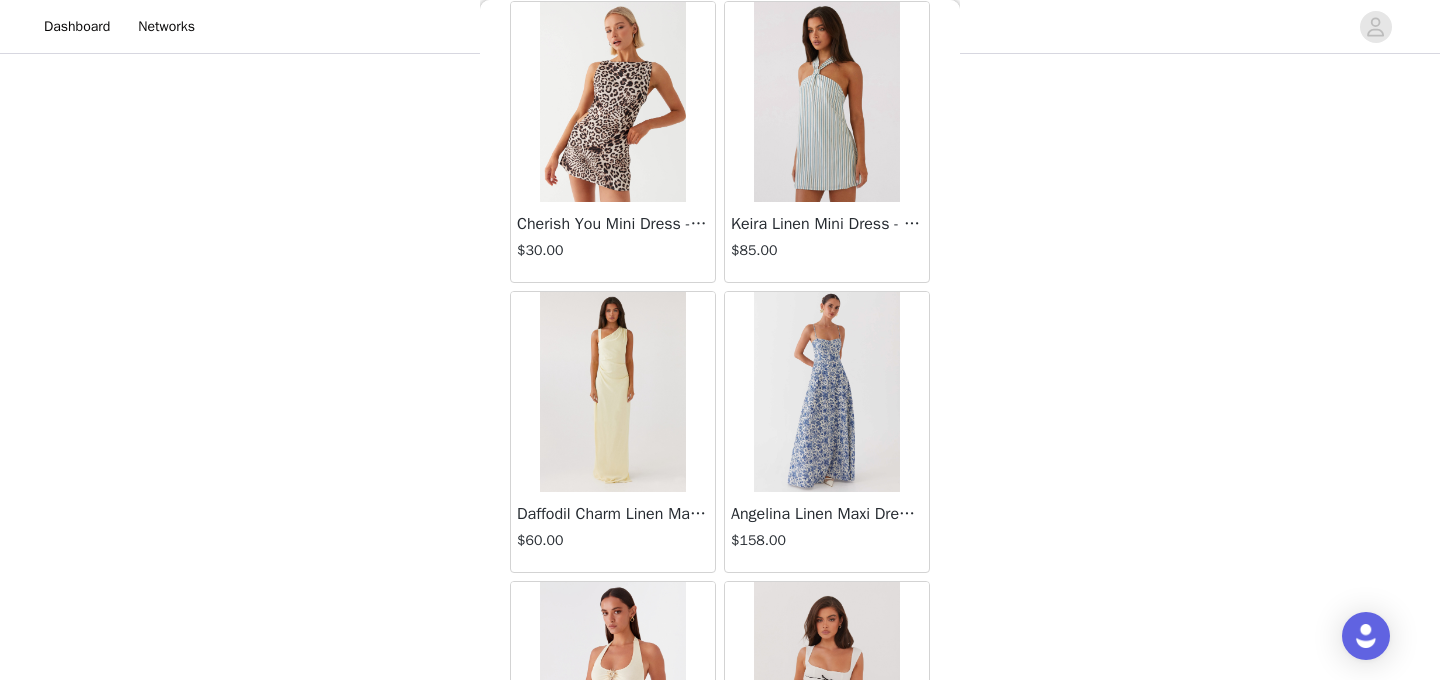 scroll, scrollTop: 8180, scrollLeft: 0, axis: vertical 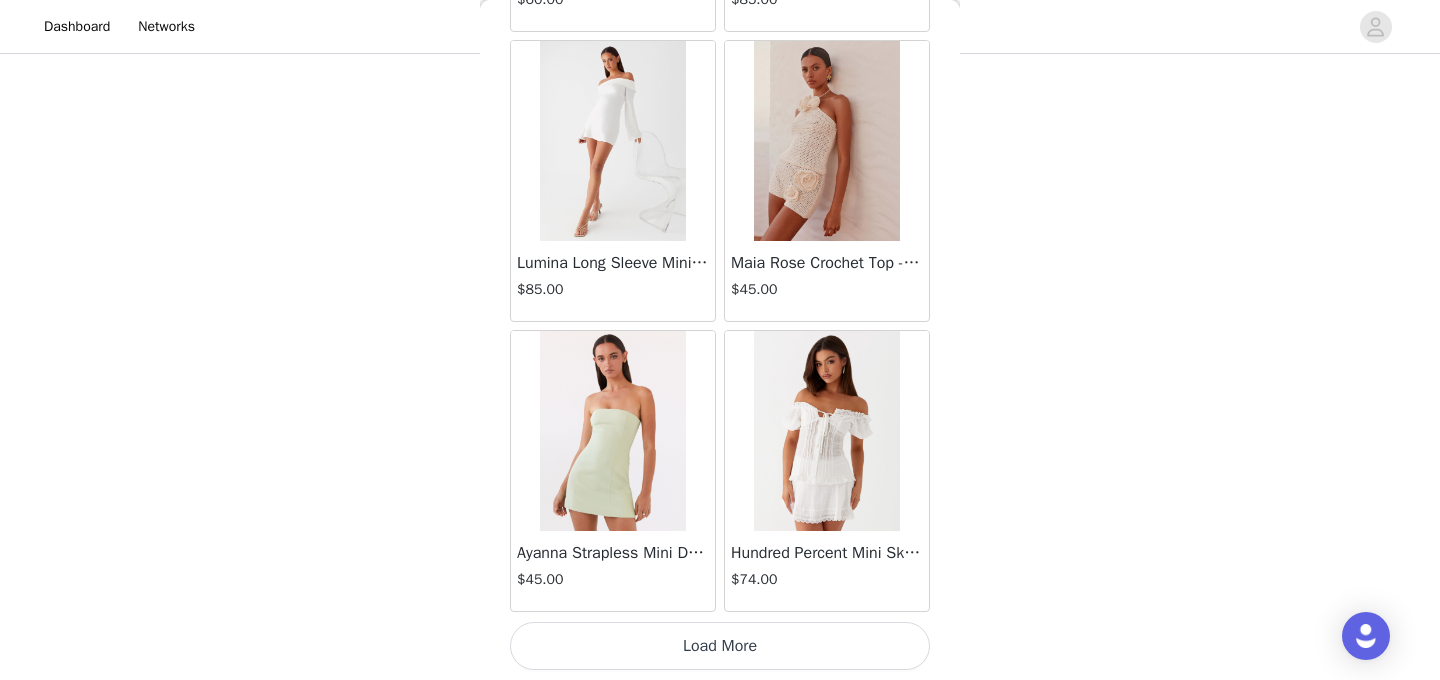 click on "Load More" at bounding box center (720, 646) 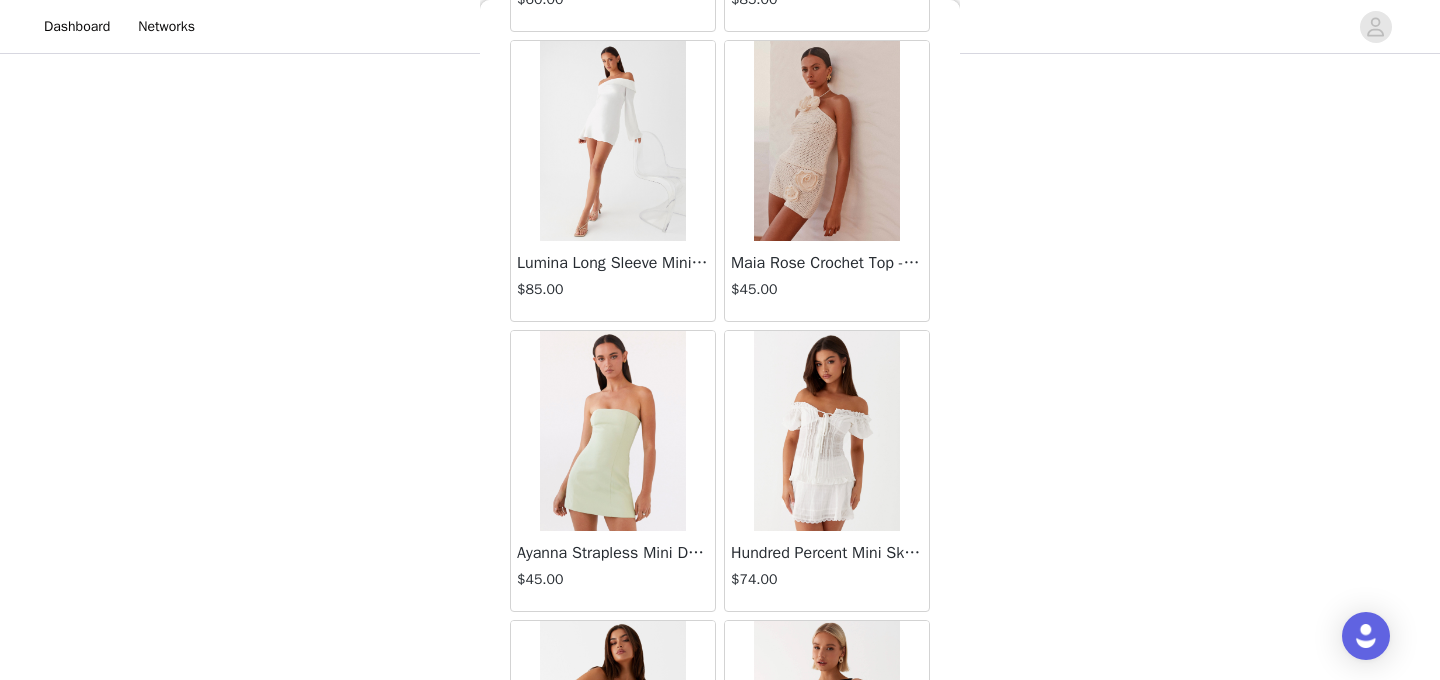 scroll, scrollTop: 11080, scrollLeft: 0, axis: vertical 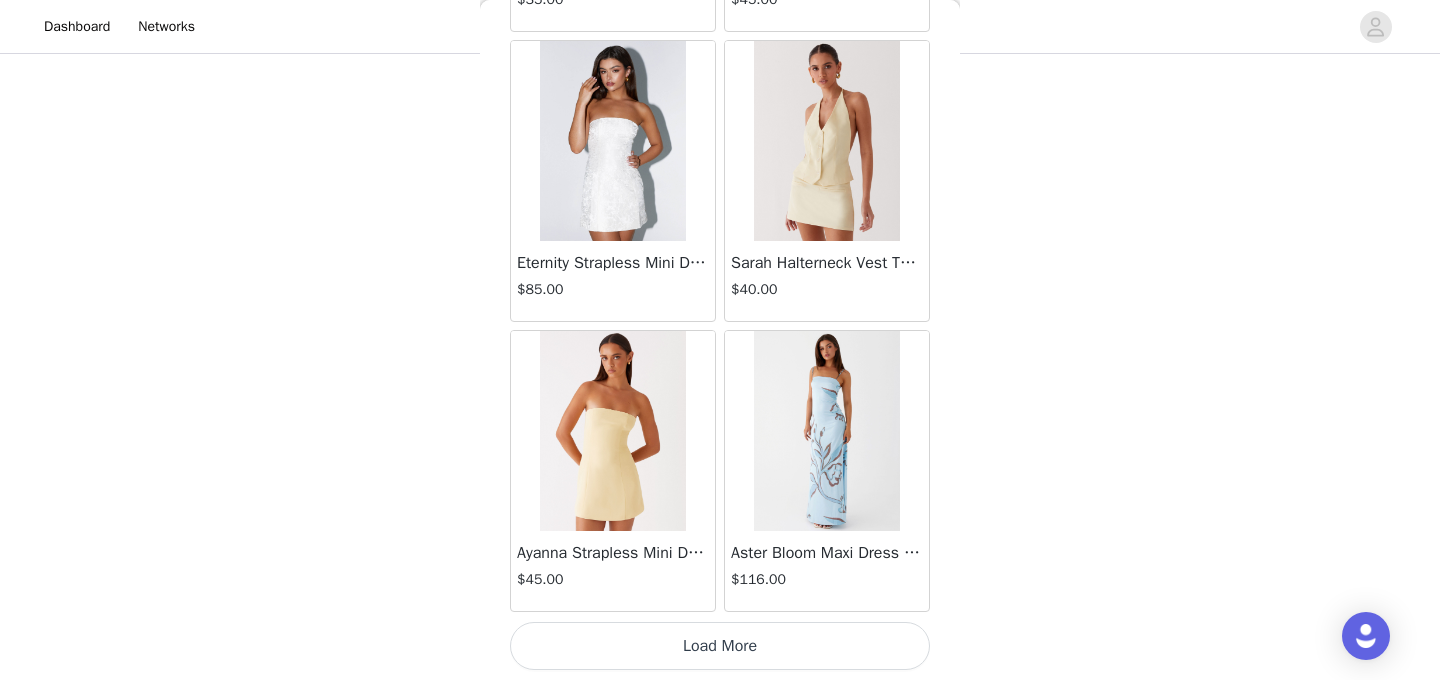 click on "Load More" at bounding box center (720, 646) 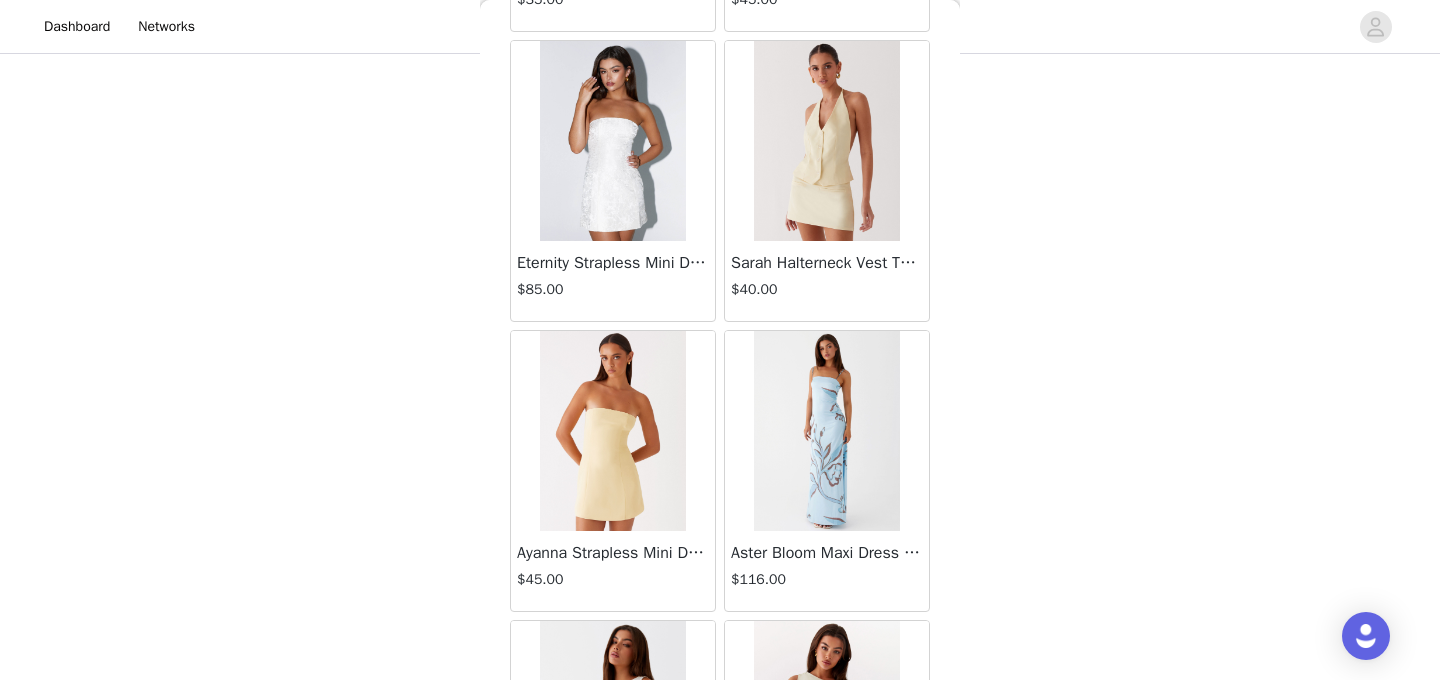 scroll, scrollTop: 13980, scrollLeft: 0, axis: vertical 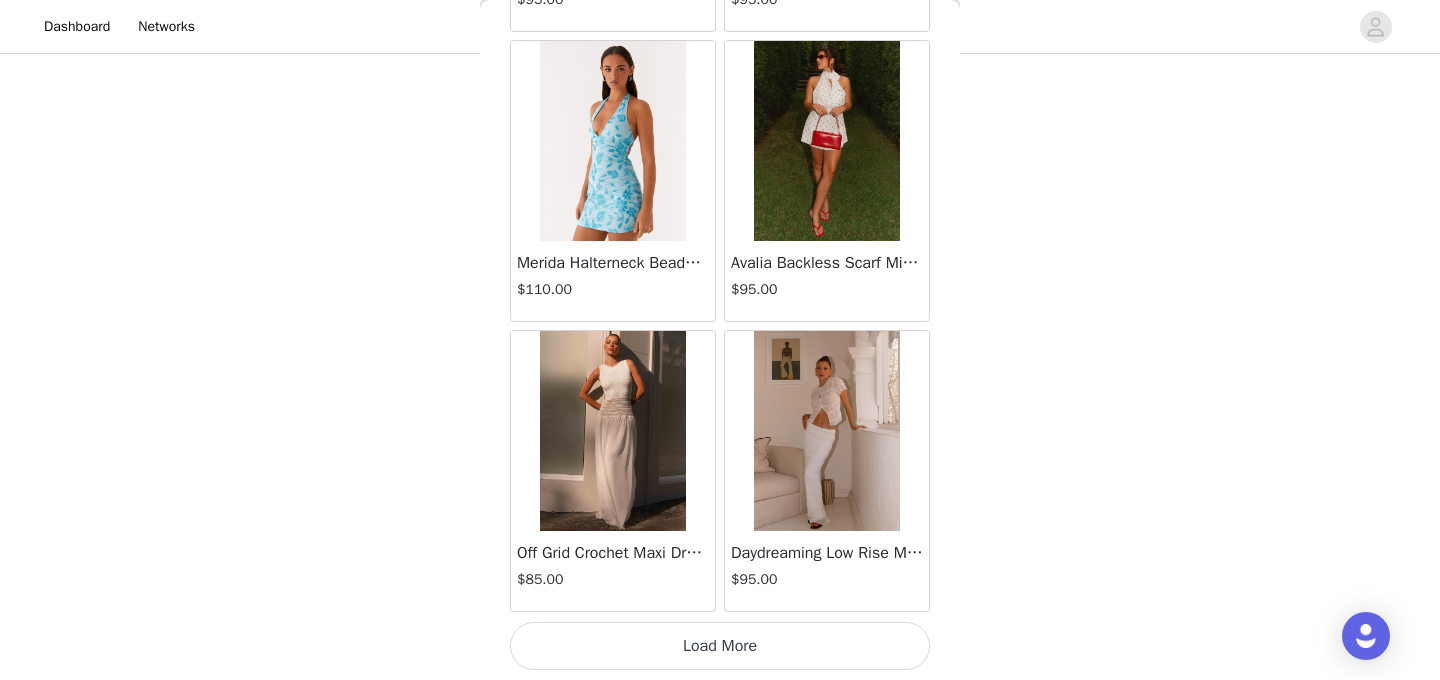 click on "Load More" at bounding box center (720, 646) 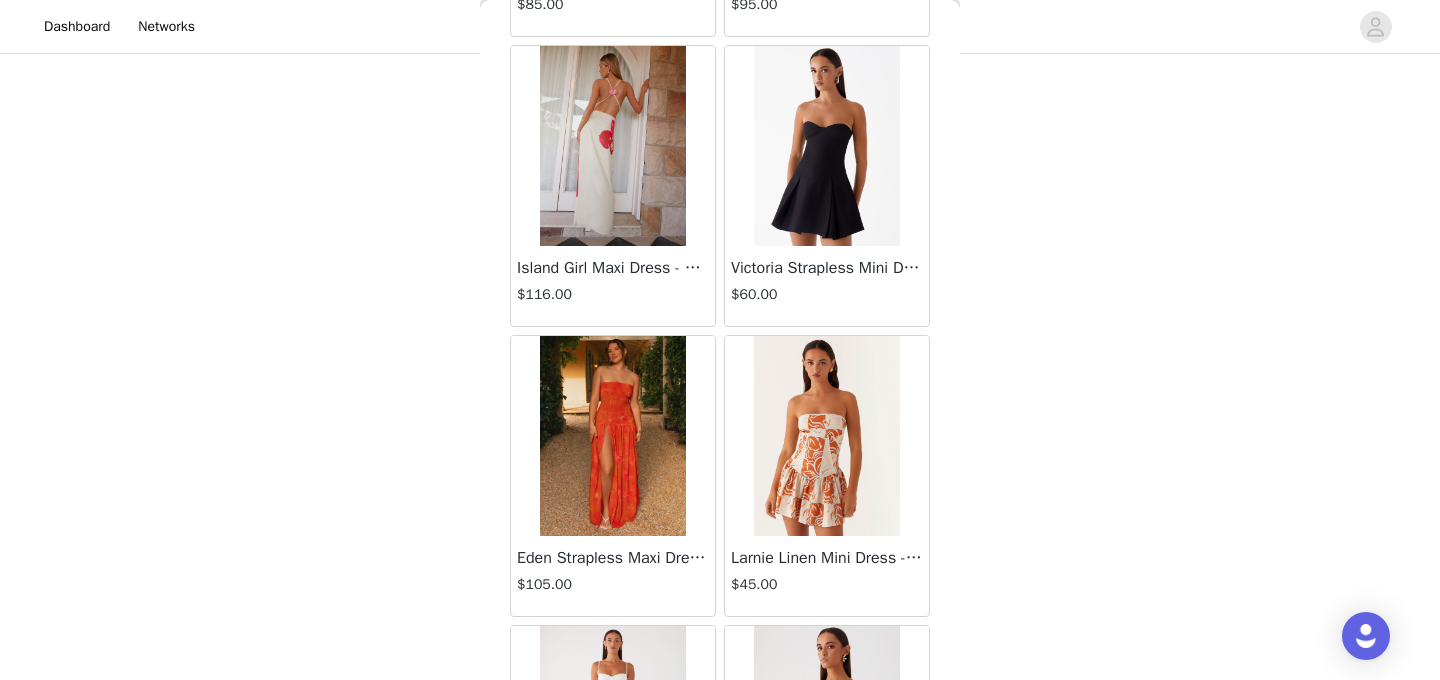 scroll, scrollTop: 16880, scrollLeft: 0, axis: vertical 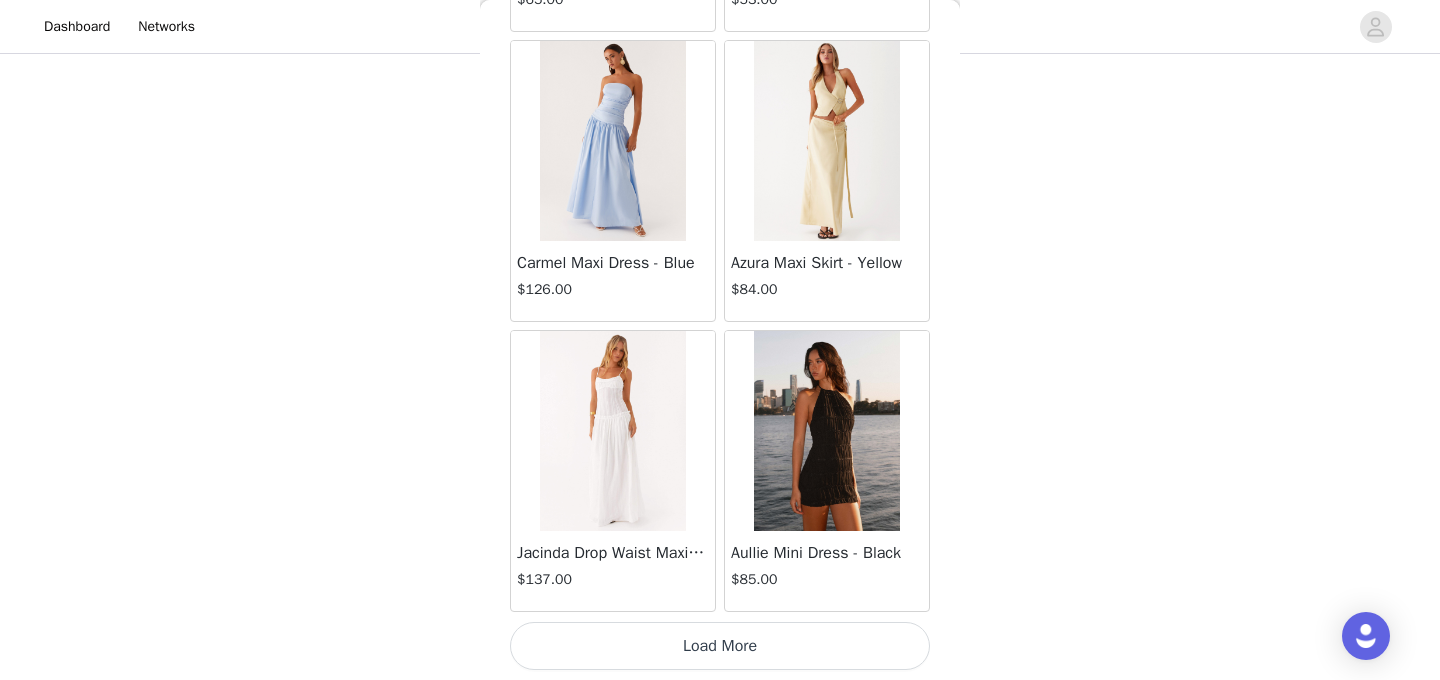 click on "Load More" at bounding box center [720, 646] 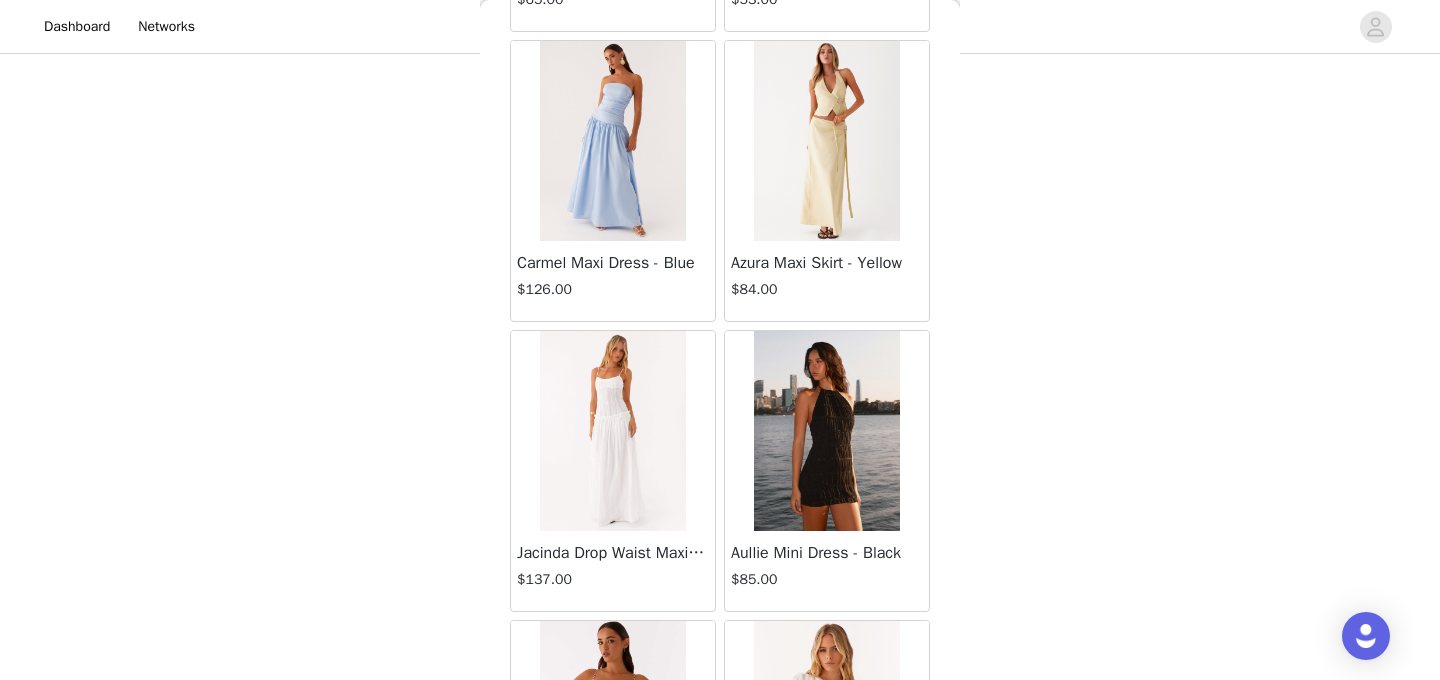 scroll, scrollTop: 19780, scrollLeft: 0, axis: vertical 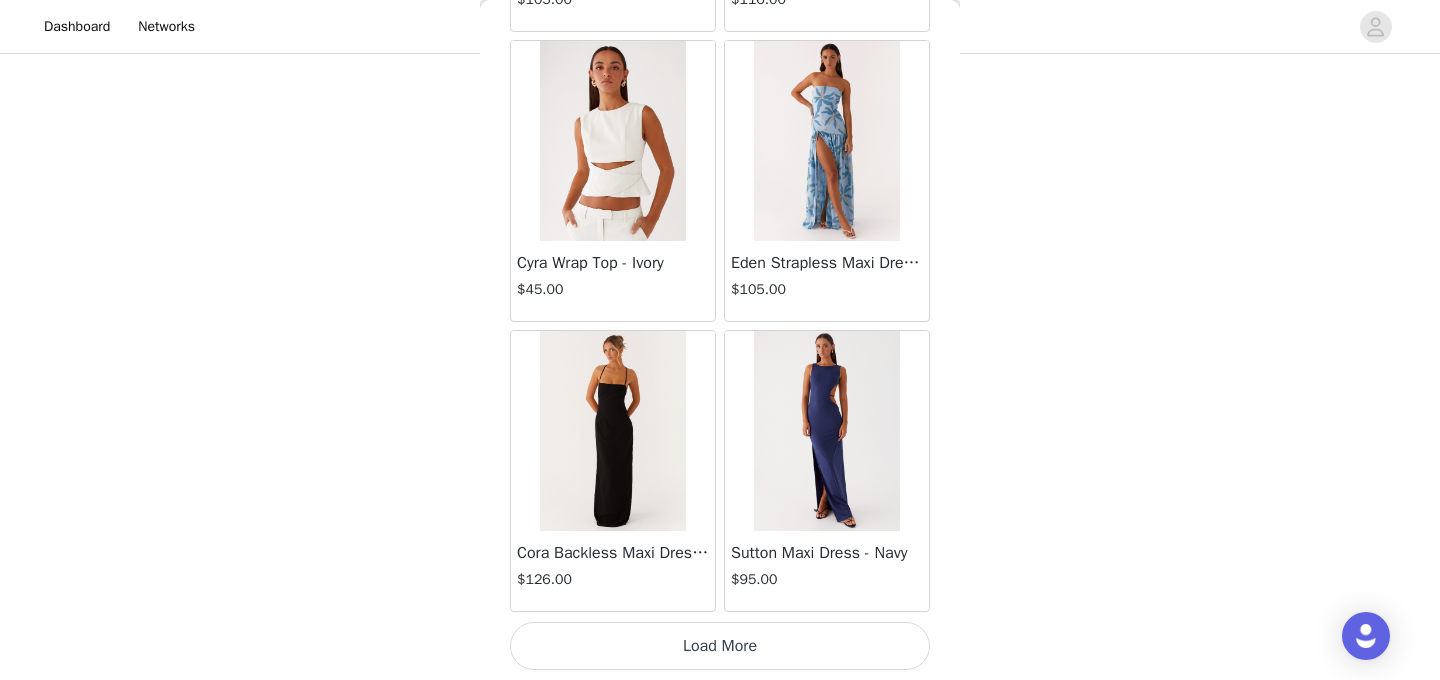 click on "Load More" at bounding box center [720, 646] 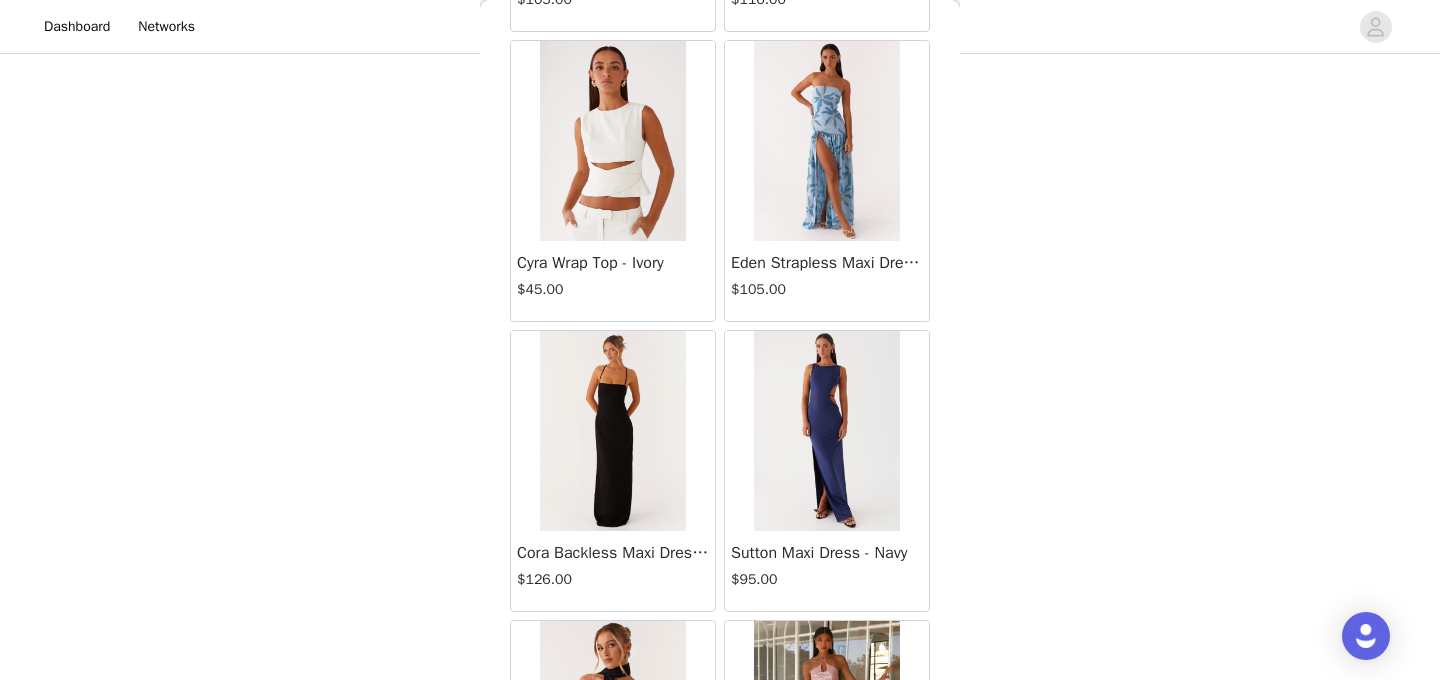 scroll, scrollTop: 22680, scrollLeft: 0, axis: vertical 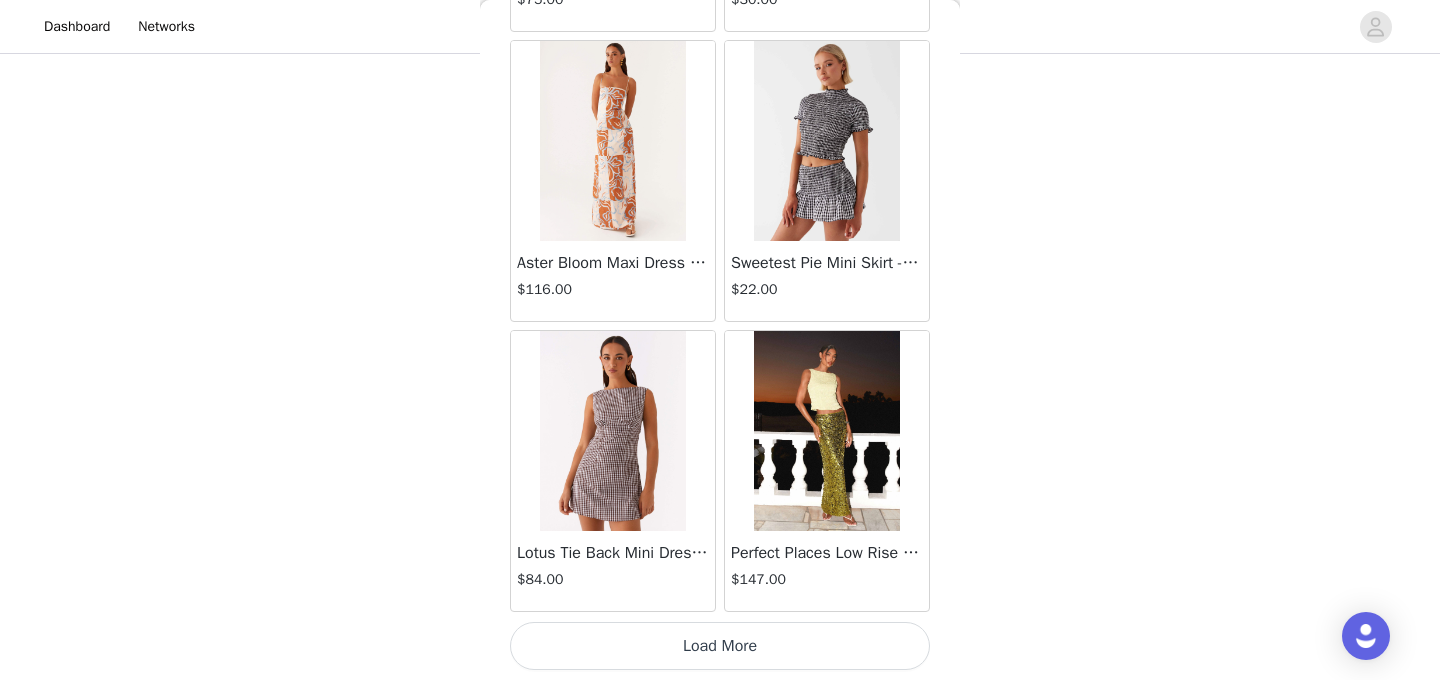 click on "Load More" at bounding box center [720, 646] 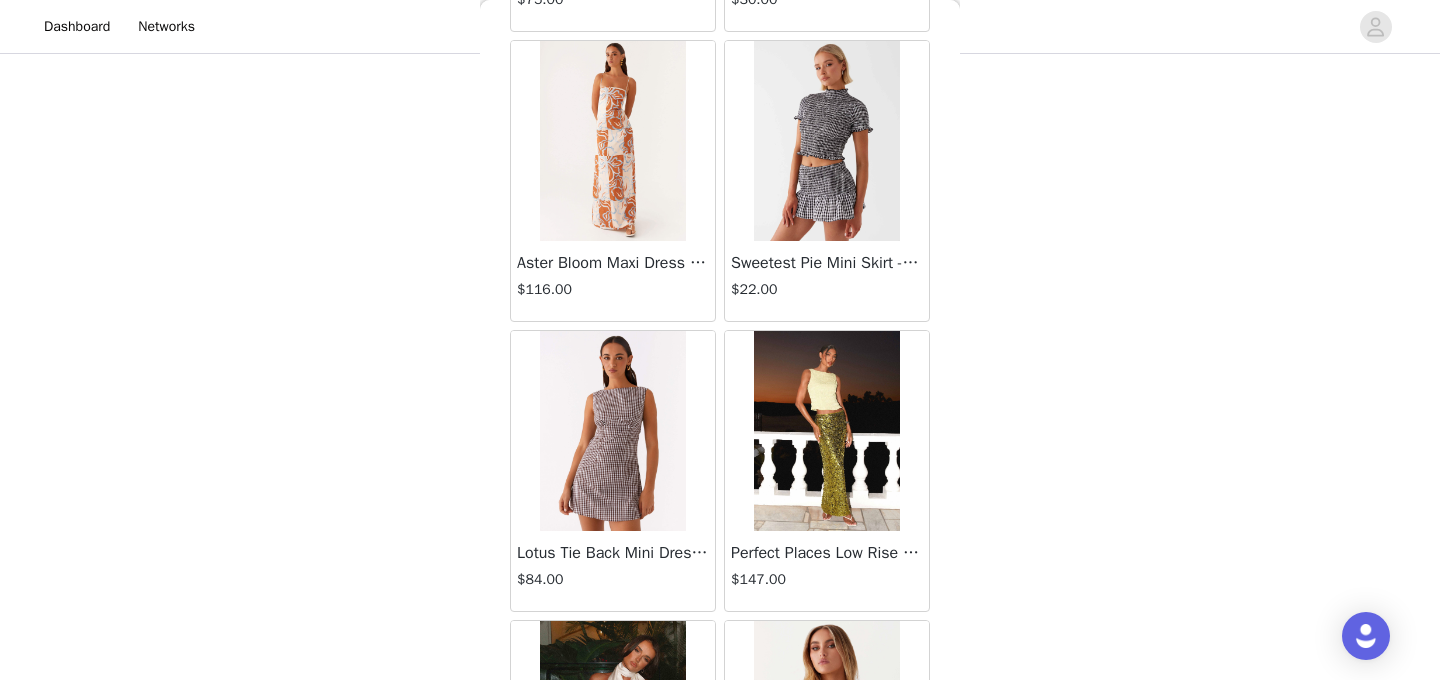 scroll, scrollTop: 25580, scrollLeft: 0, axis: vertical 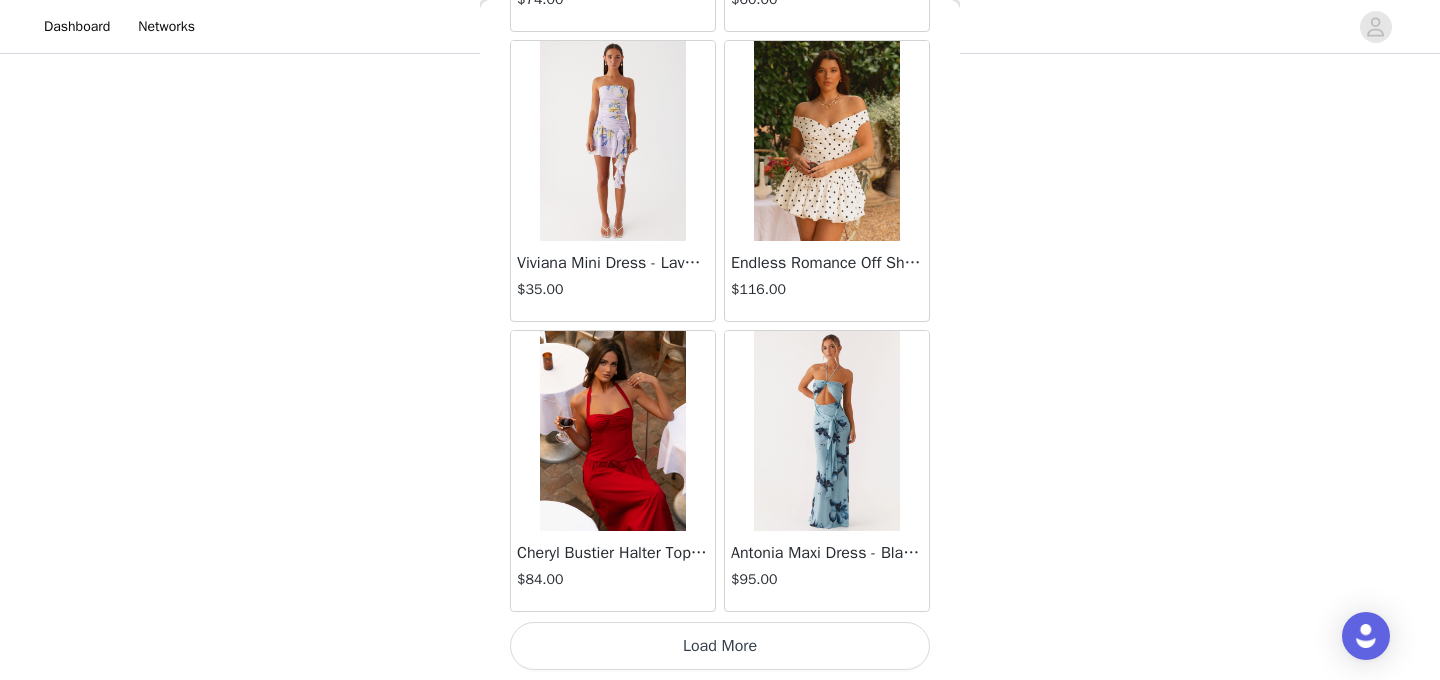 click on "Load More" at bounding box center (720, 646) 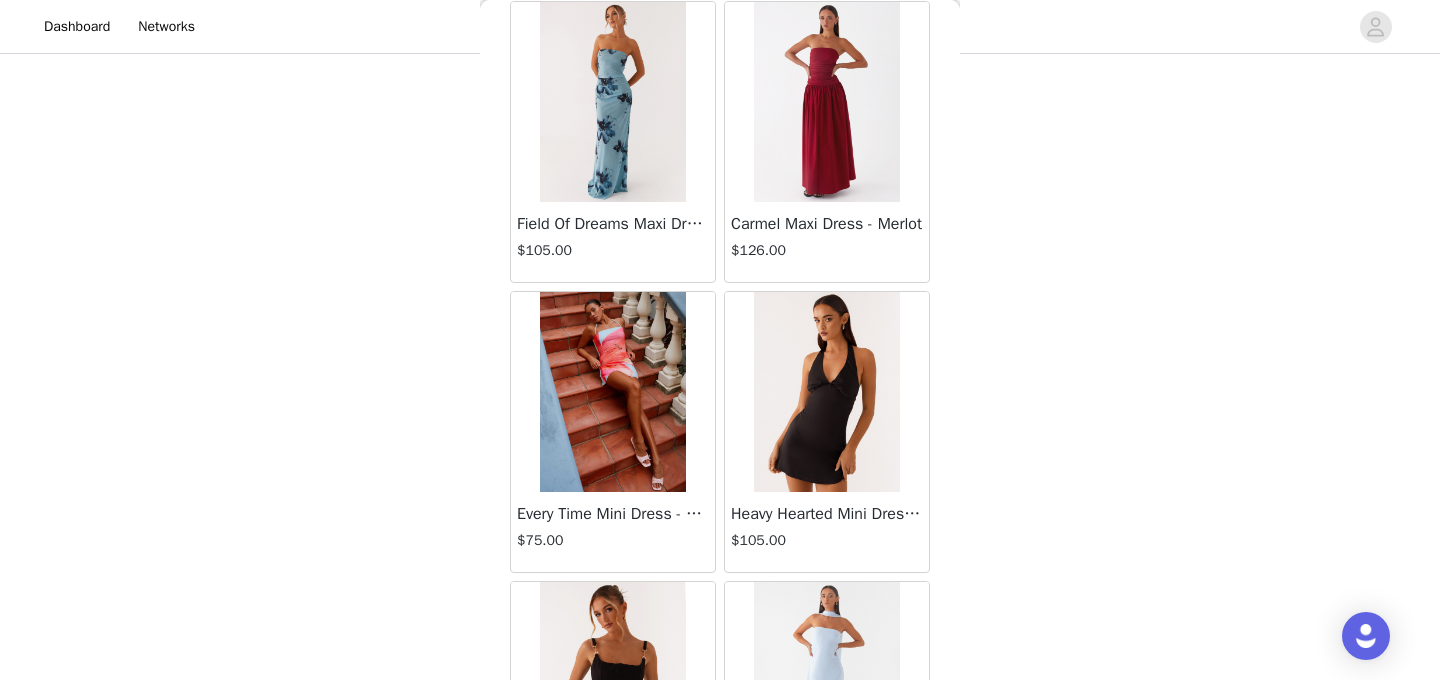 scroll, scrollTop: 28480, scrollLeft: 0, axis: vertical 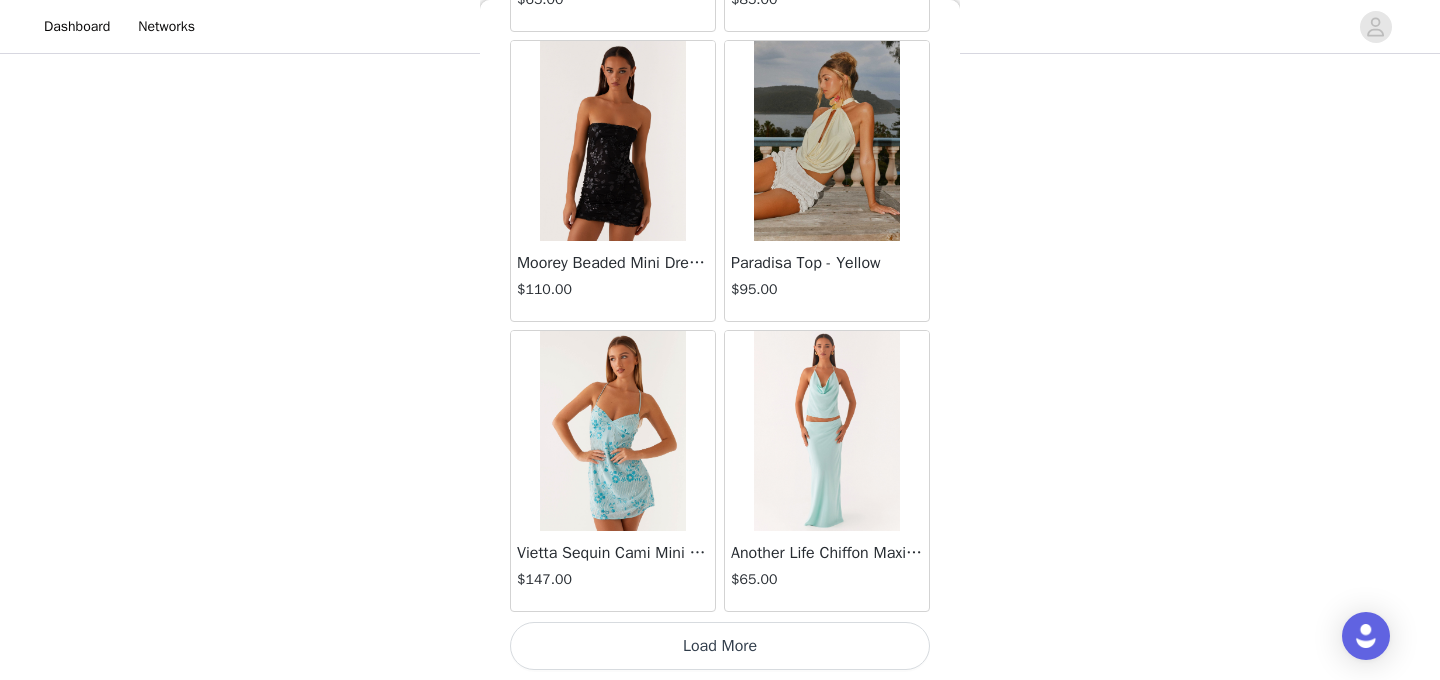 click on "Load More" at bounding box center (720, 646) 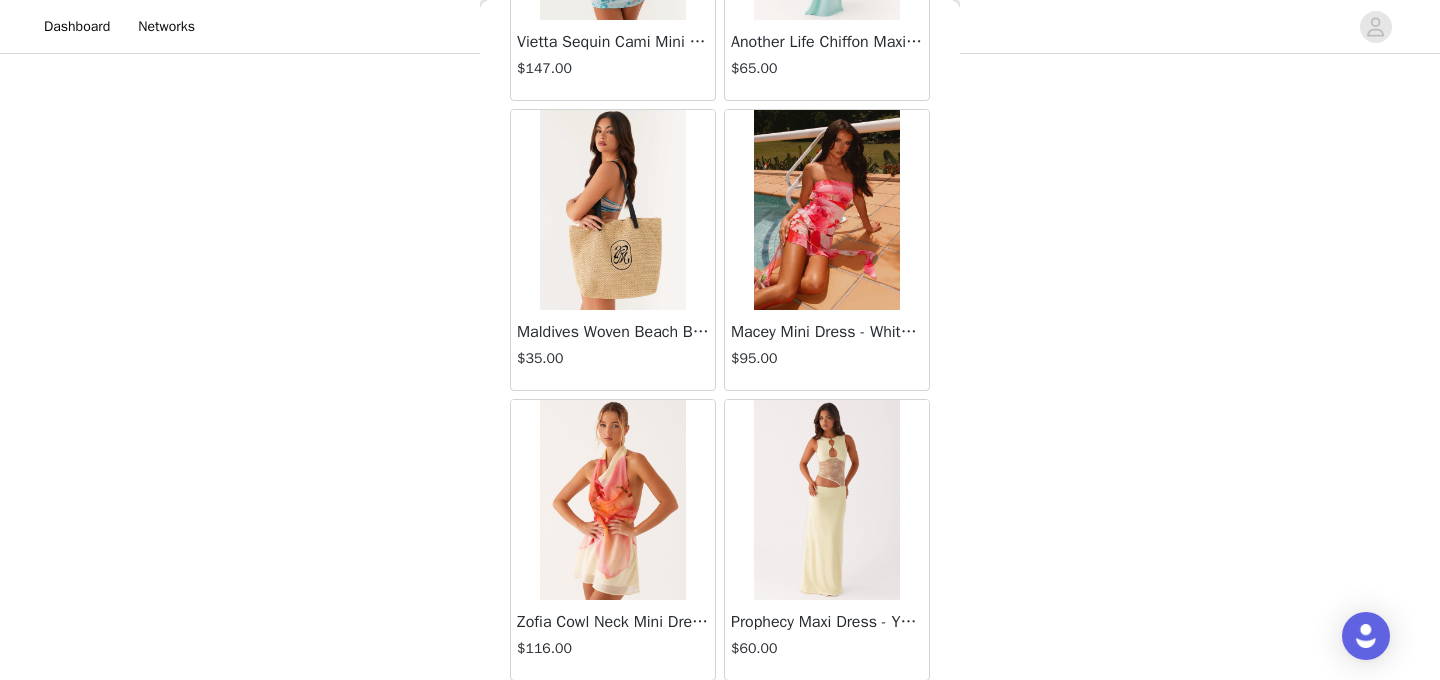 scroll, scrollTop: 31322, scrollLeft: 0, axis: vertical 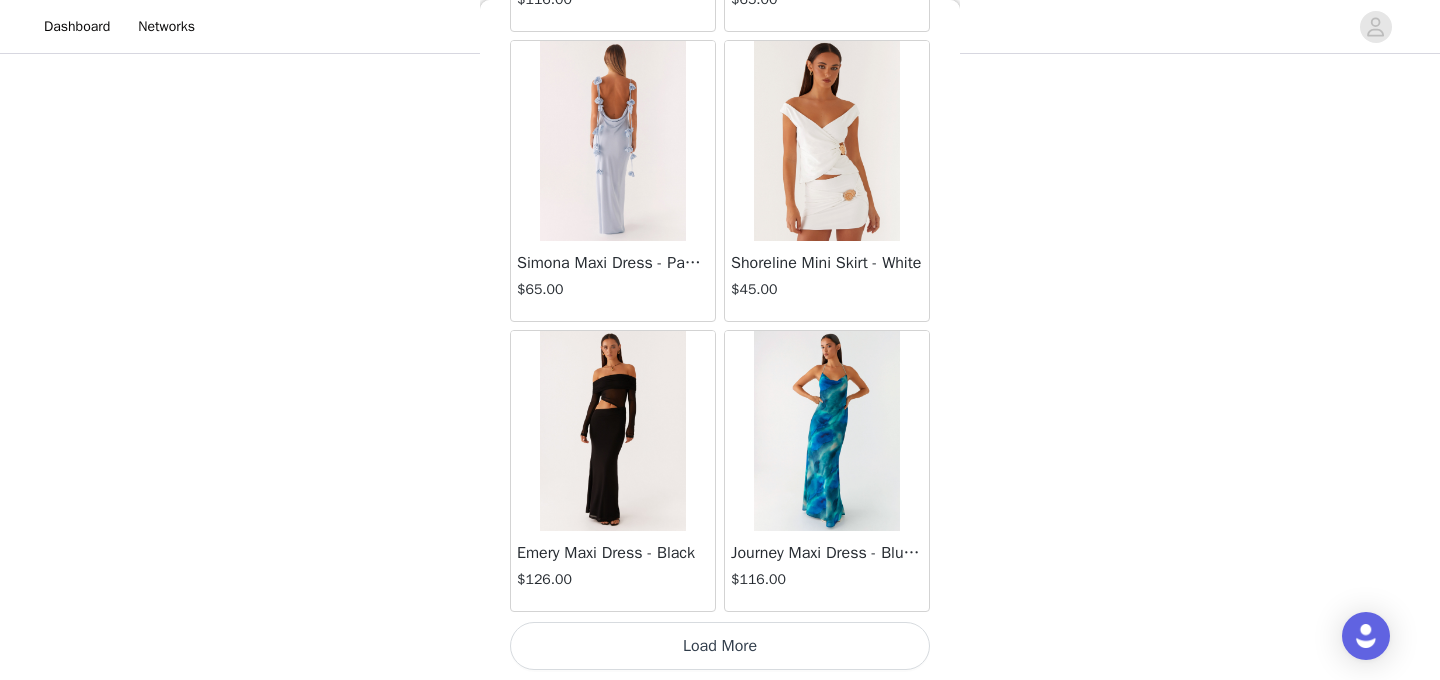 click on "Load More" at bounding box center [720, 646] 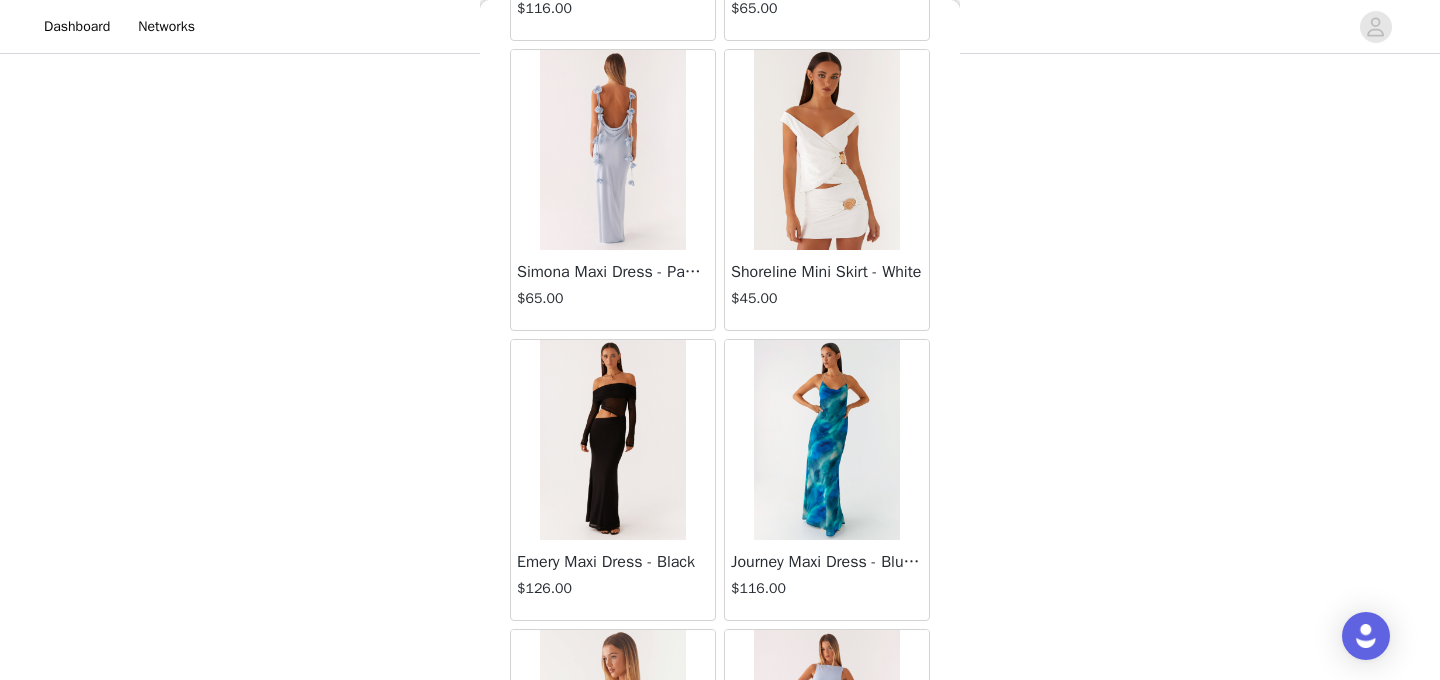 scroll, scrollTop: 31380, scrollLeft: 0, axis: vertical 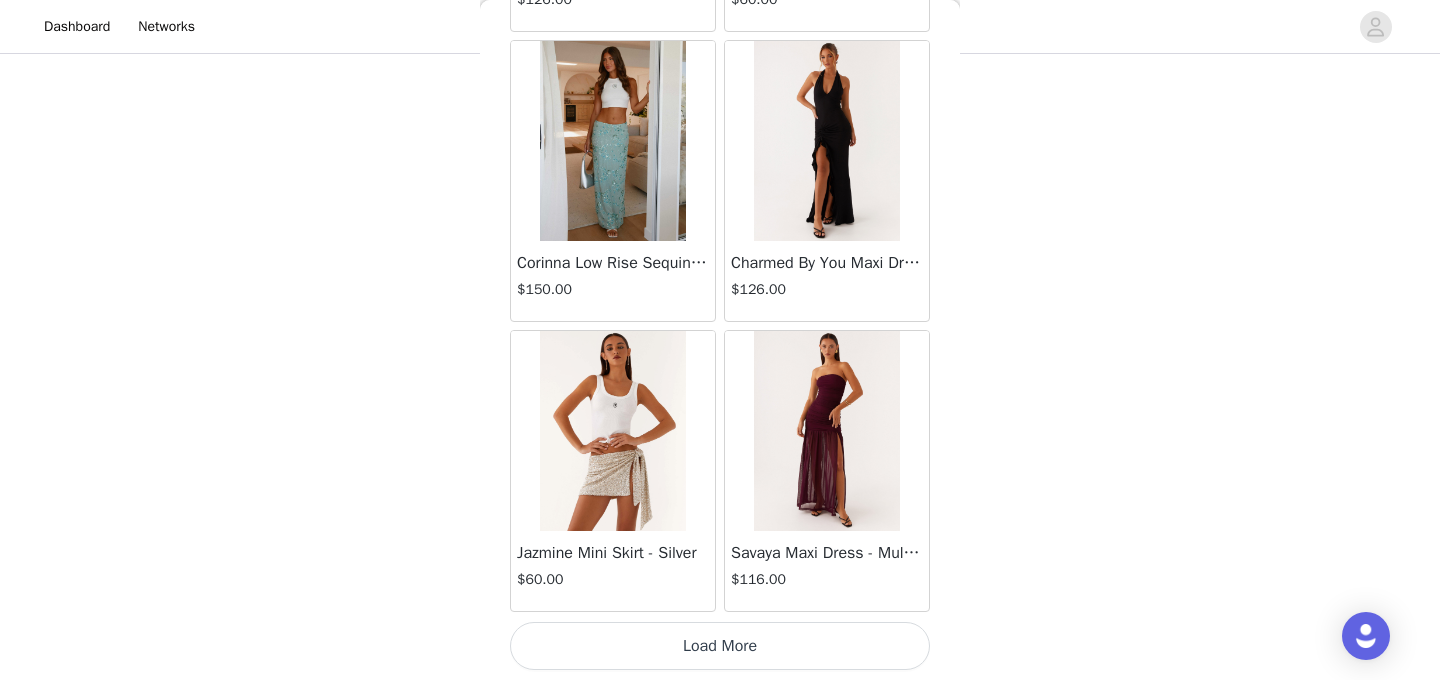 click on "Load More" at bounding box center (720, 646) 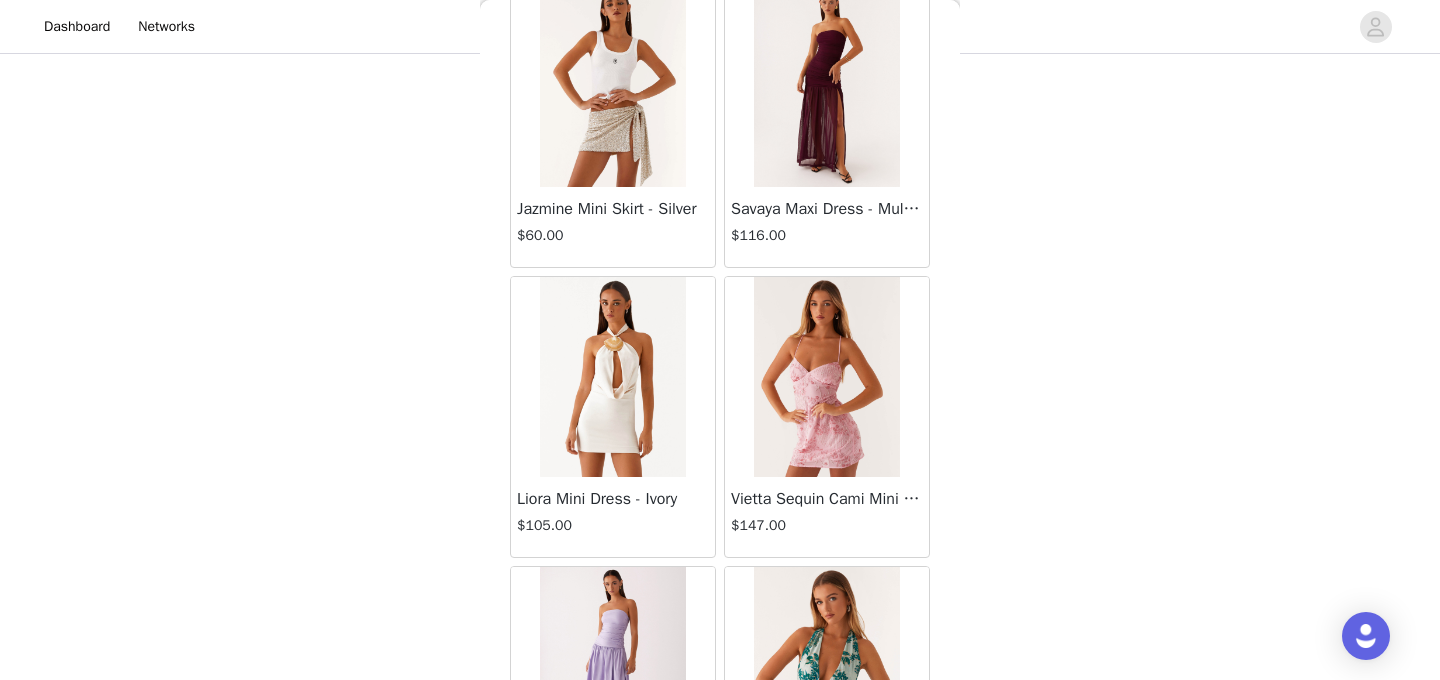 scroll, scrollTop: 37180, scrollLeft: 0, axis: vertical 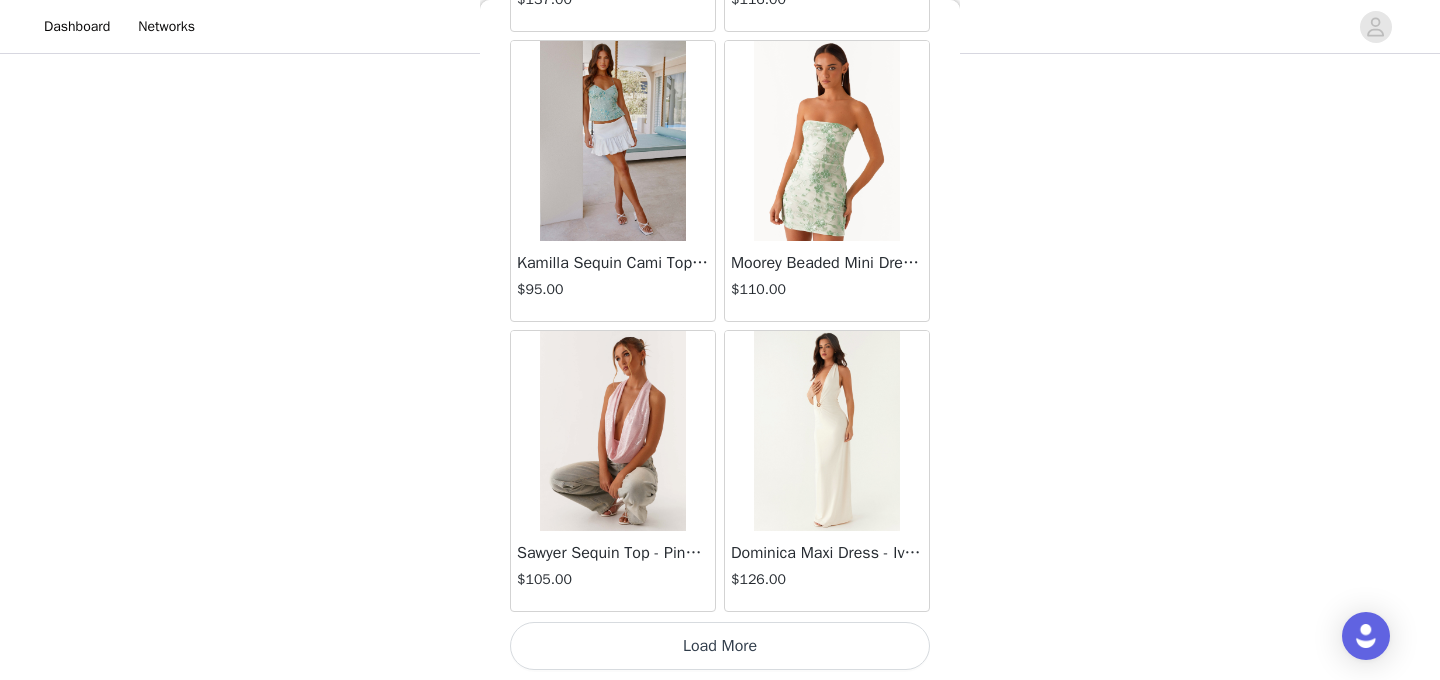 click on "Load More" at bounding box center [720, 646] 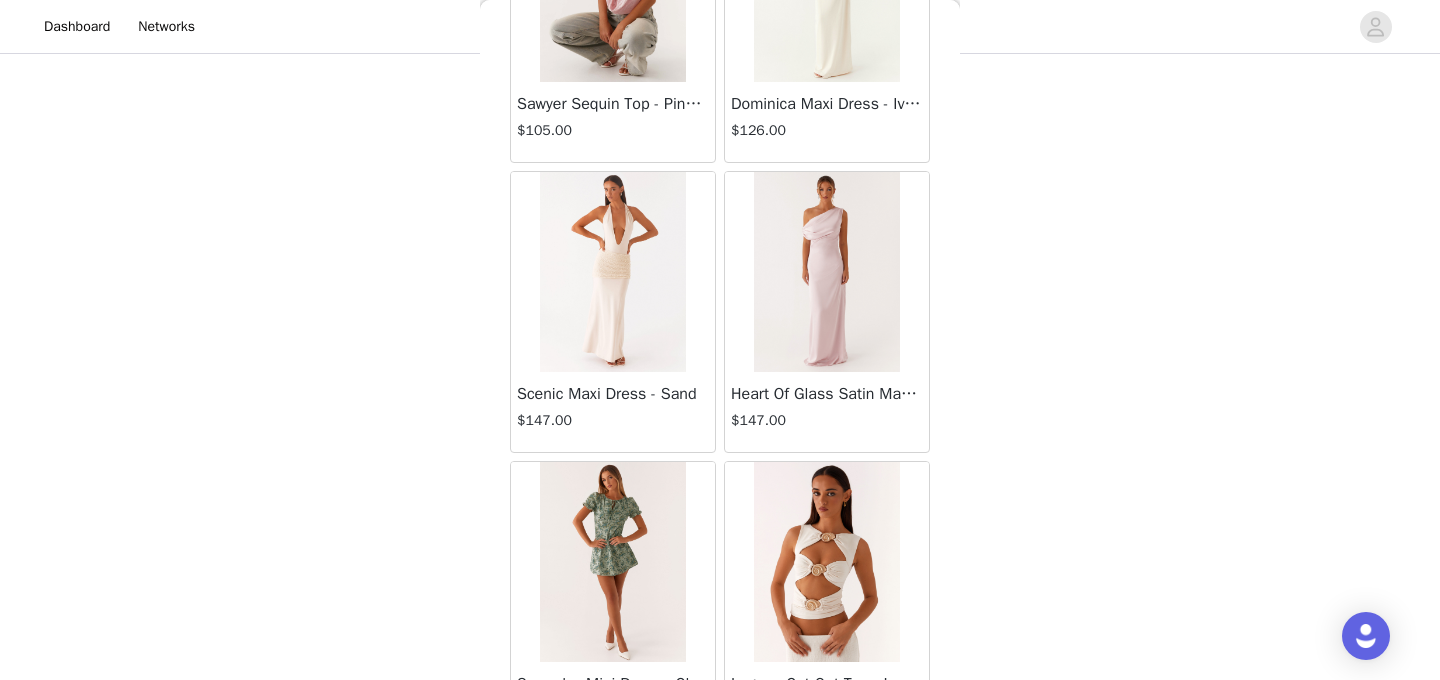 scroll, scrollTop: 40080, scrollLeft: 0, axis: vertical 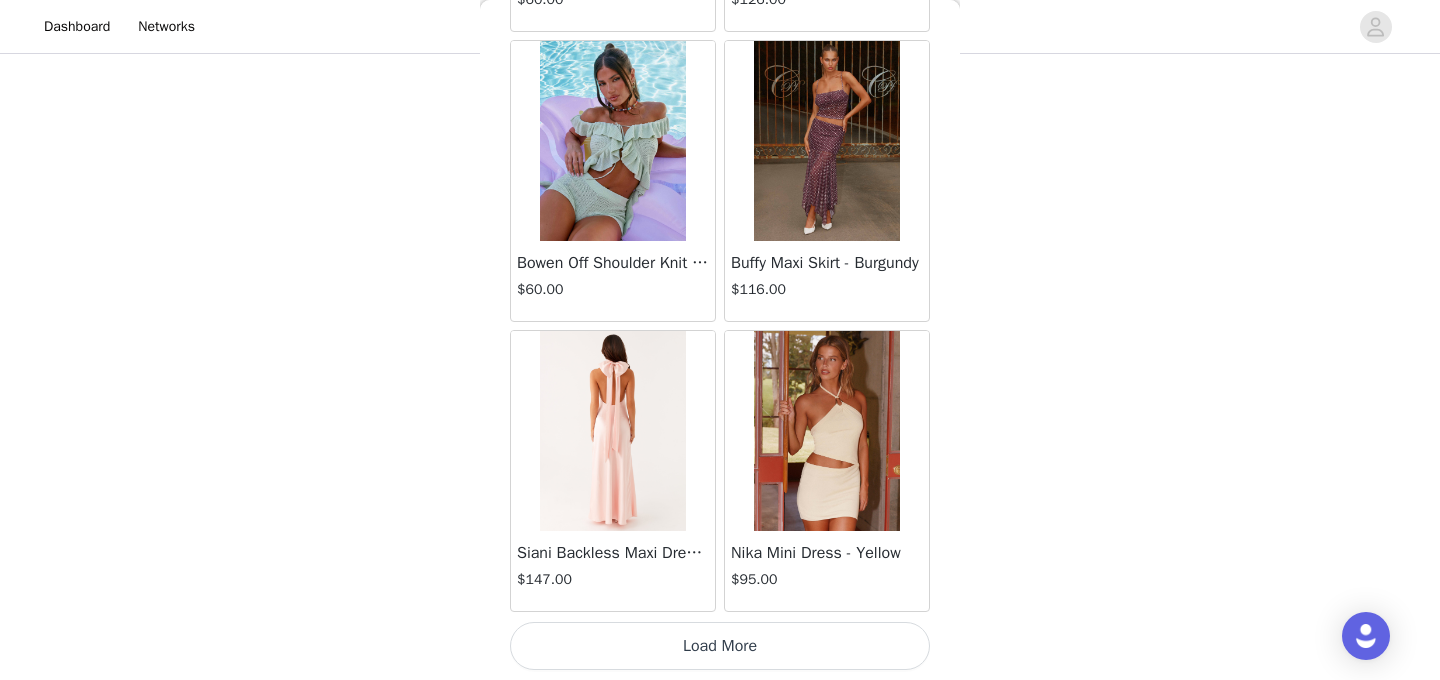 drag, startPoint x: 719, startPoint y: 643, endPoint x: 724, endPoint y: 538, distance: 105.11898 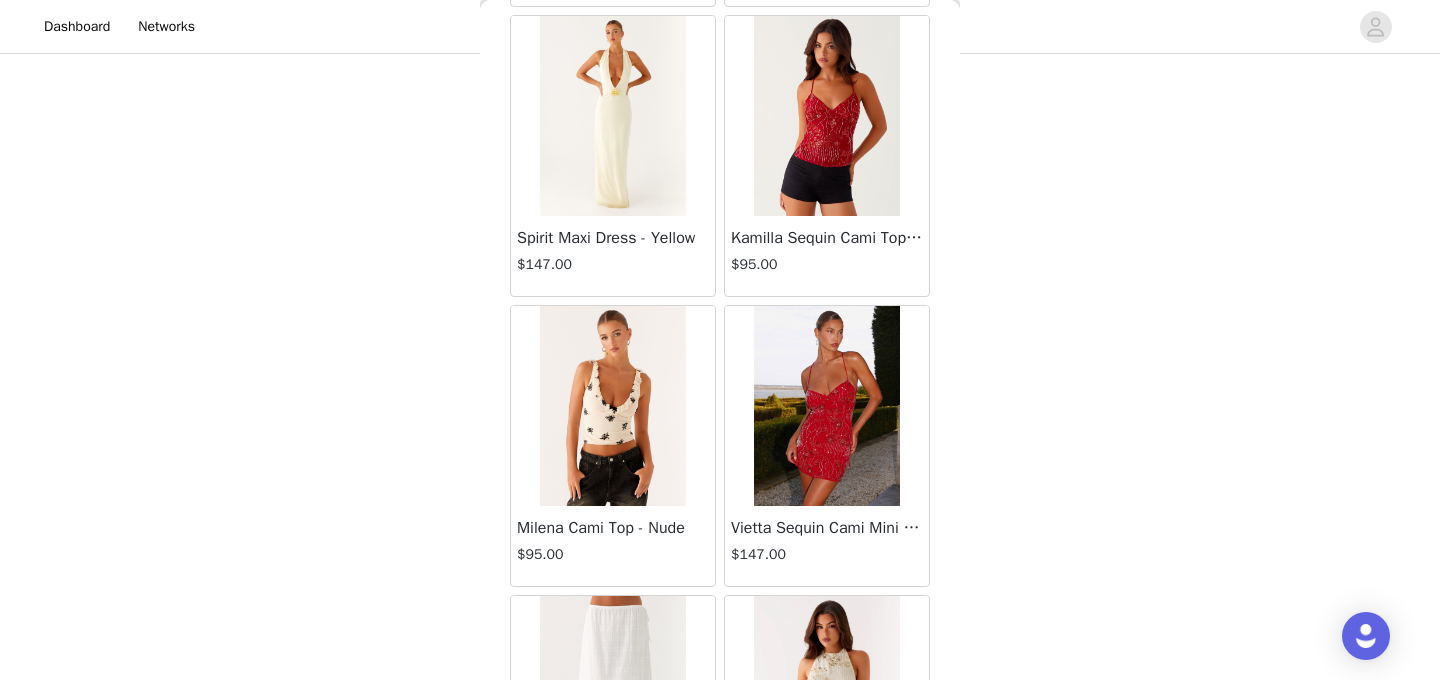 scroll, scrollTop: 42980, scrollLeft: 0, axis: vertical 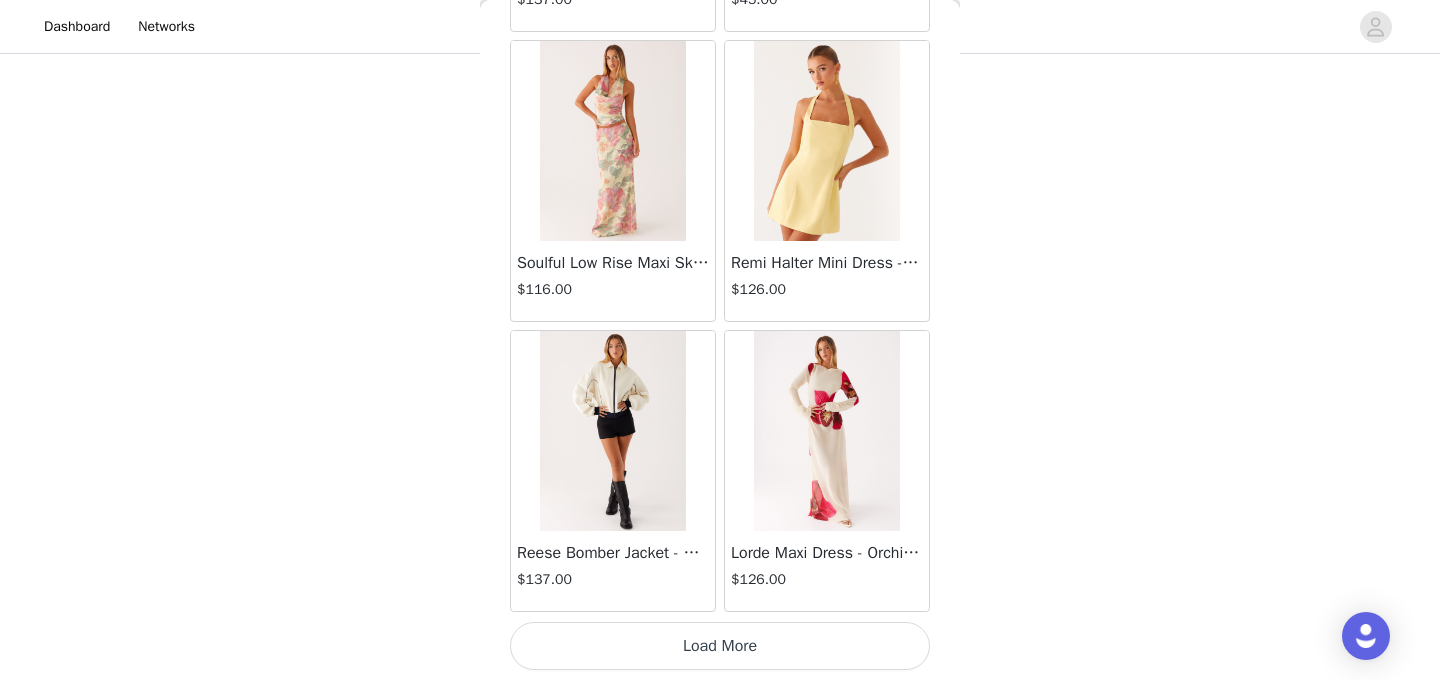 click on "Load More" at bounding box center [720, 646] 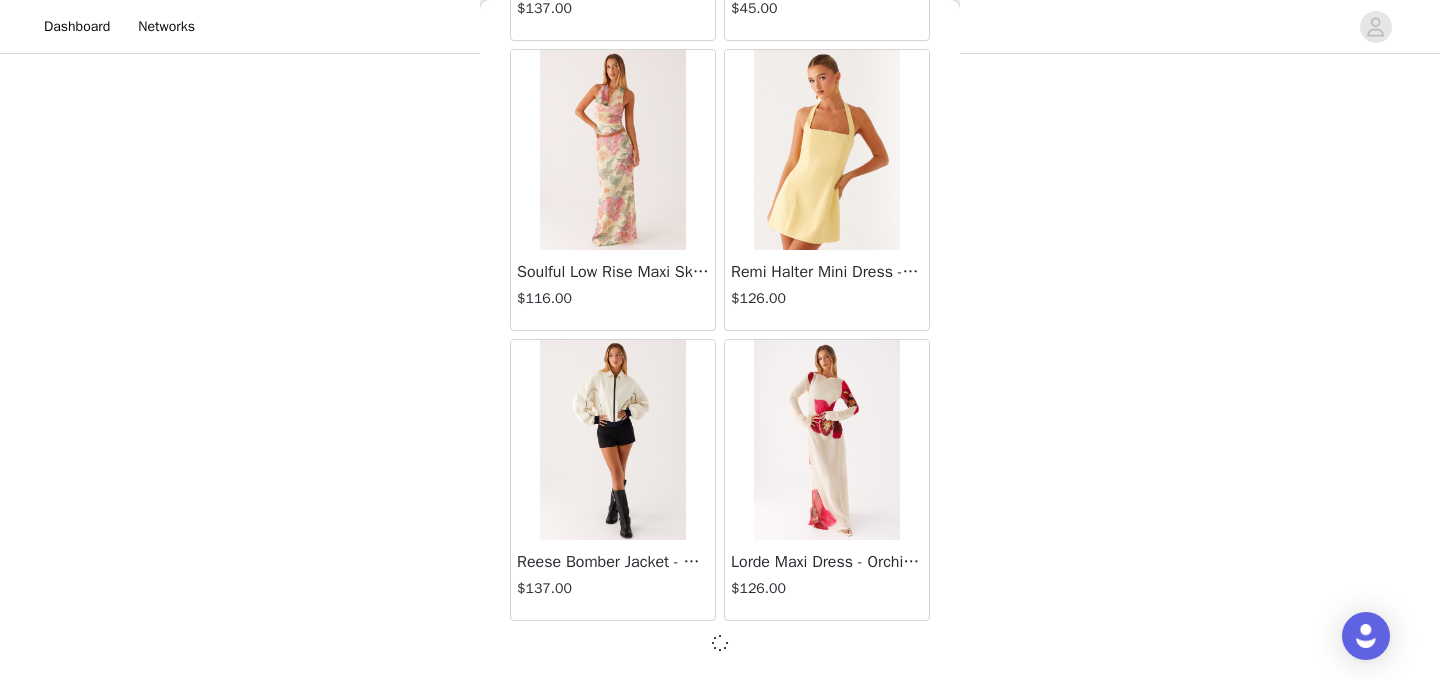 scroll, scrollTop: 42971, scrollLeft: 0, axis: vertical 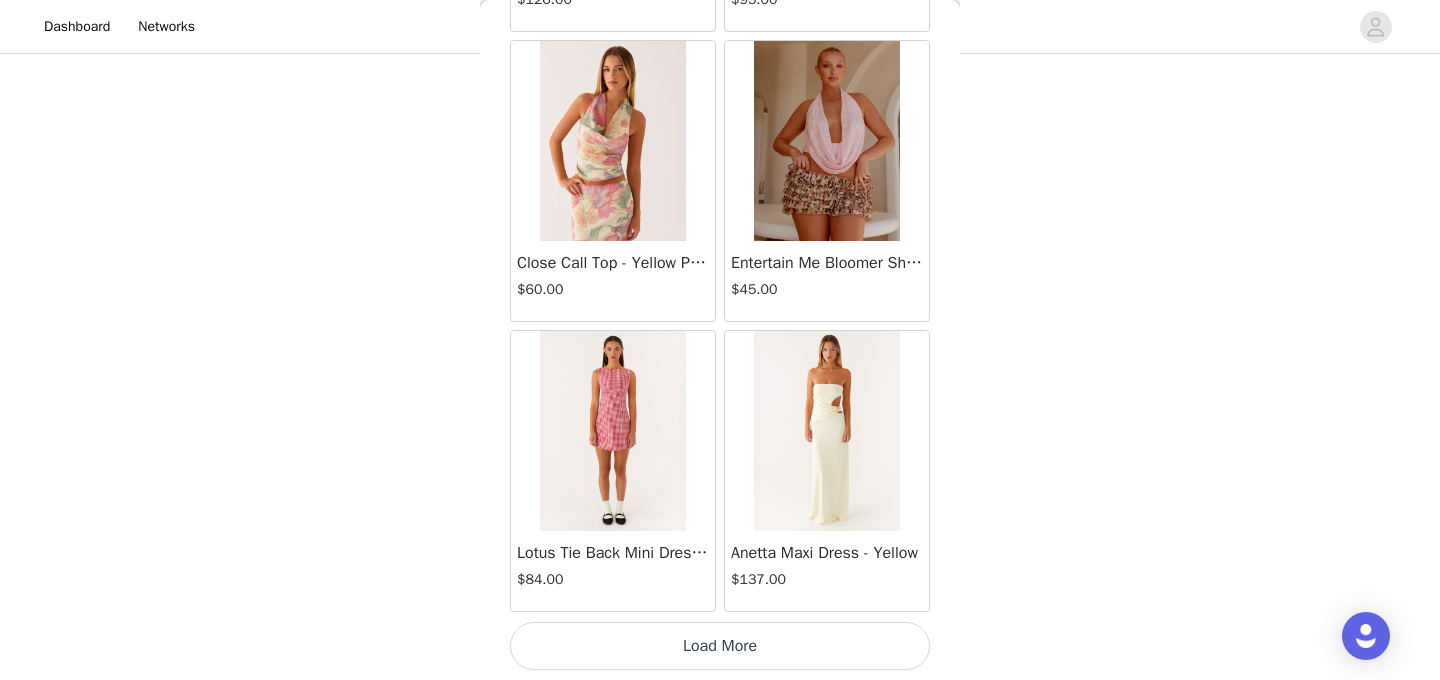 click on "Load More" at bounding box center (720, 646) 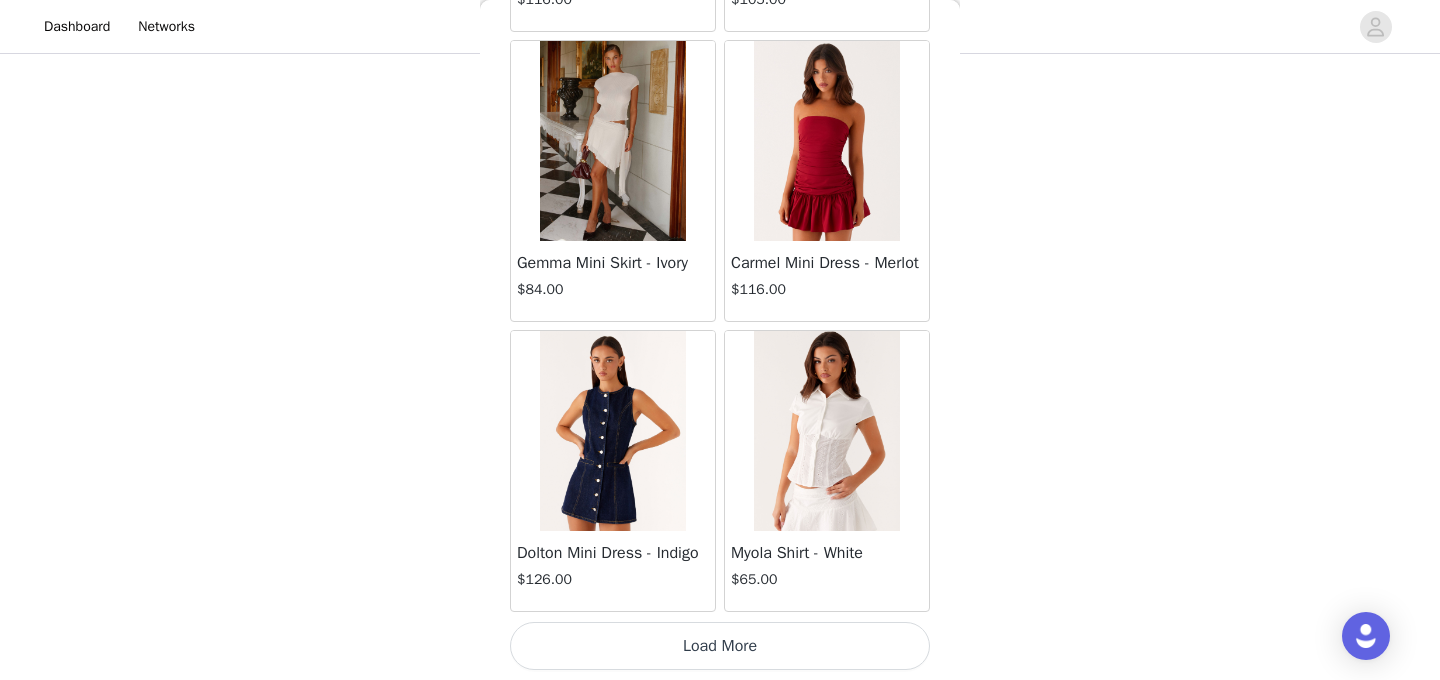 click on "Load More" at bounding box center [720, 646] 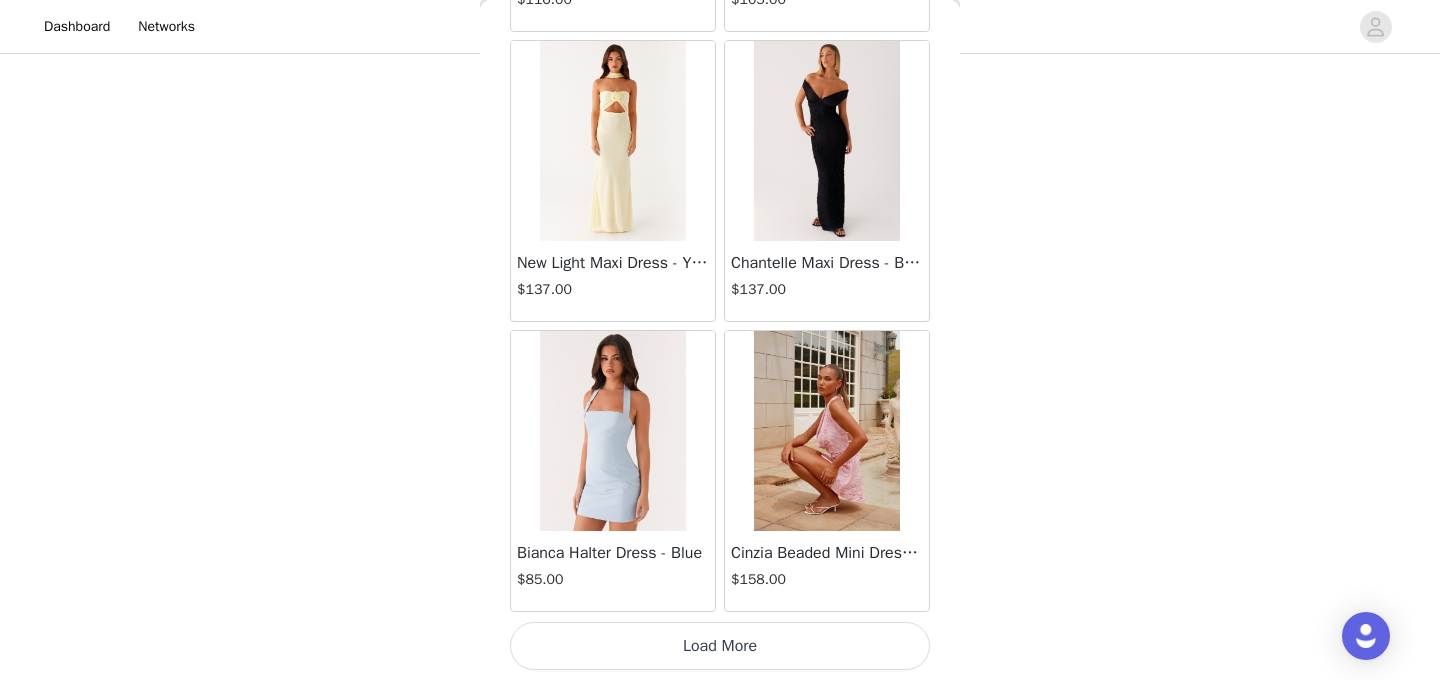 click on "Load More" at bounding box center [720, 646] 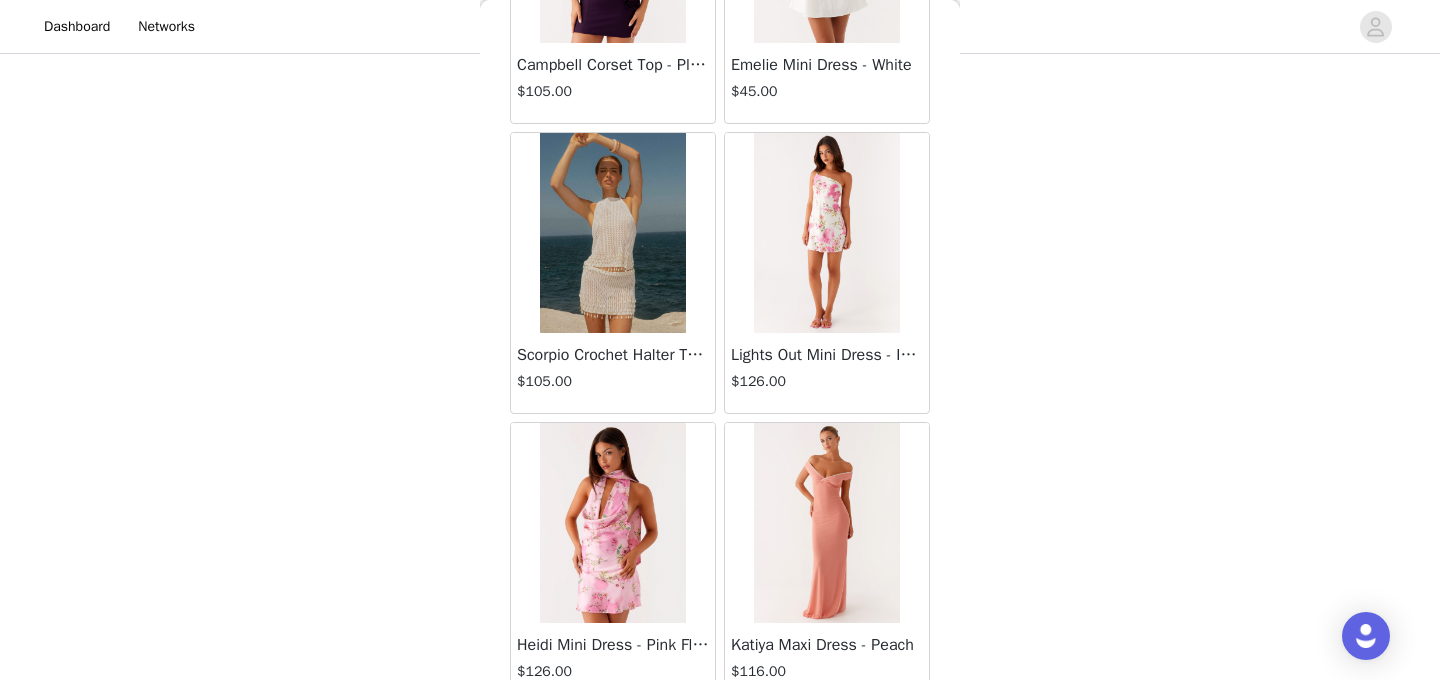 scroll, scrollTop: 54580, scrollLeft: 0, axis: vertical 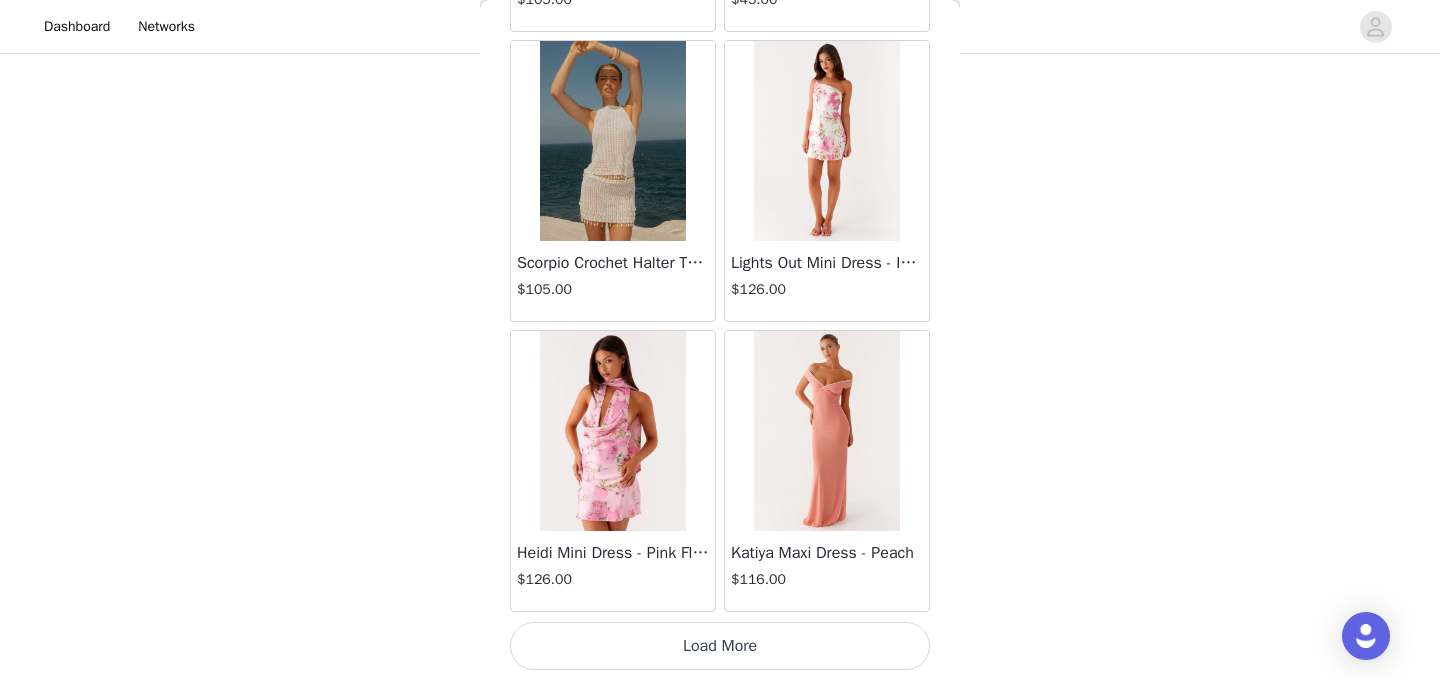 click on "Load More" at bounding box center (720, 646) 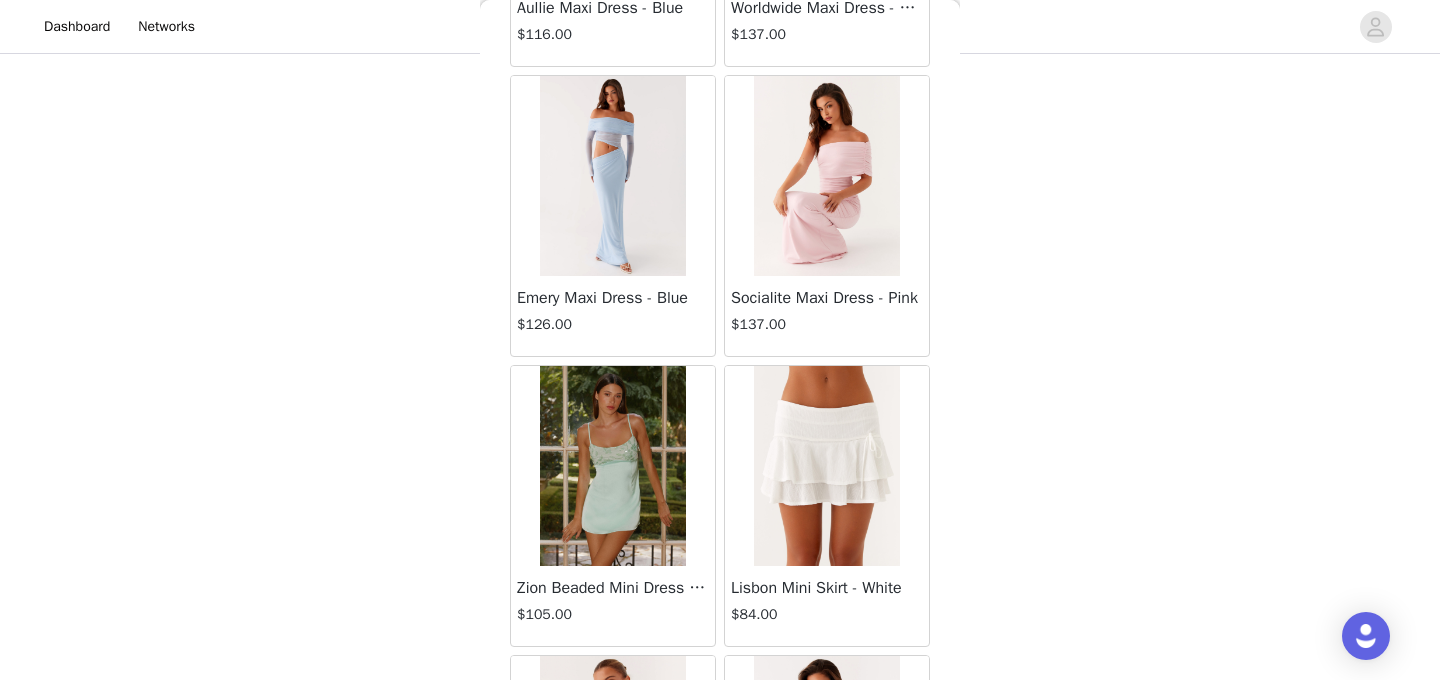 scroll, scrollTop: 57480, scrollLeft: 0, axis: vertical 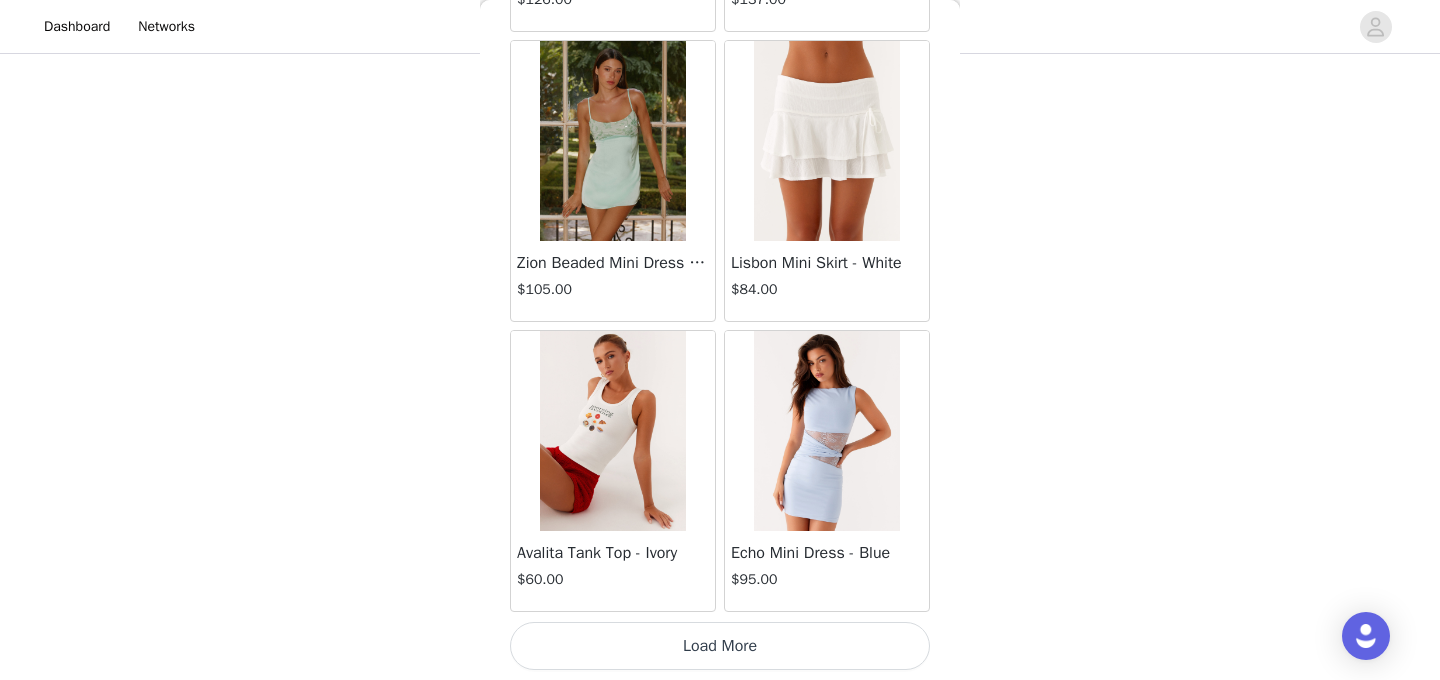 click on "Load More" at bounding box center (720, 646) 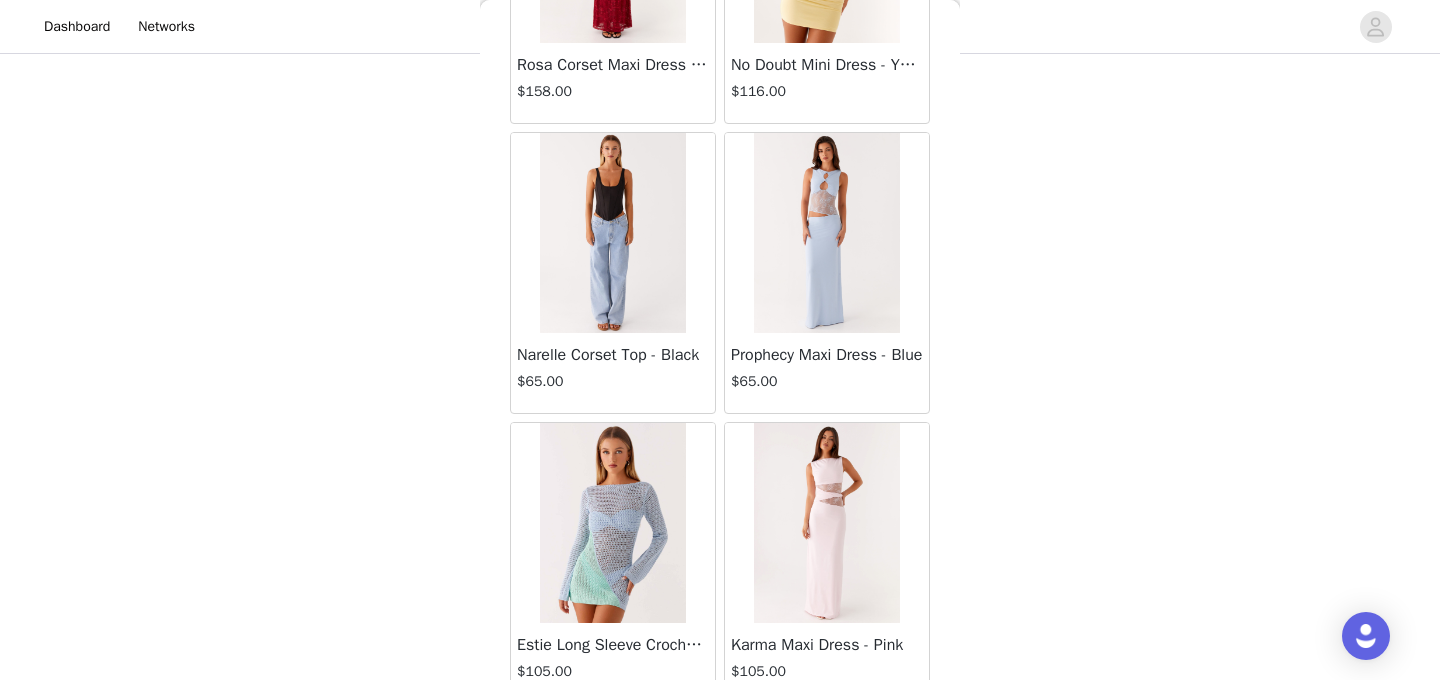 scroll, scrollTop: 60380, scrollLeft: 0, axis: vertical 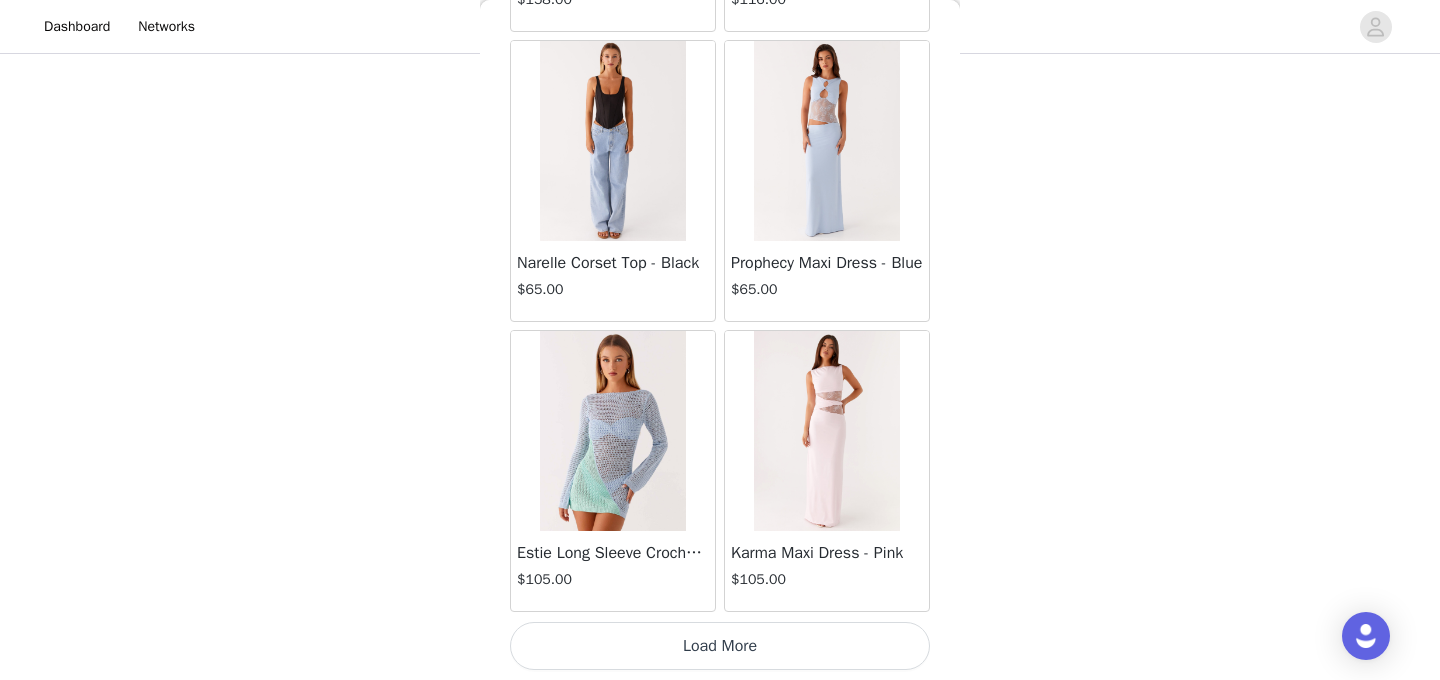 click on "Load More" at bounding box center (720, 646) 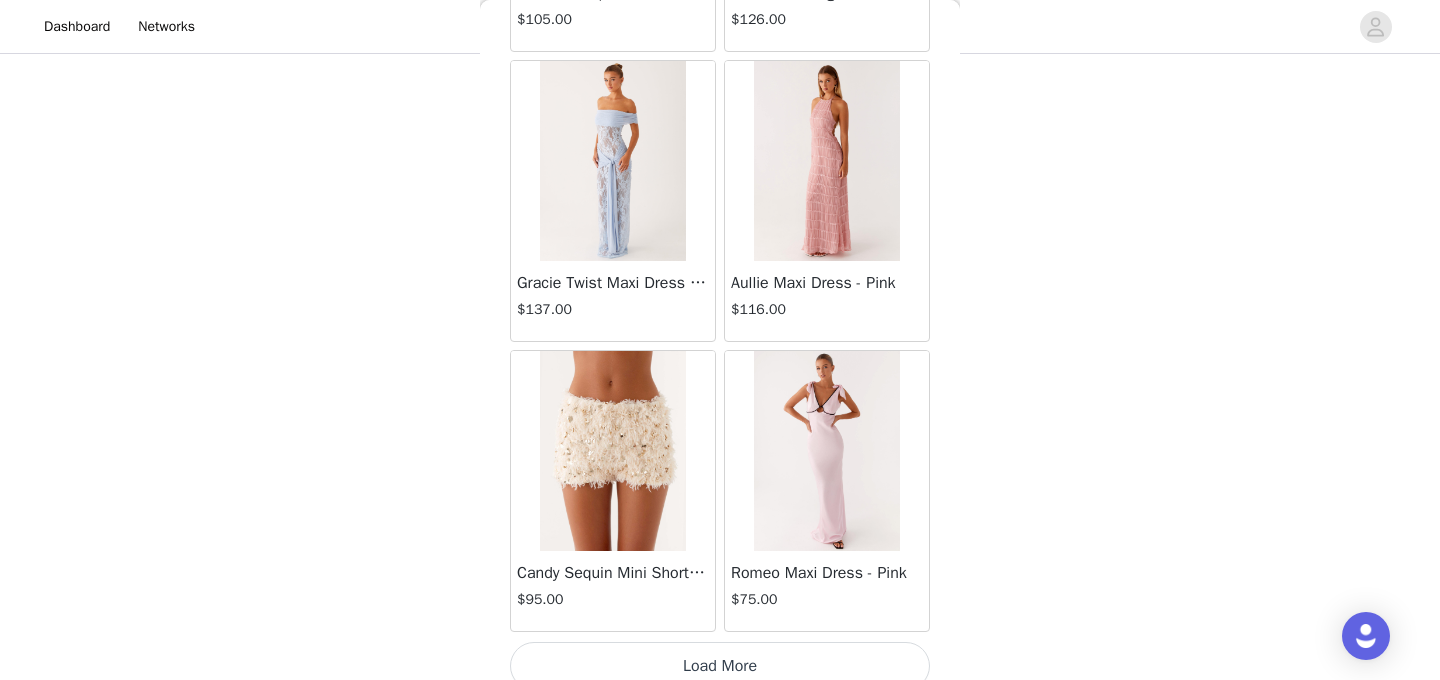 scroll, scrollTop: 63280, scrollLeft: 0, axis: vertical 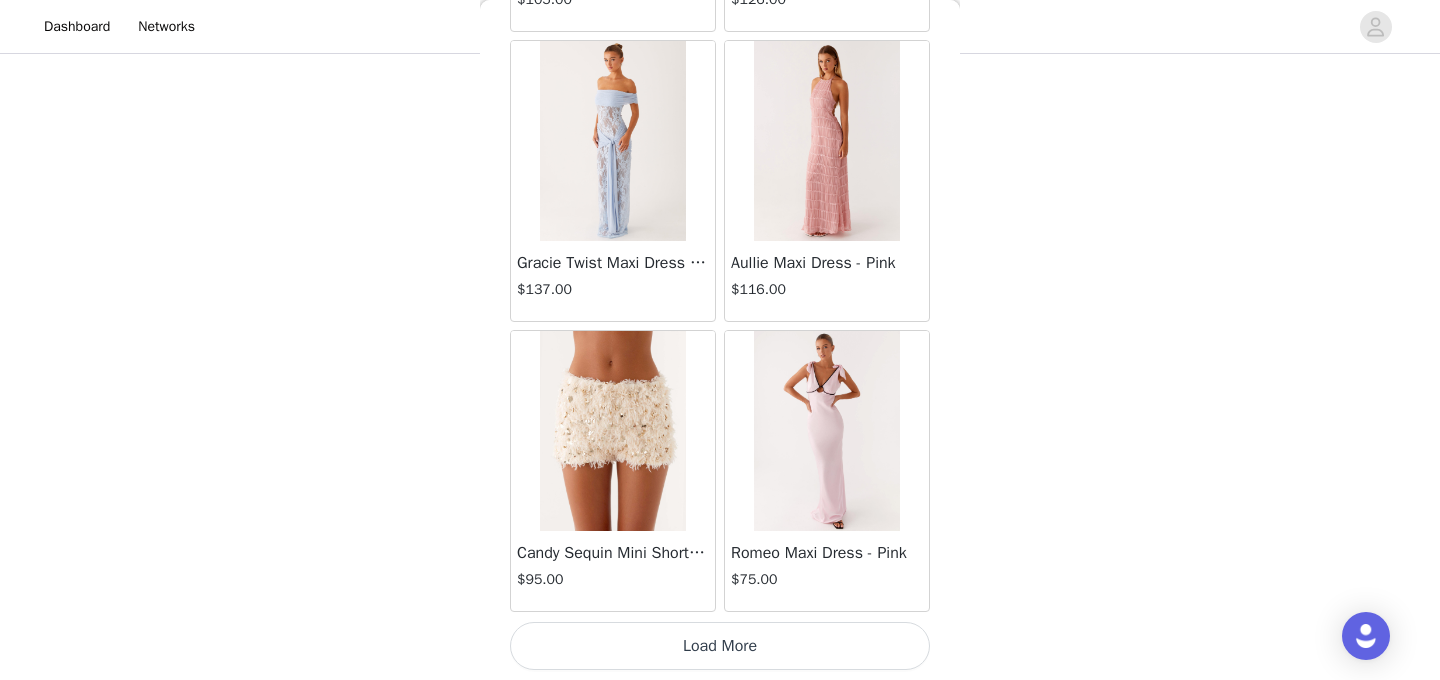 click on "Load More" at bounding box center (720, 646) 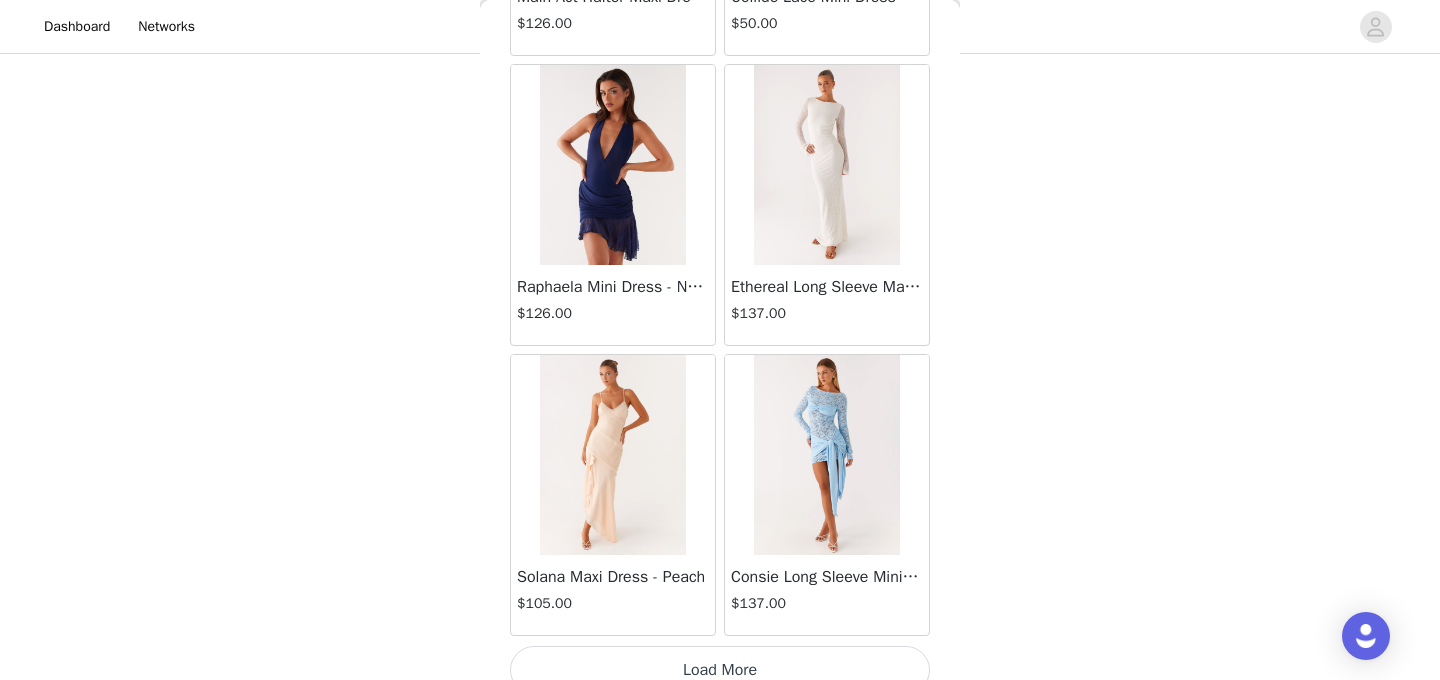 scroll, scrollTop: 66180, scrollLeft: 0, axis: vertical 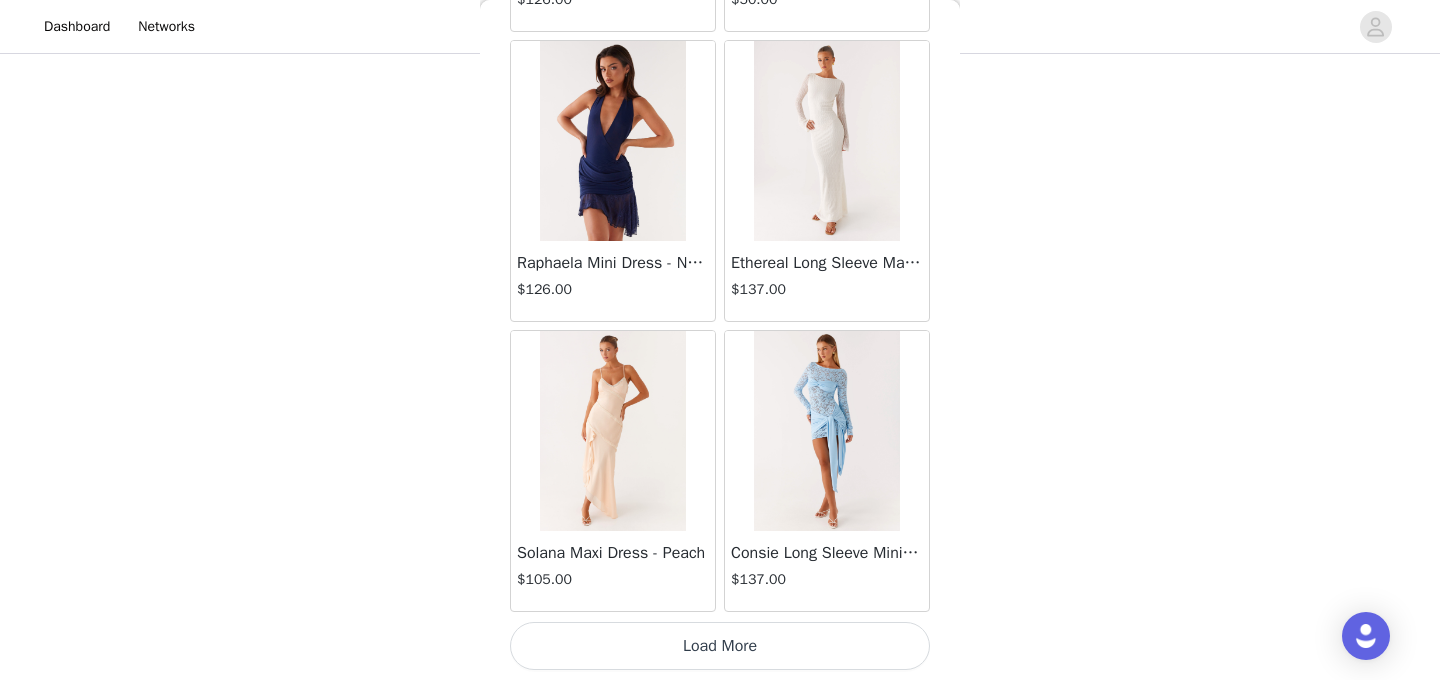 click on "Load More" at bounding box center [720, 646] 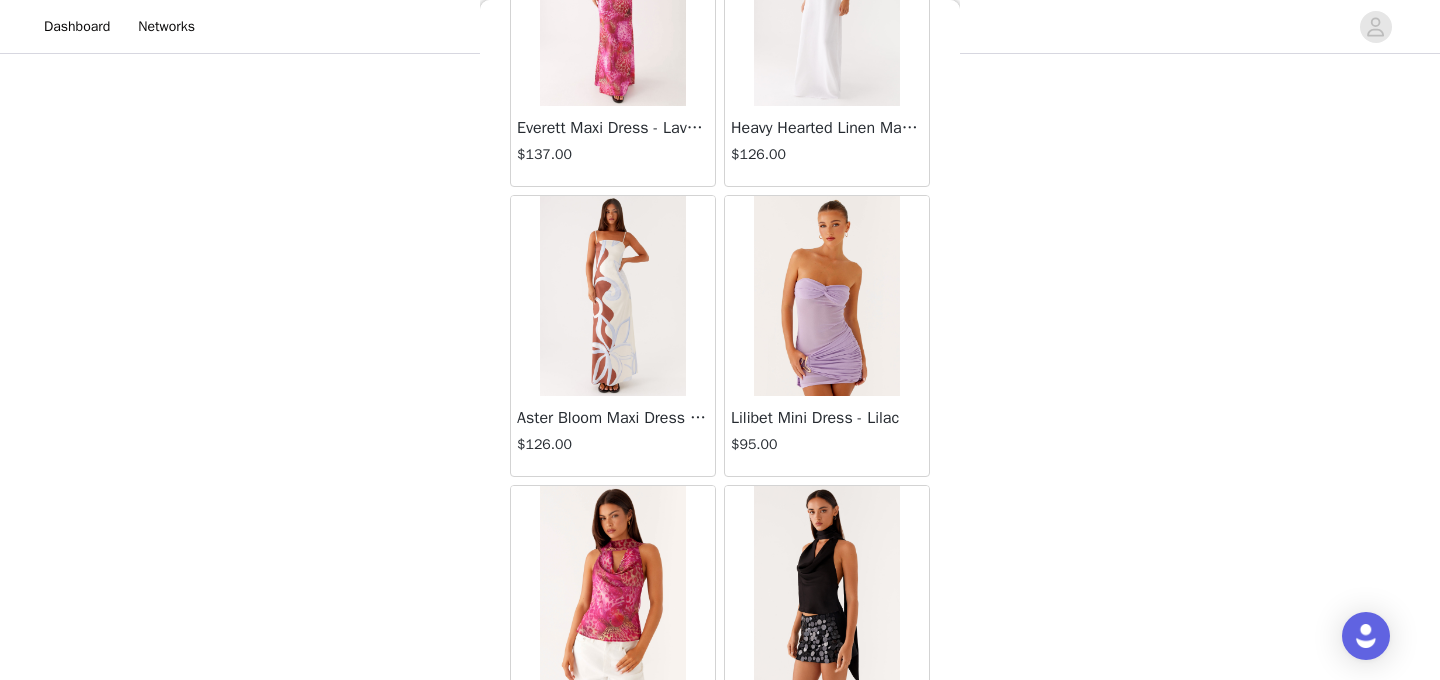 scroll, scrollTop: 69080, scrollLeft: 0, axis: vertical 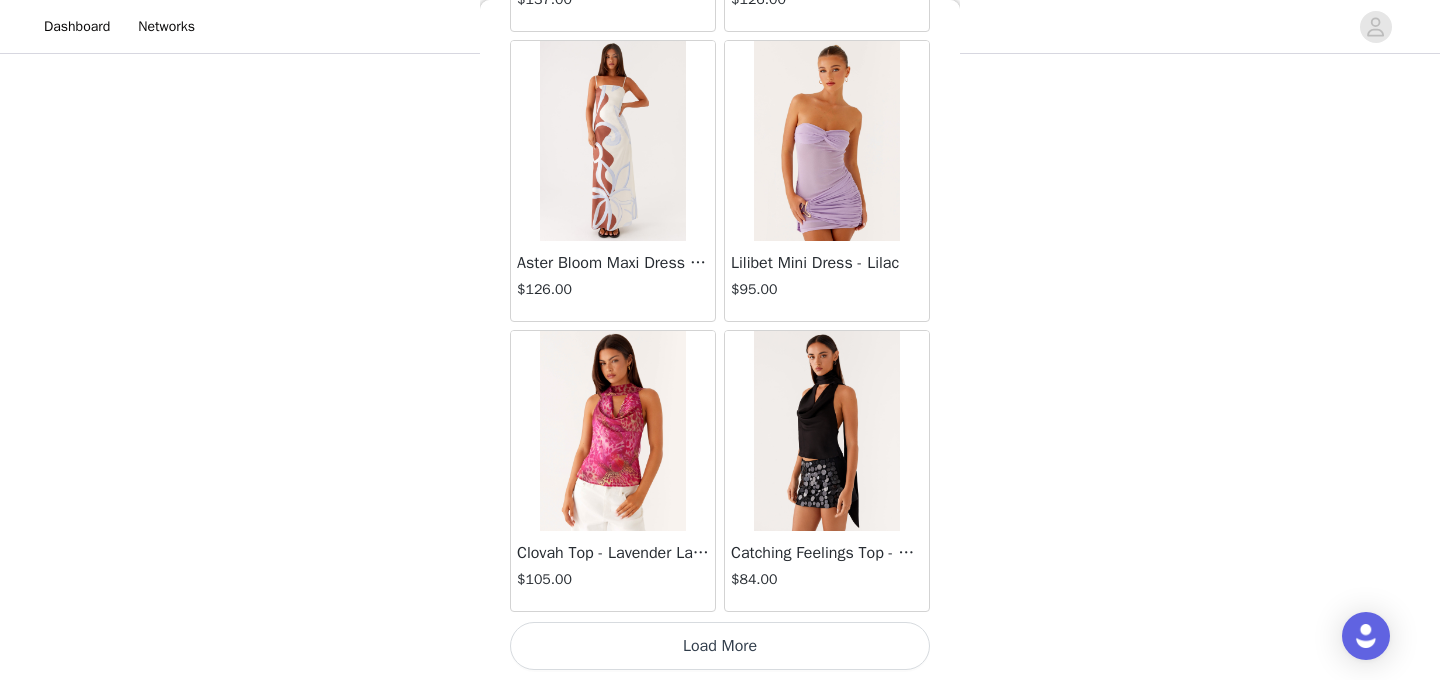 click on "Load More" at bounding box center (720, 646) 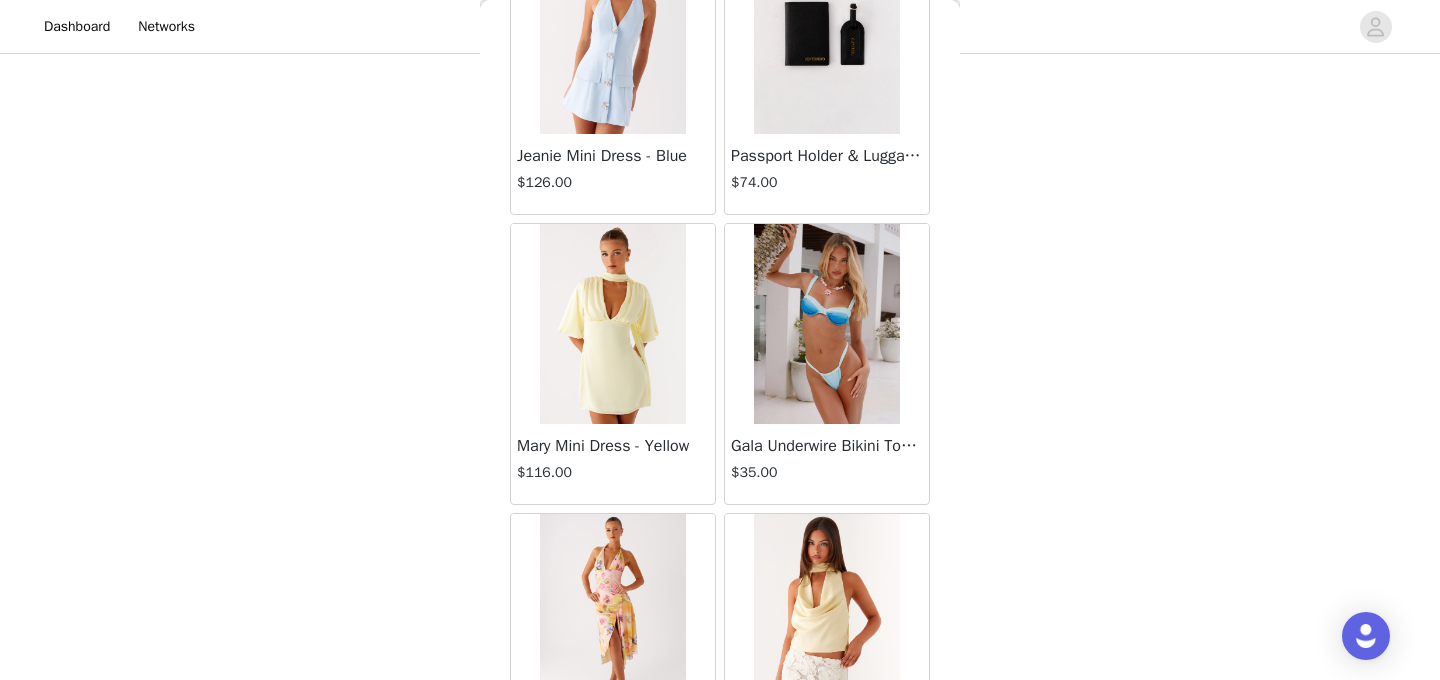 scroll, scrollTop: 71980, scrollLeft: 0, axis: vertical 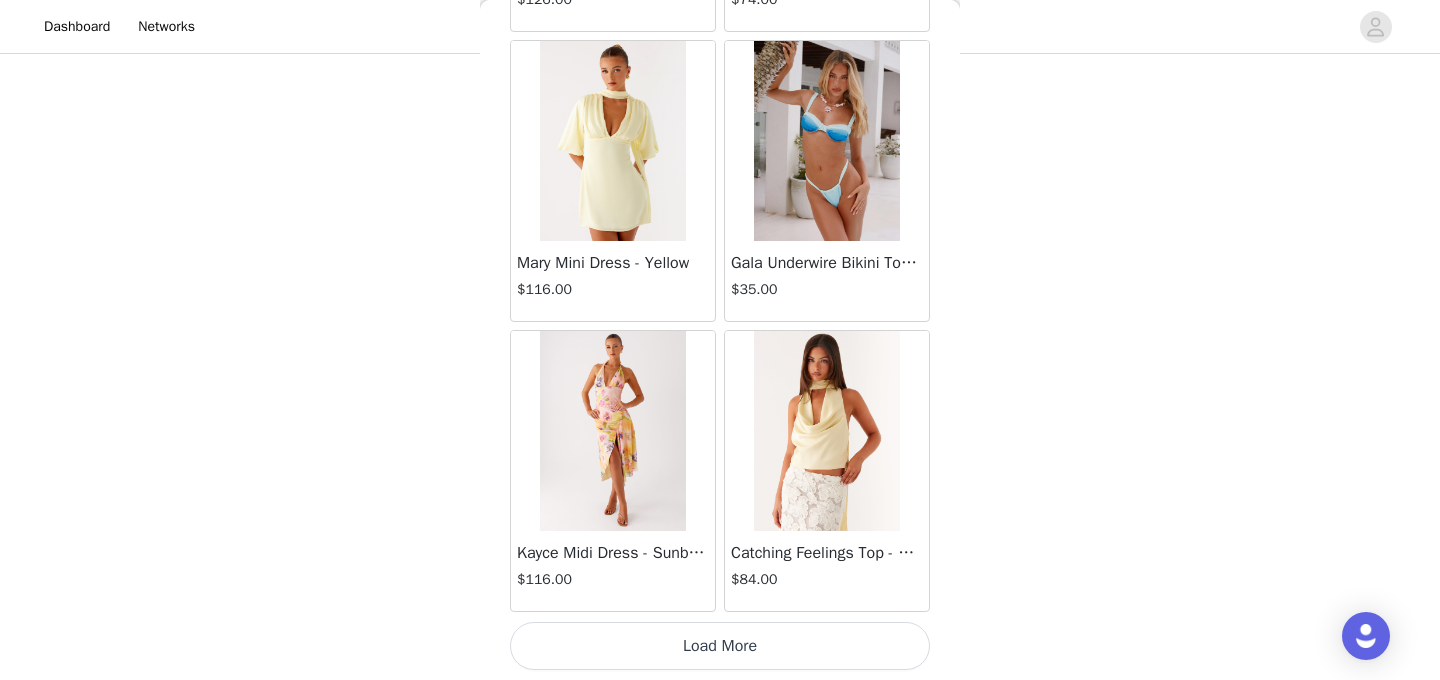 click on "Load More" at bounding box center [720, 646] 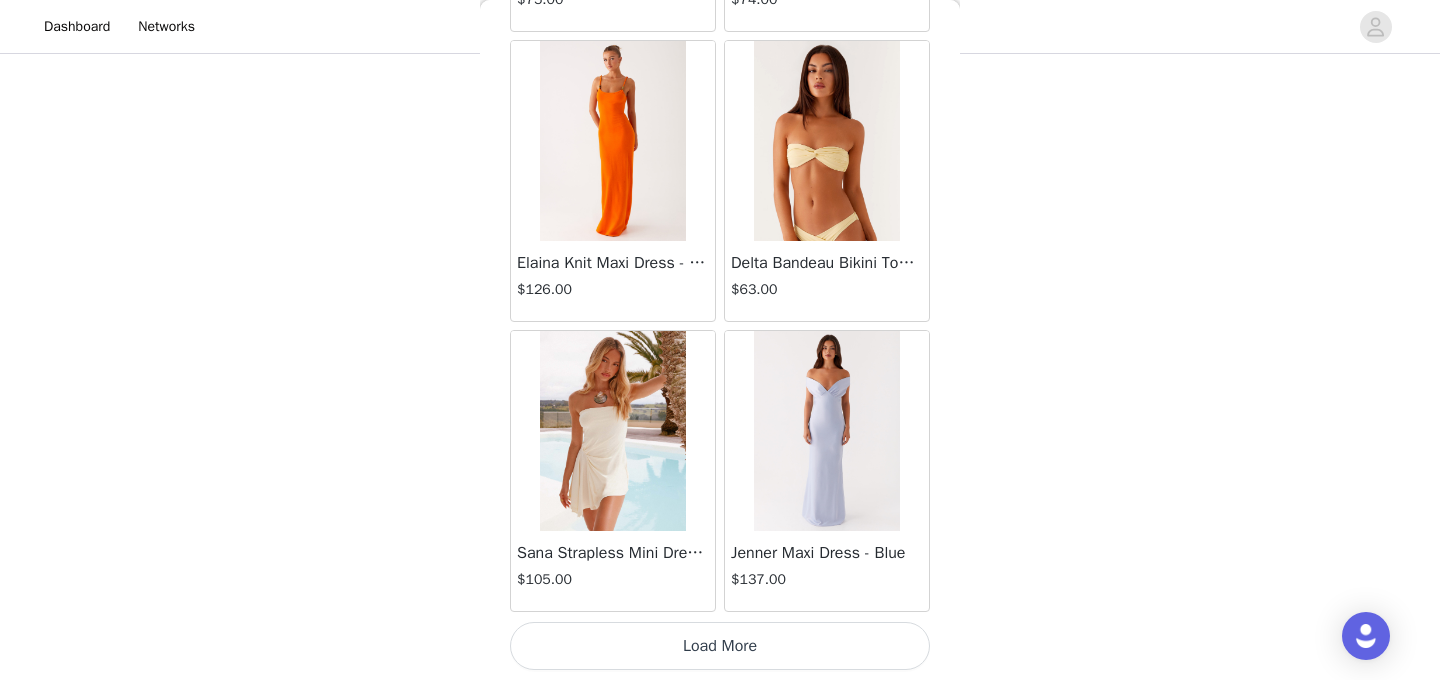 scroll, scrollTop: 74878, scrollLeft: 0, axis: vertical 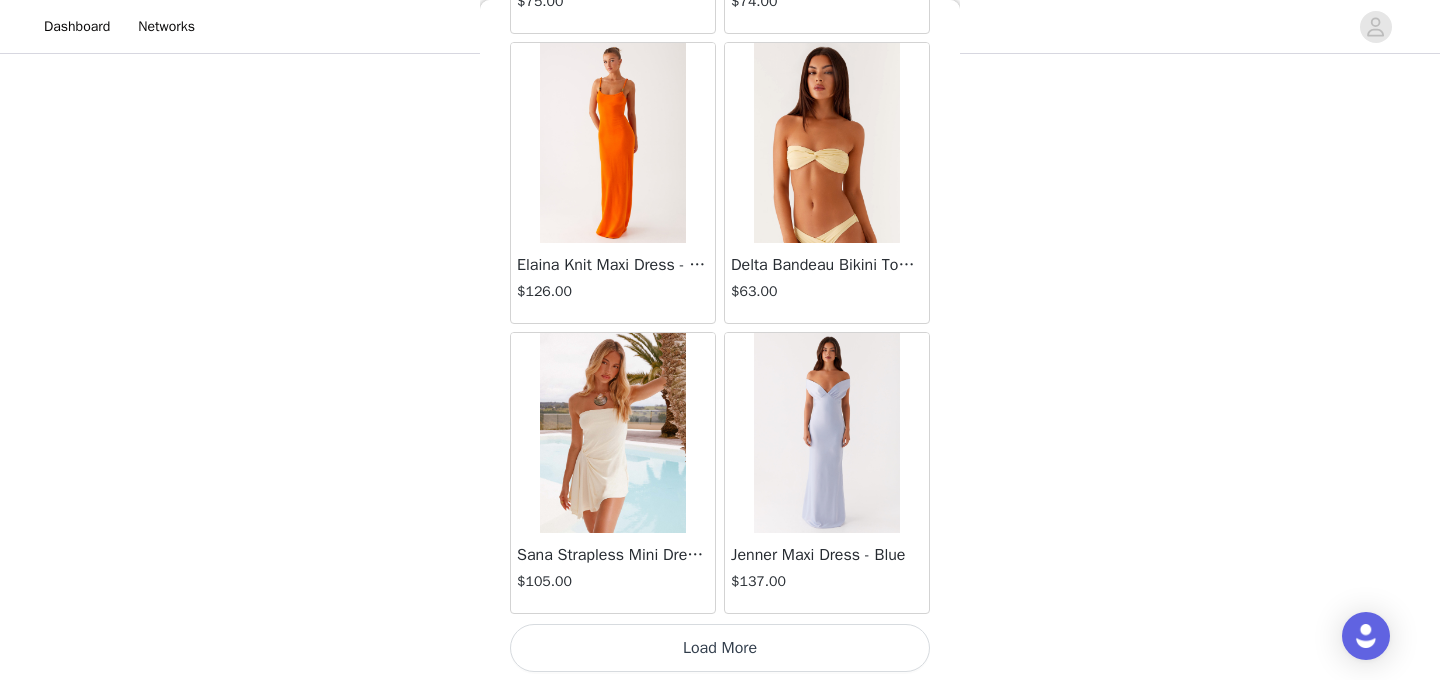 click on "Load More" at bounding box center (720, 648) 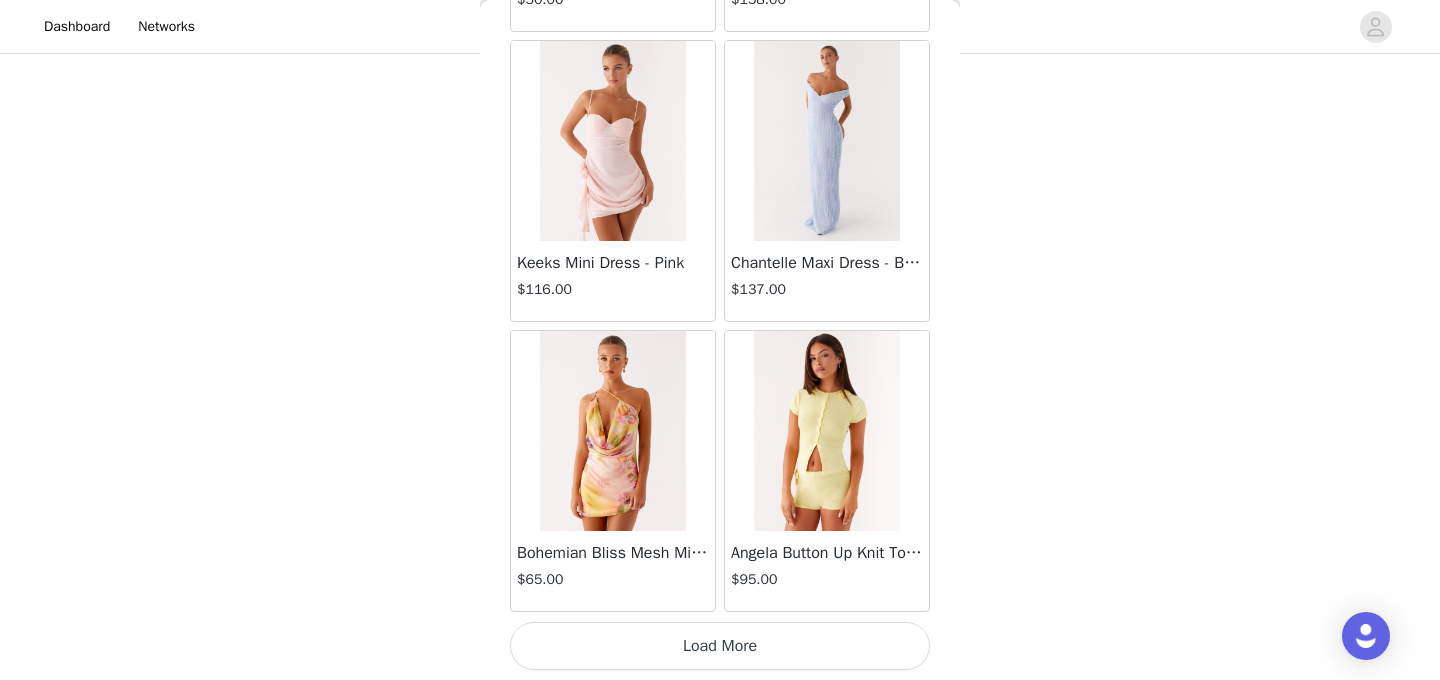 scroll, scrollTop: 77779, scrollLeft: 0, axis: vertical 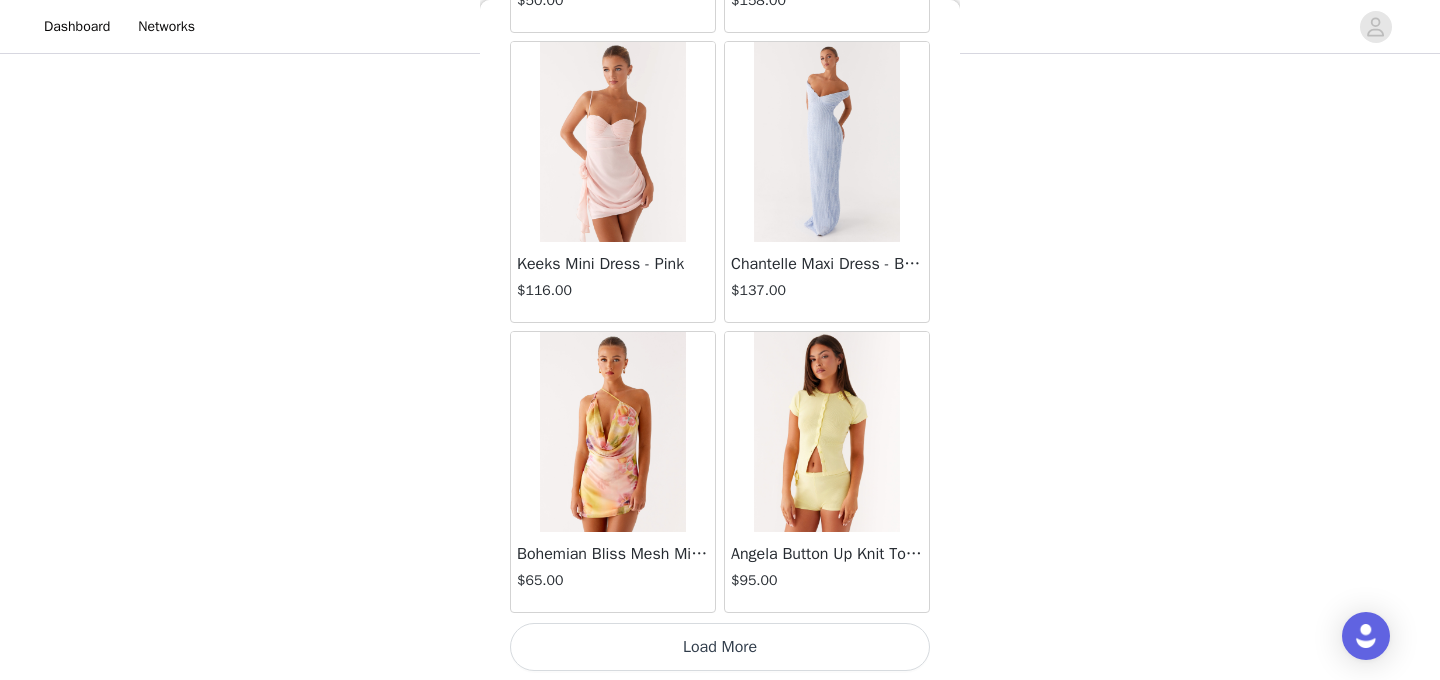 click on "Load More" at bounding box center (720, 647) 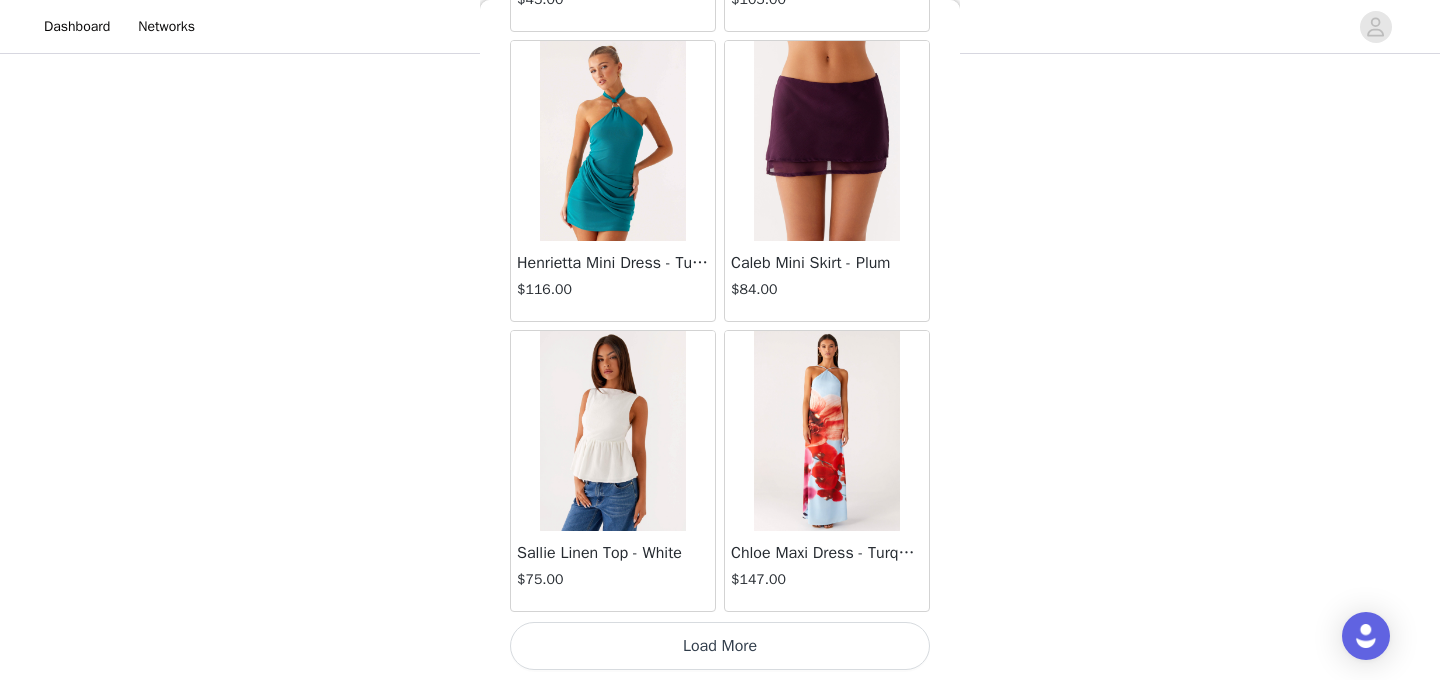 scroll, scrollTop: 80679, scrollLeft: 0, axis: vertical 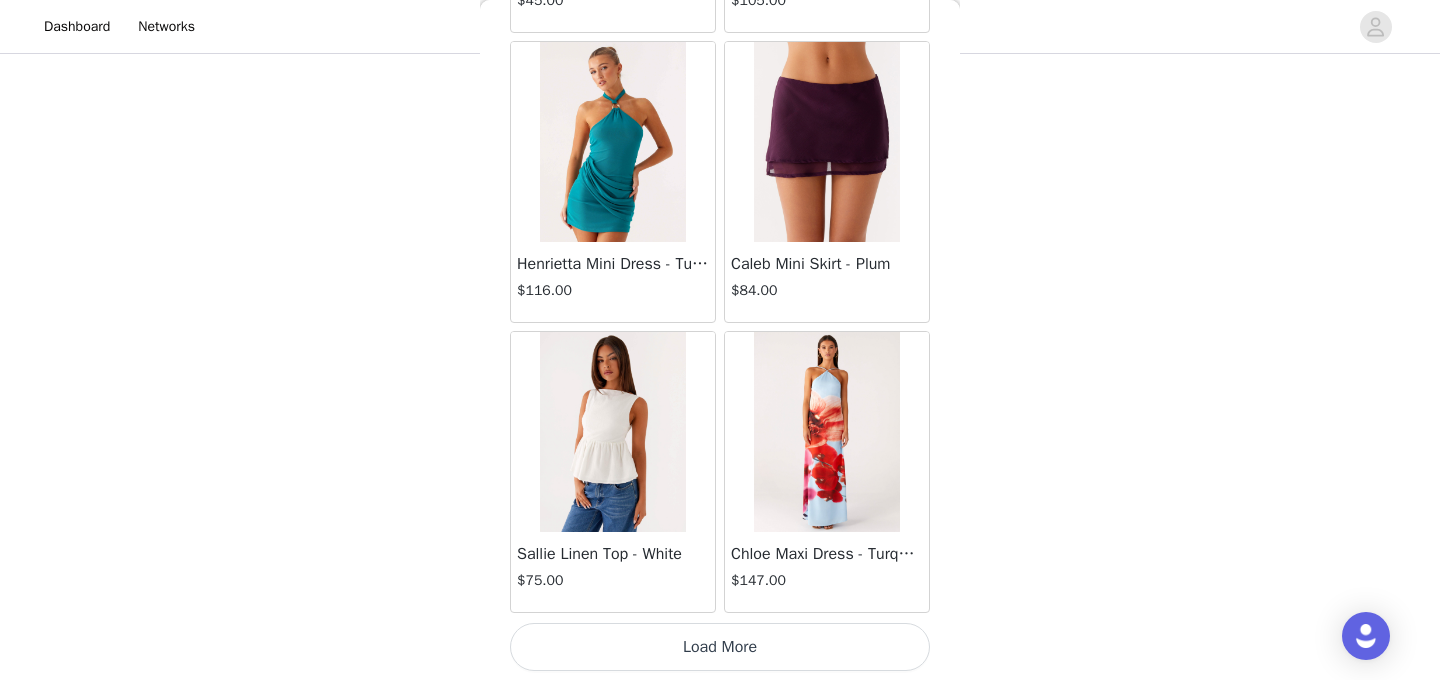 click on "Load More" at bounding box center [720, 647] 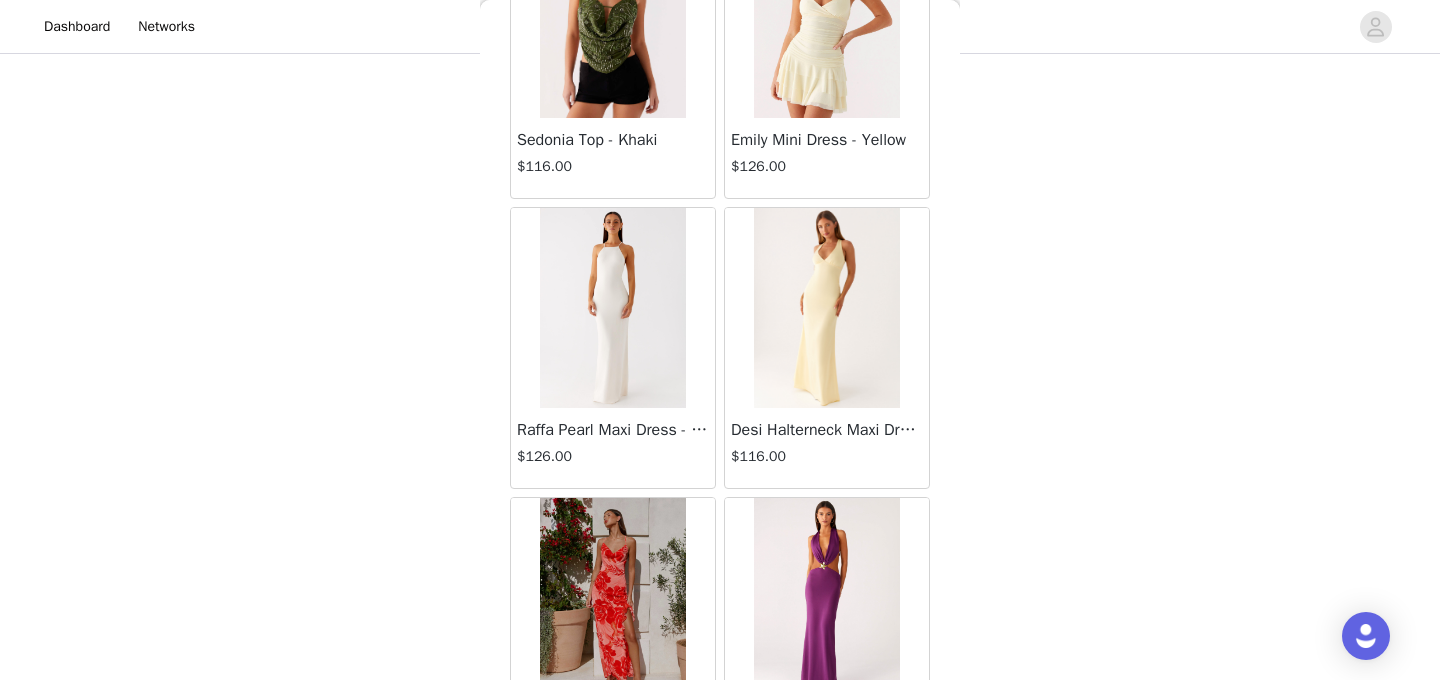 scroll, scrollTop: 83580, scrollLeft: 0, axis: vertical 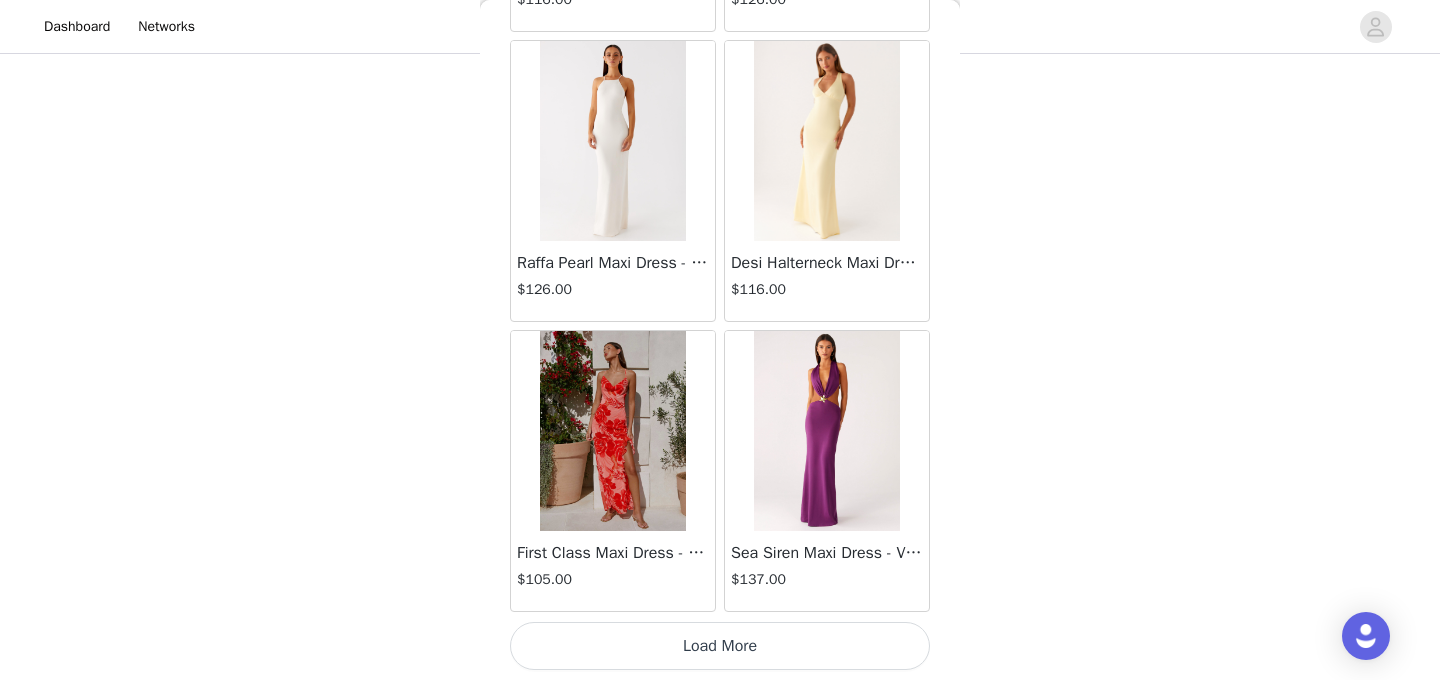 click on "Load More" at bounding box center (720, 646) 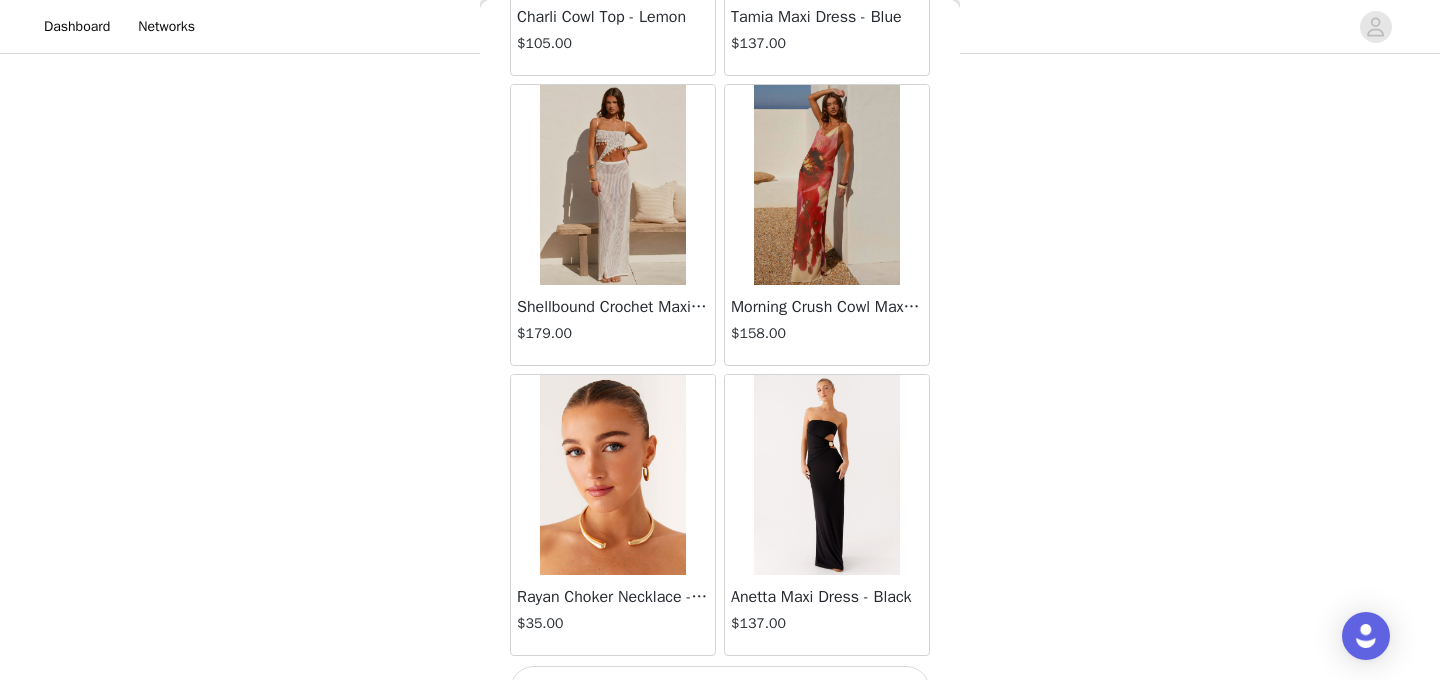 scroll, scrollTop: 86480, scrollLeft: 0, axis: vertical 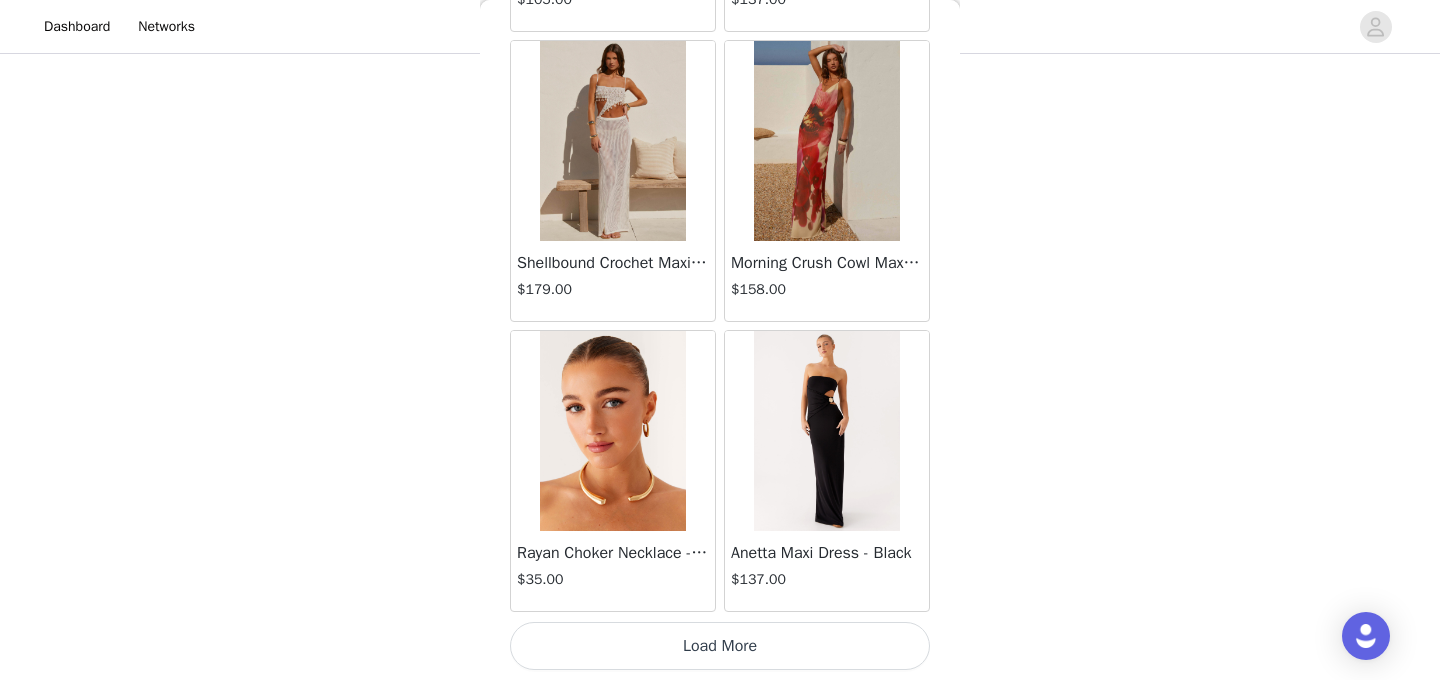 click on "Load More" at bounding box center [720, 646] 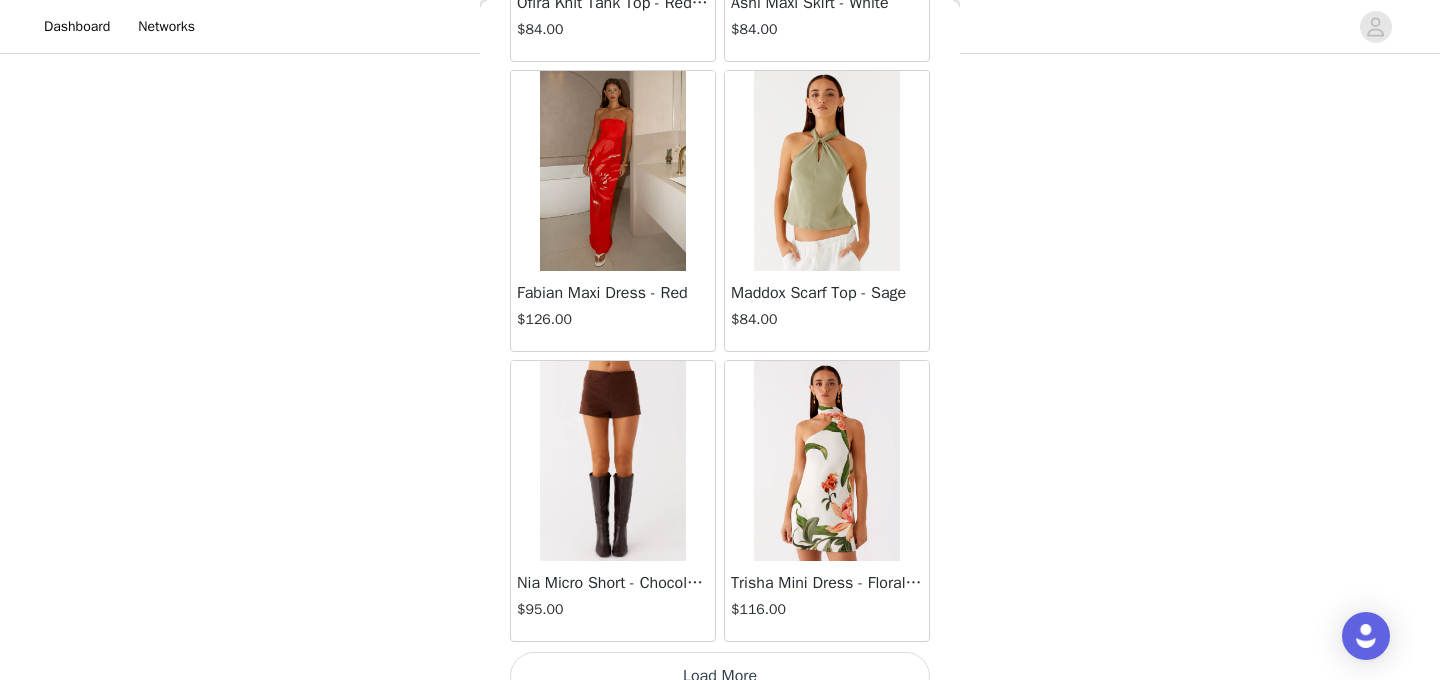scroll, scrollTop: 89380, scrollLeft: 0, axis: vertical 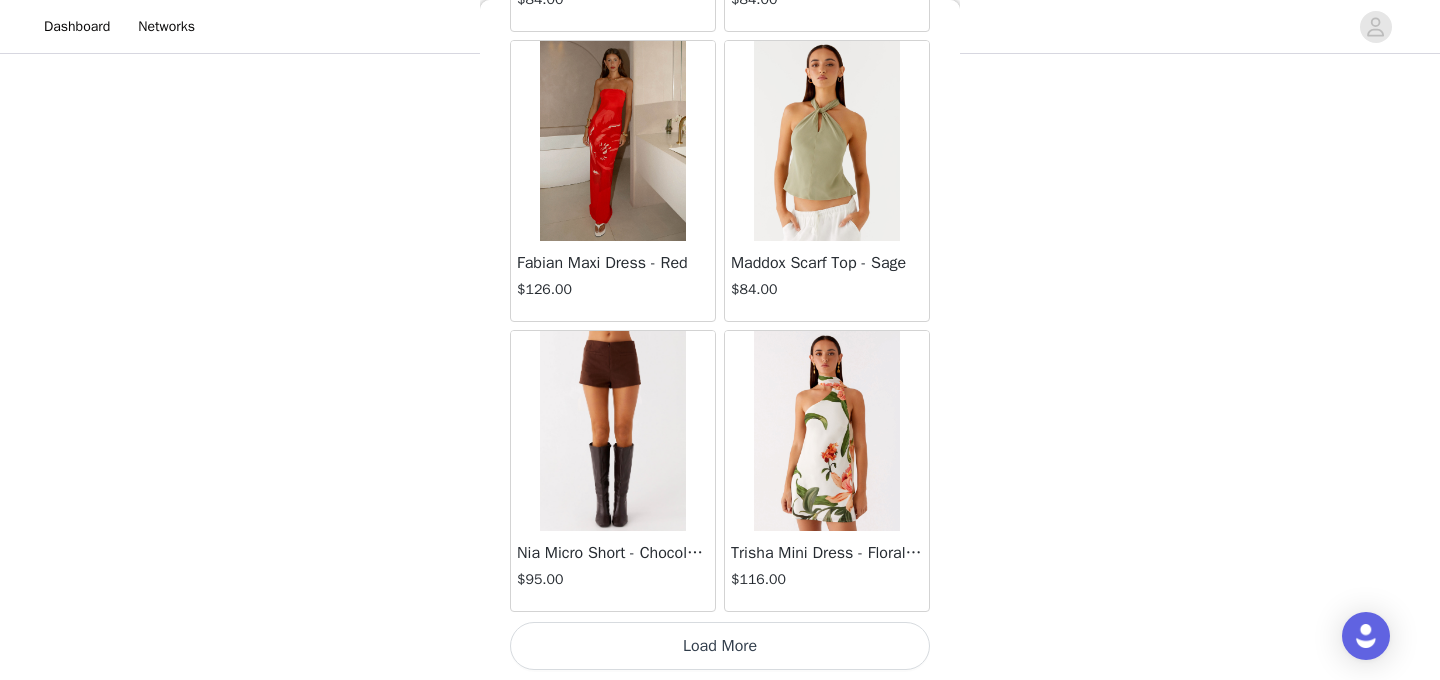 drag, startPoint x: 733, startPoint y: 638, endPoint x: 729, endPoint y: 527, distance: 111.07205 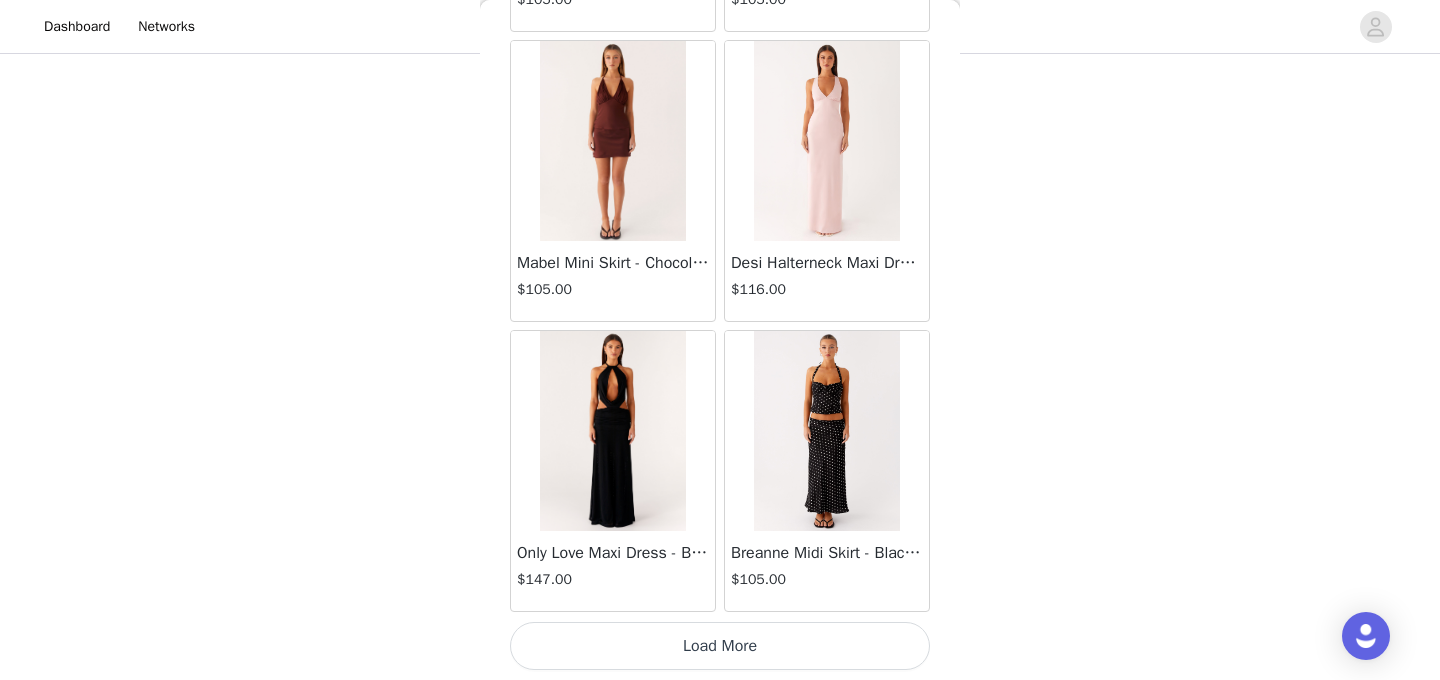 scroll, scrollTop: 92279, scrollLeft: 0, axis: vertical 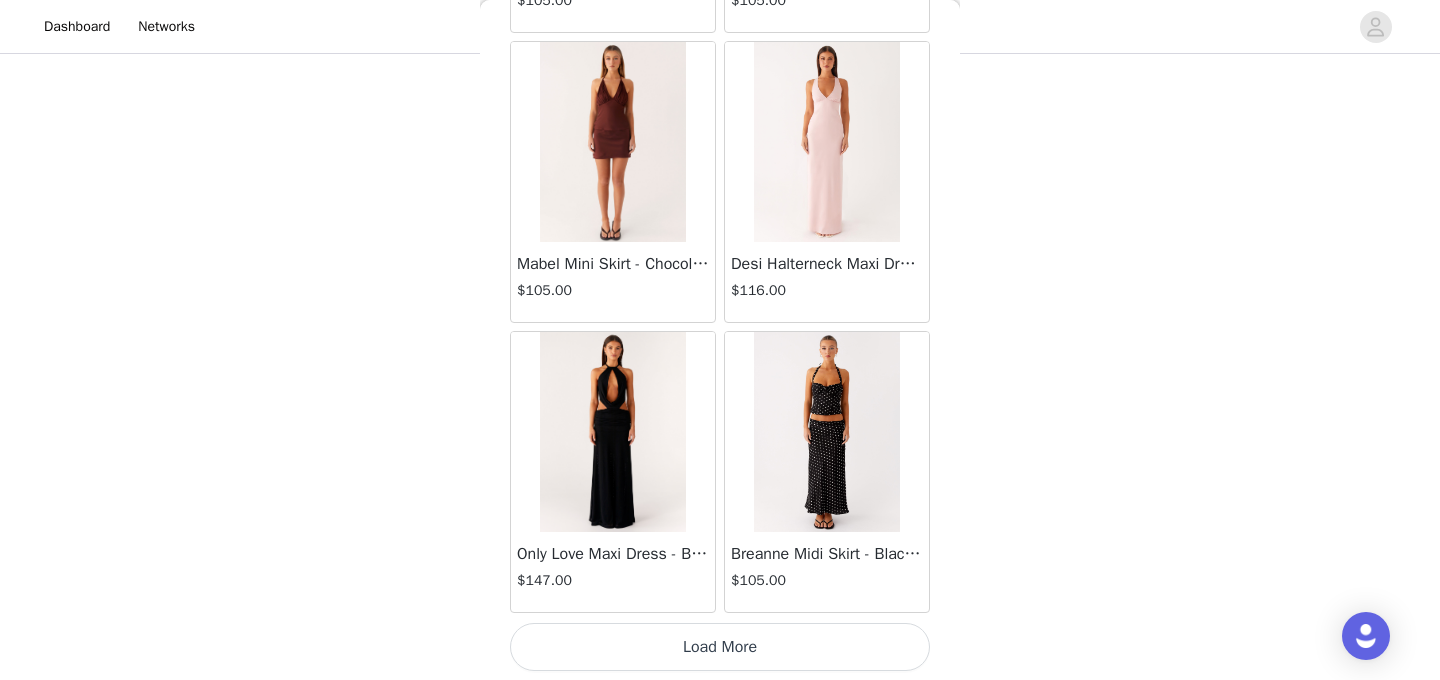 click on "Load More" at bounding box center (720, 647) 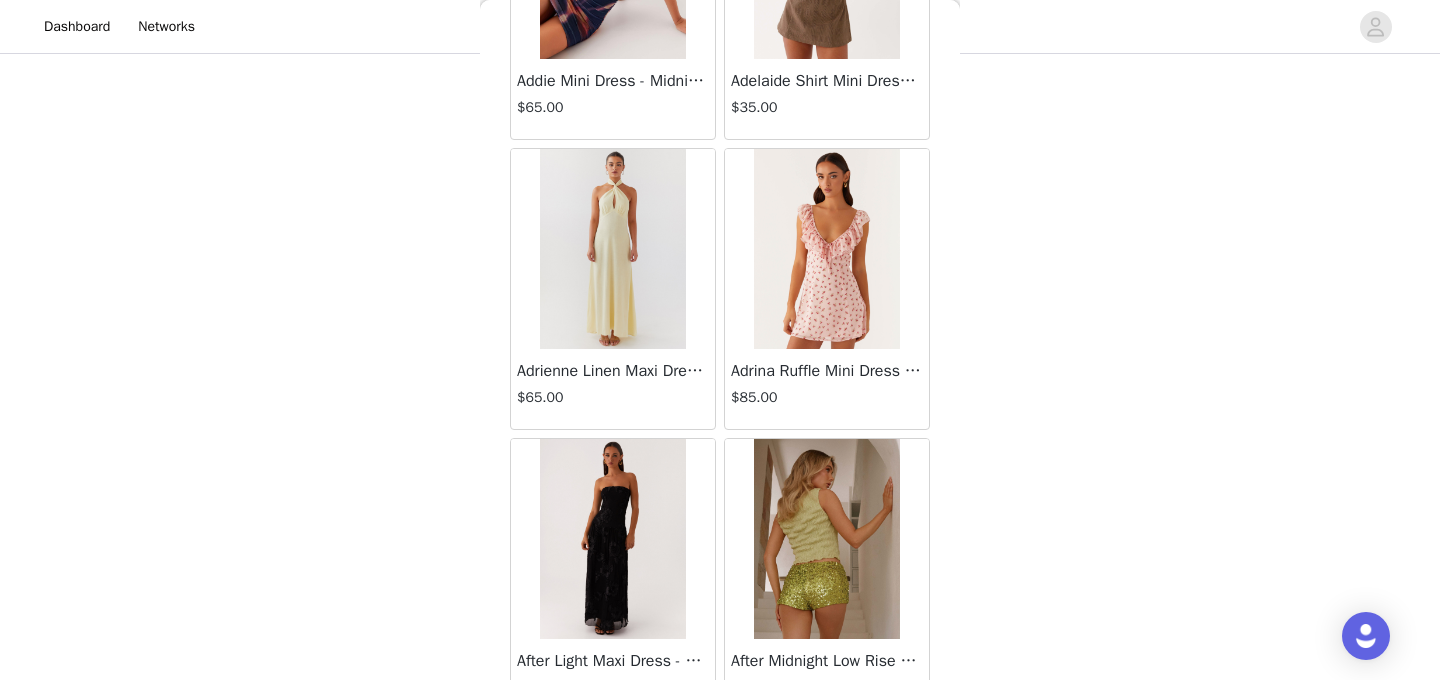 scroll, scrollTop: 95180, scrollLeft: 0, axis: vertical 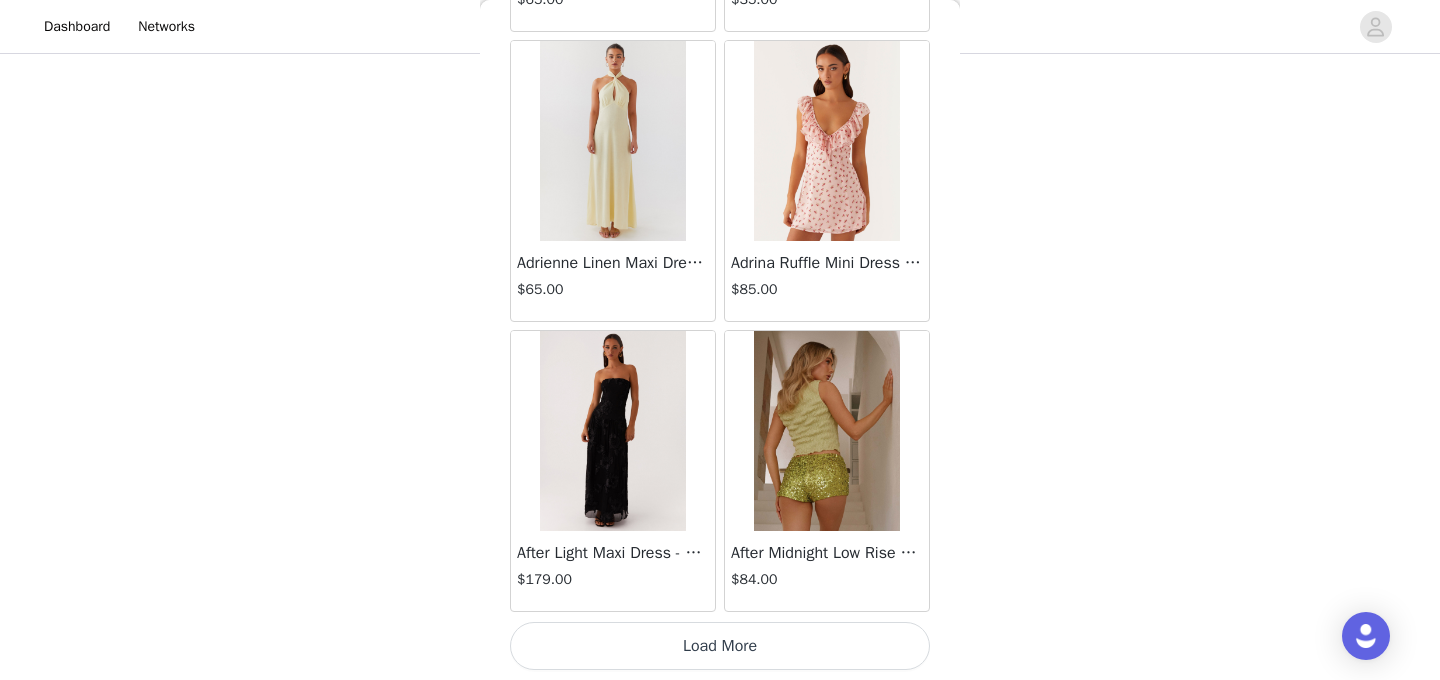 click on "Load More" at bounding box center (720, 646) 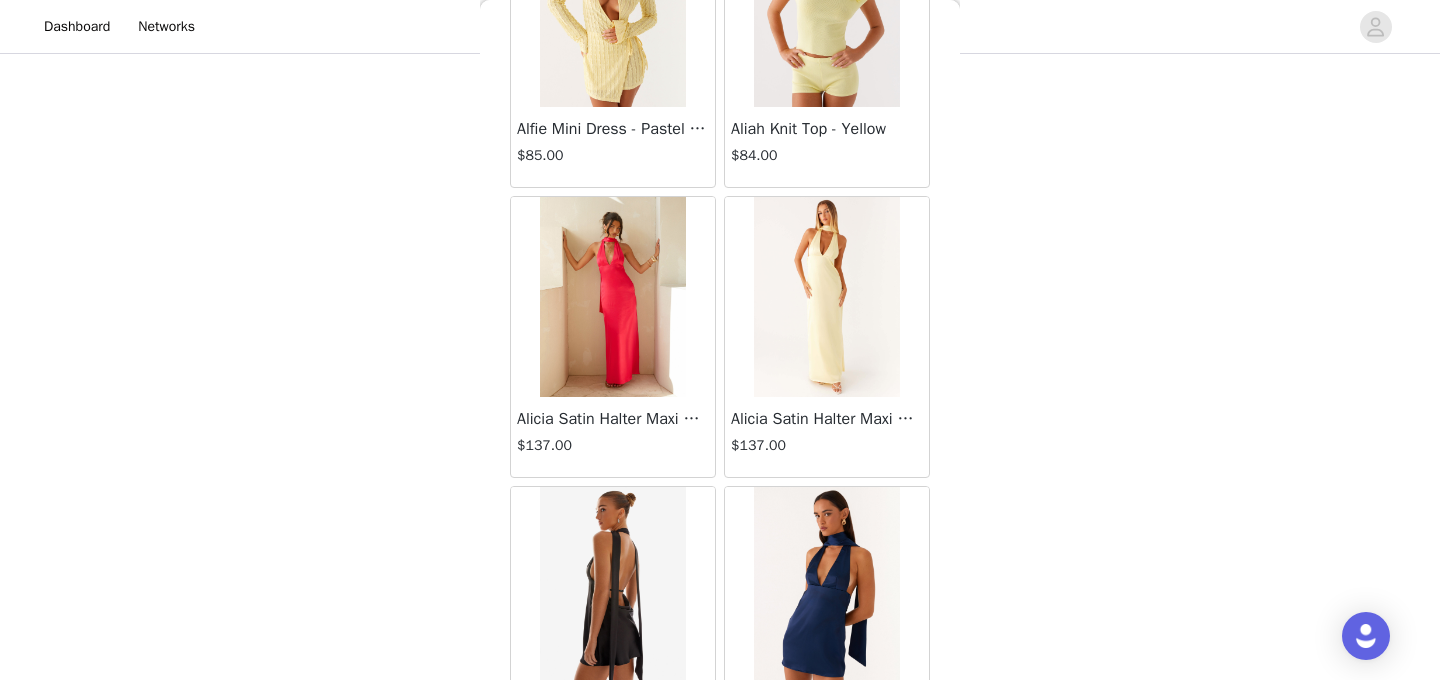scroll, scrollTop: 98080, scrollLeft: 0, axis: vertical 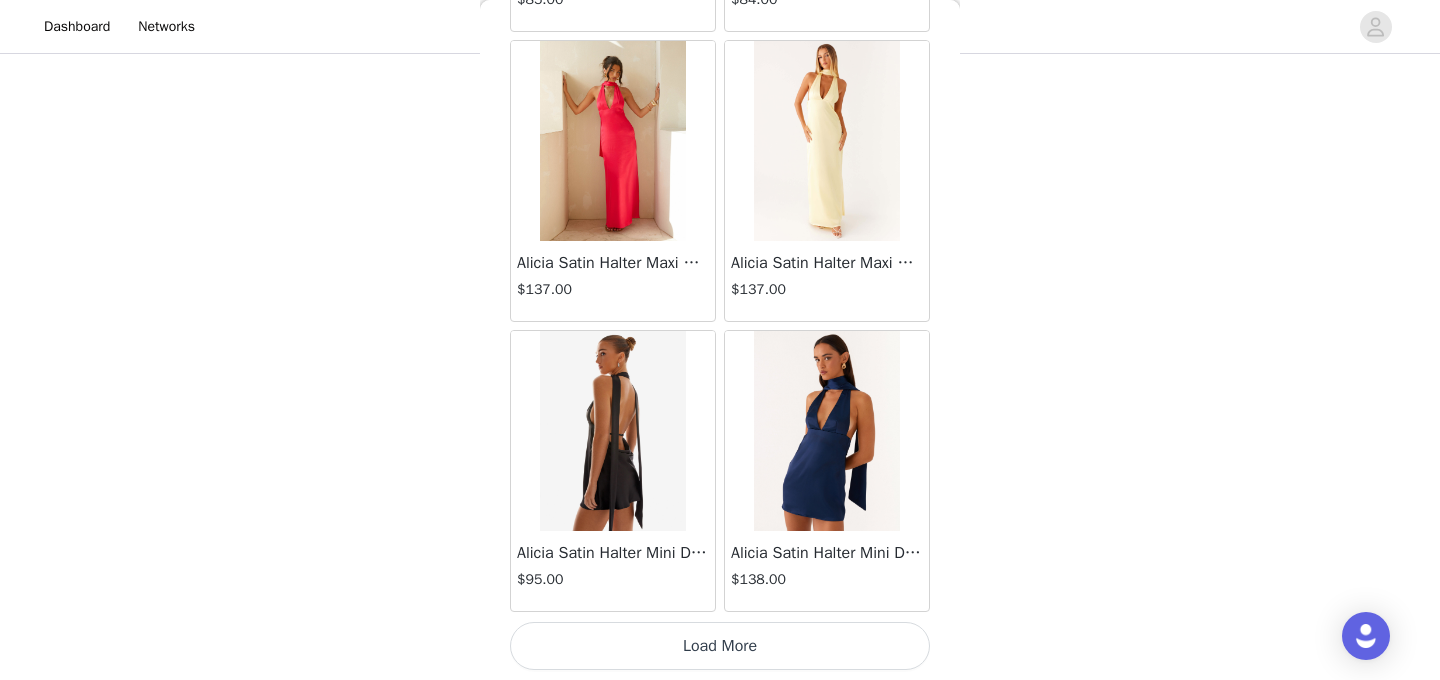 click on "Load More" at bounding box center (720, 646) 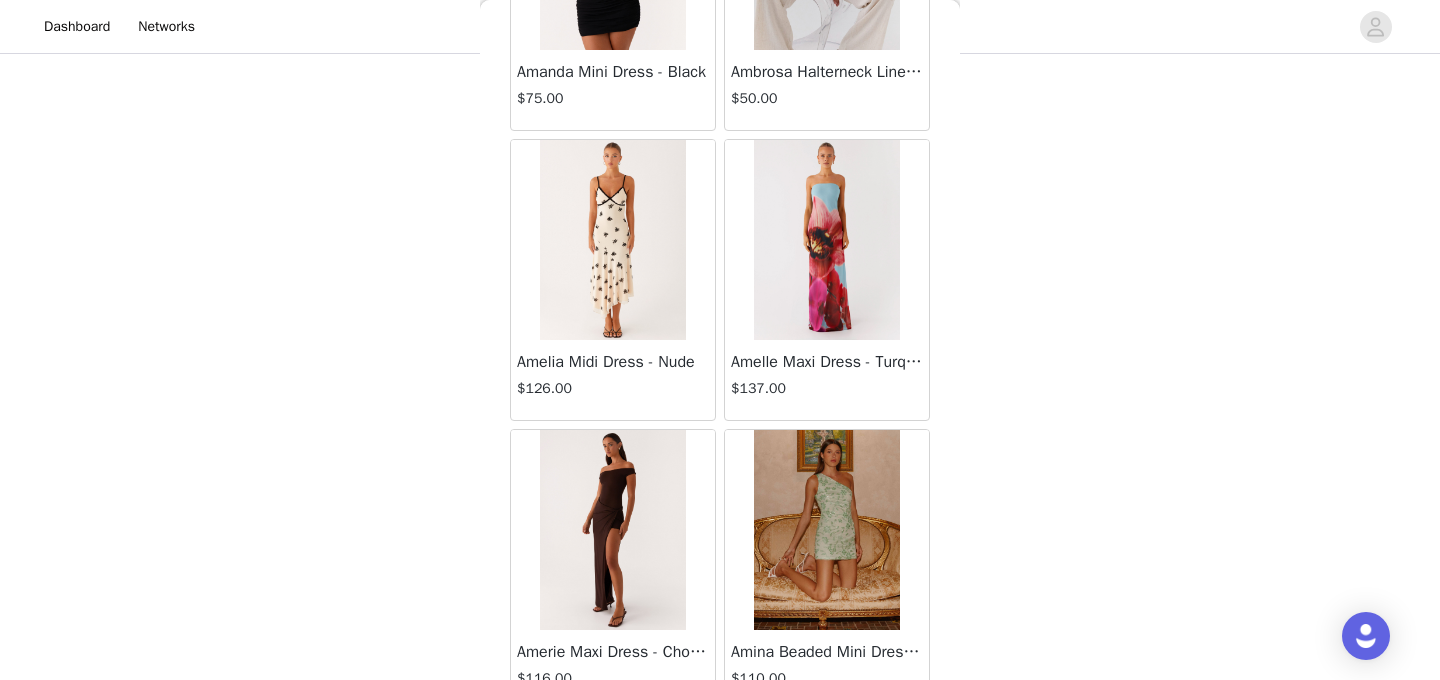 scroll, scrollTop: 100980, scrollLeft: 0, axis: vertical 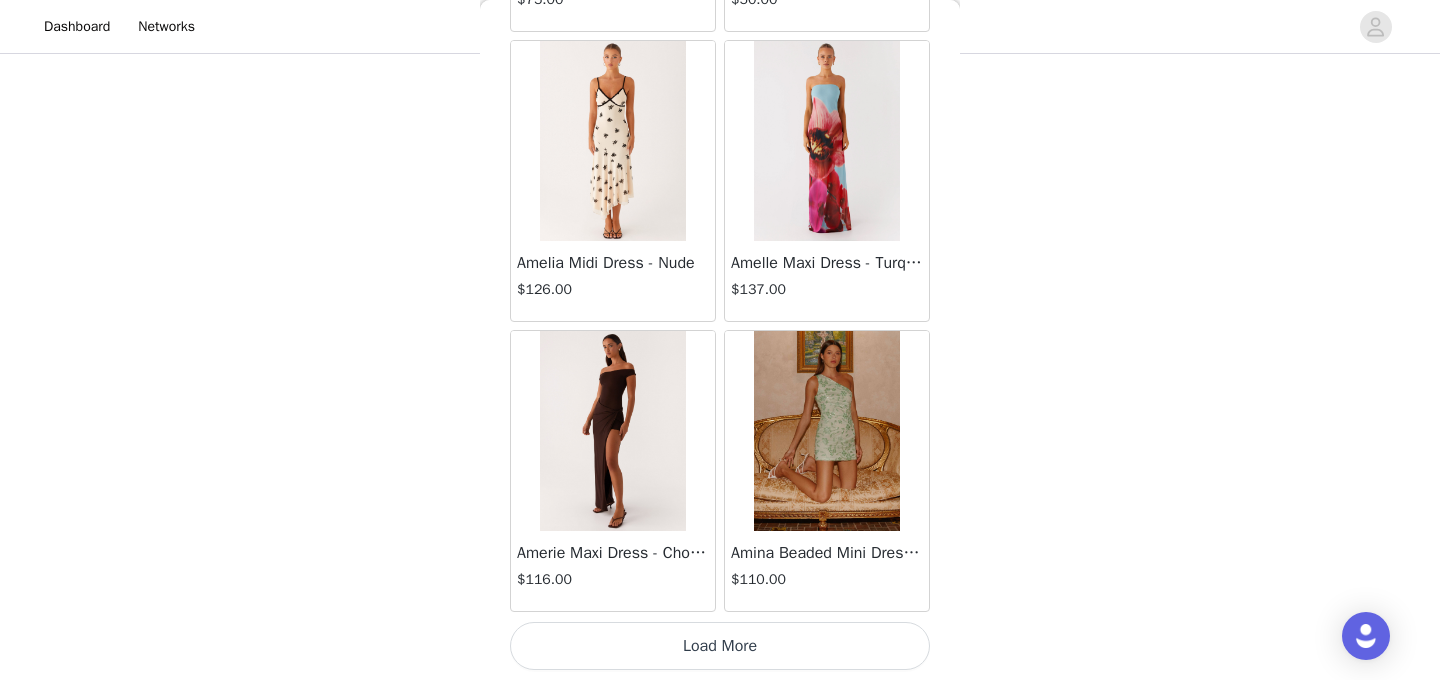 click on "Load More" at bounding box center (720, 646) 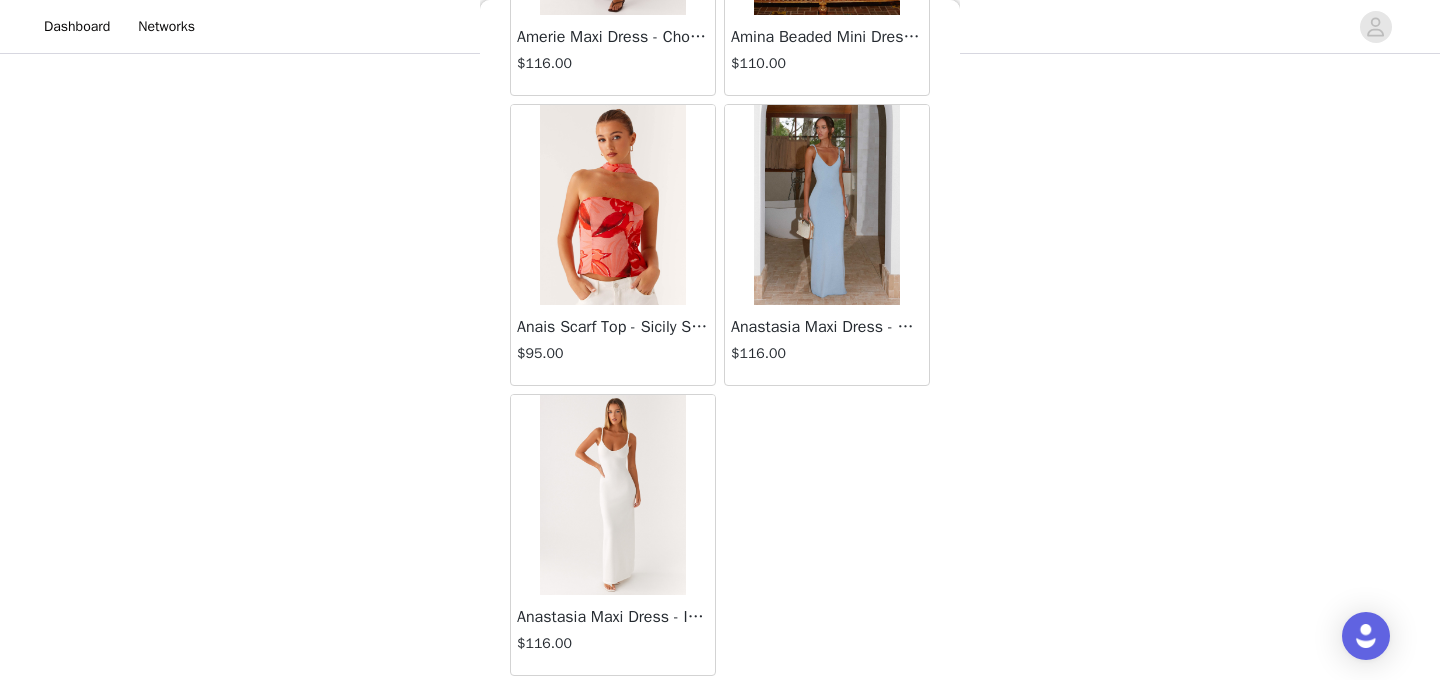 scroll, scrollTop: 101157, scrollLeft: 0, axis: vertical 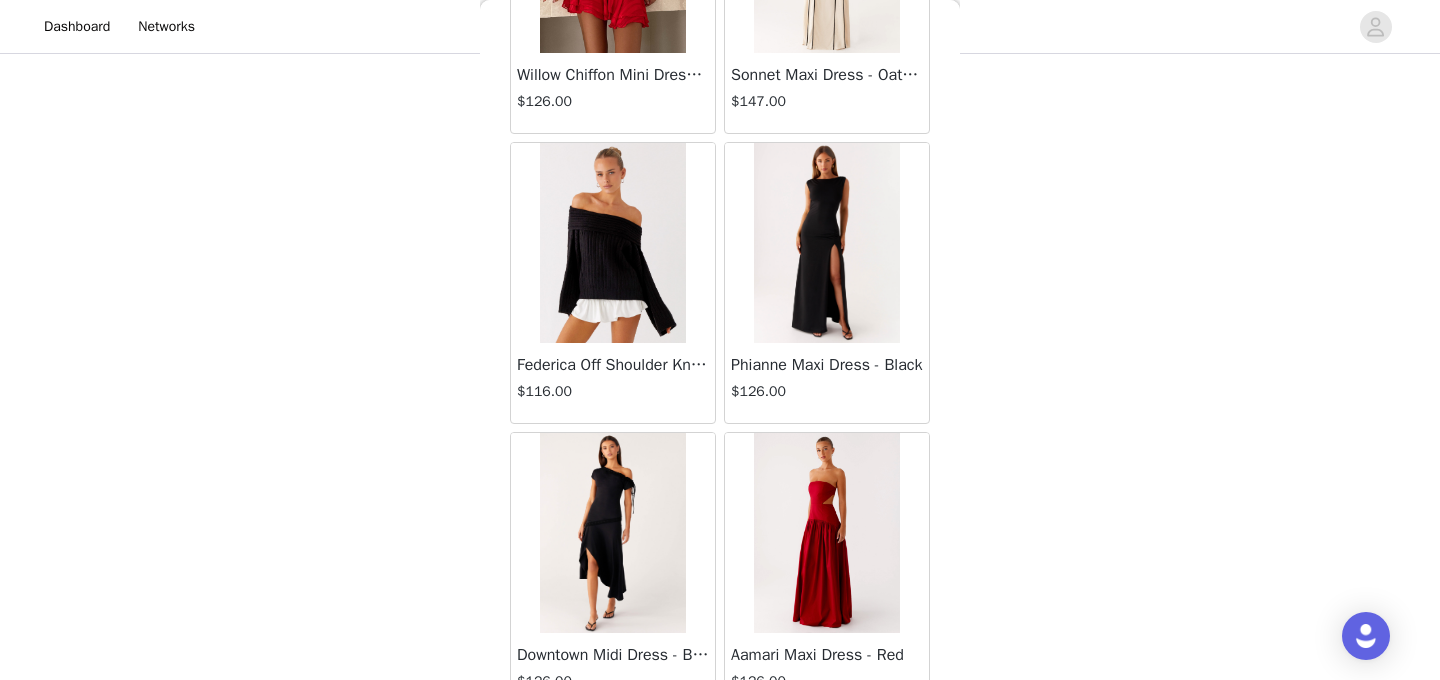 click at bounding box center (612, 243) 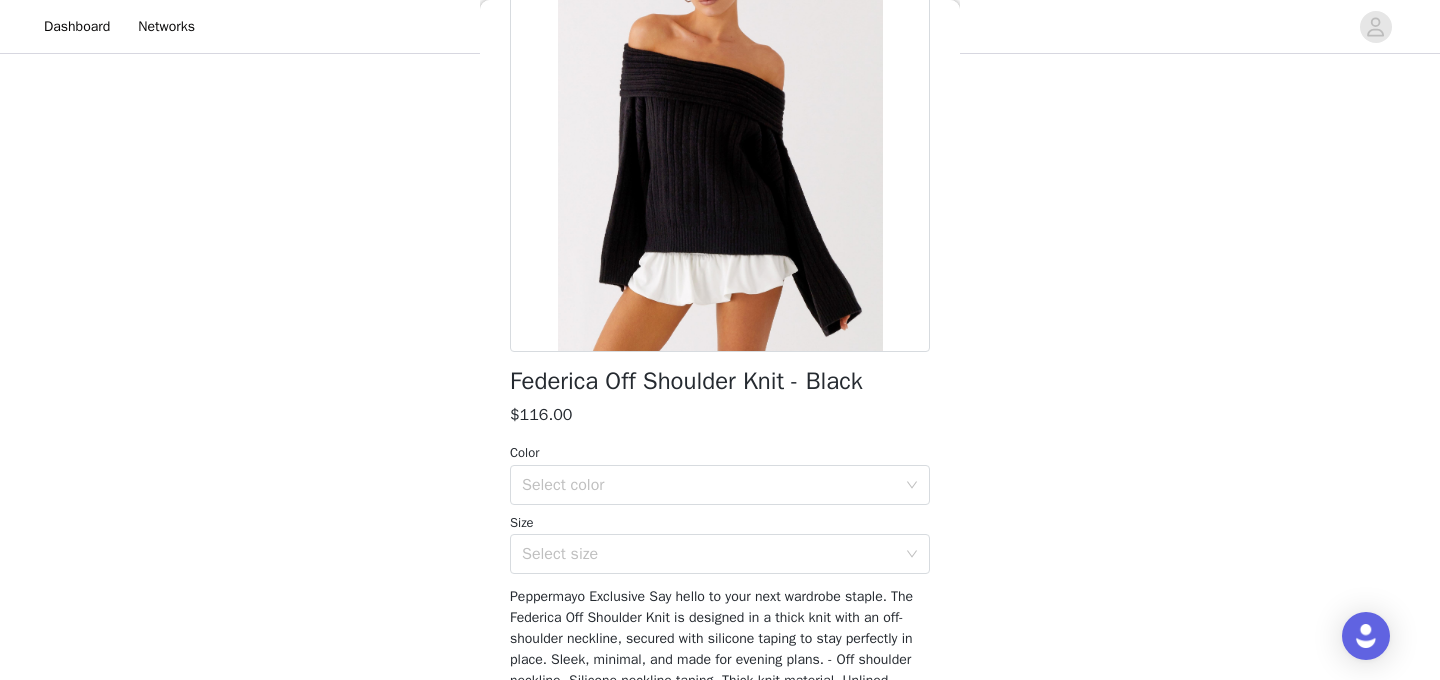 scroll, scrollTop: 210, scrollLeft: 0, axis: vertical 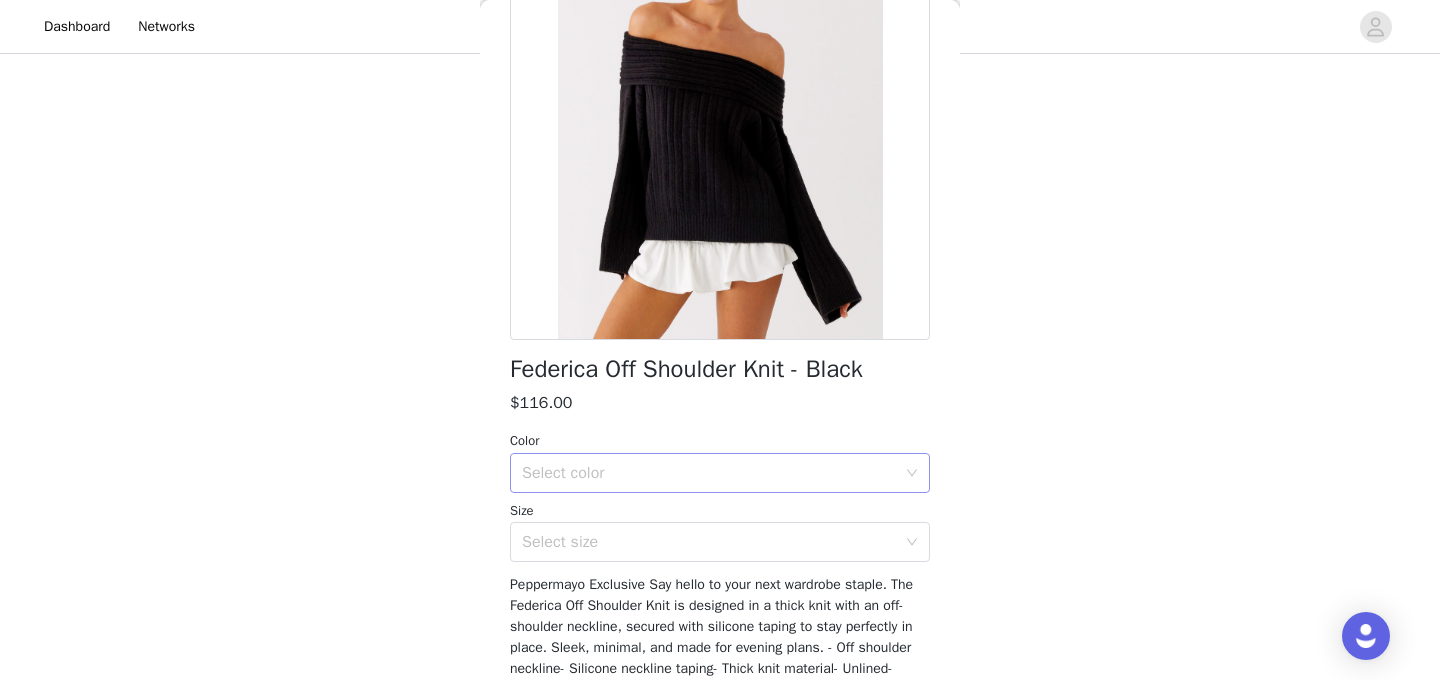 click on "Select color" at bounding box center (709, 473) 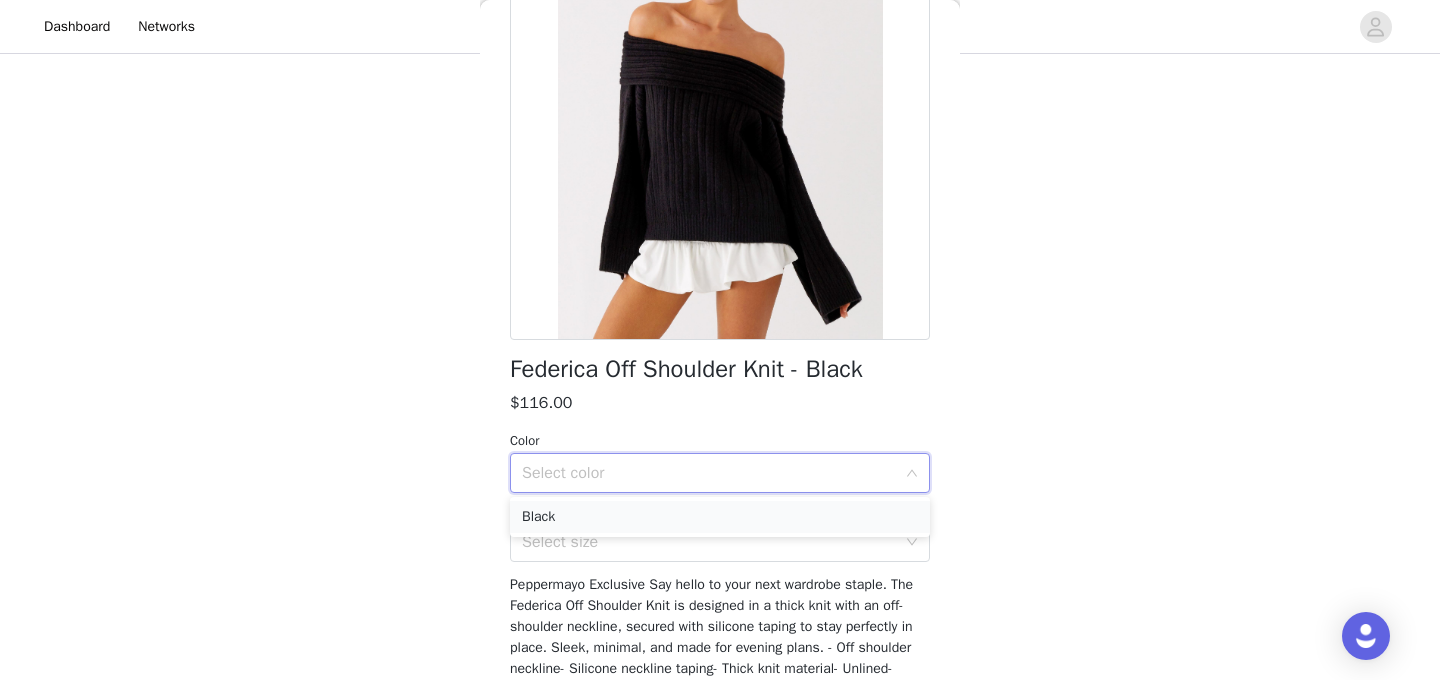 click on "Black" at bounding box center (720, 517) 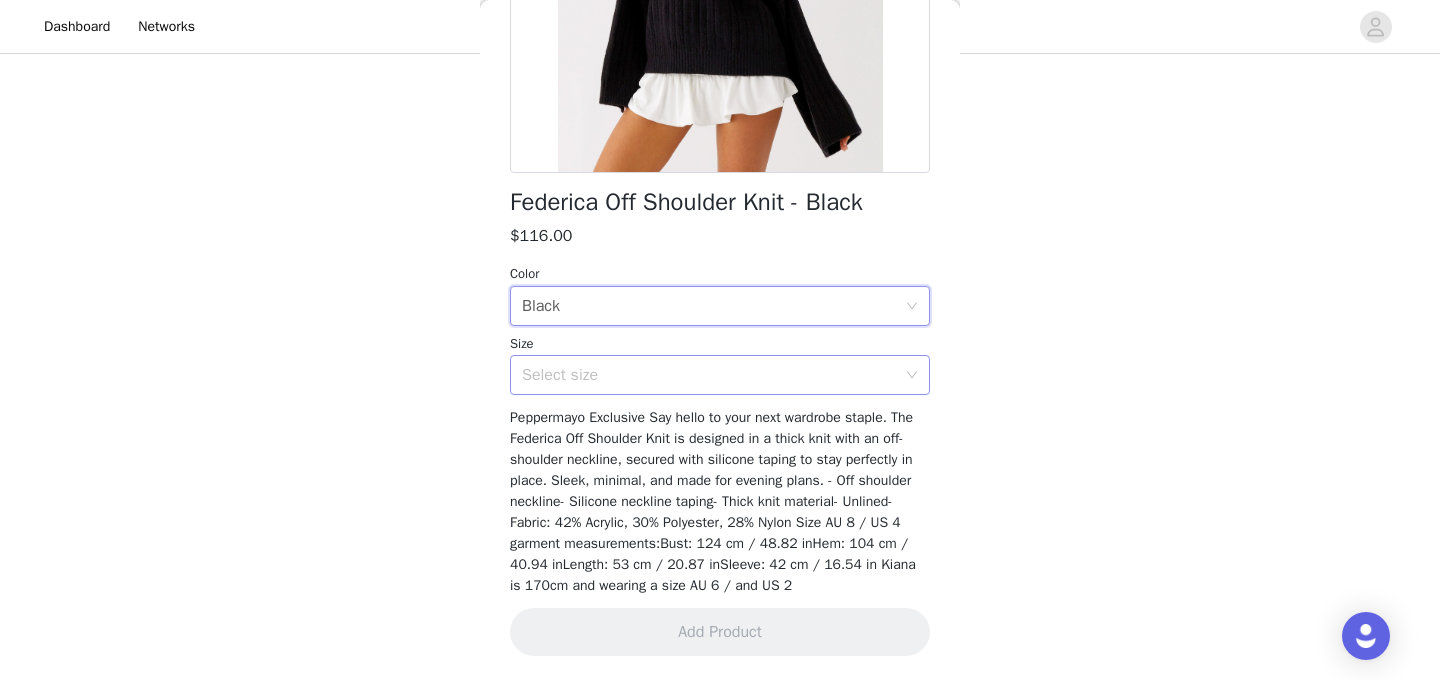 scroll, scrollTop: 380, scrollLeft: 0, axis: vertical 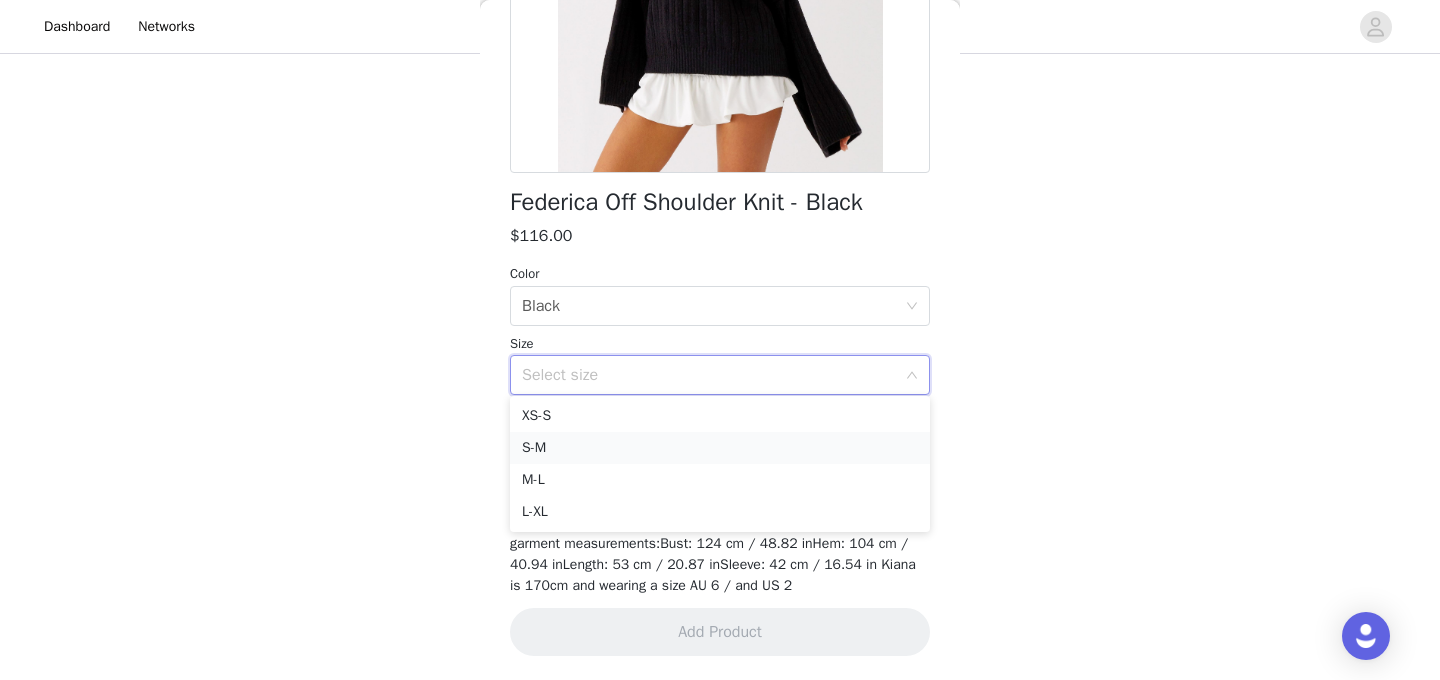 click on "S-M" at bounding box center [720, 448] 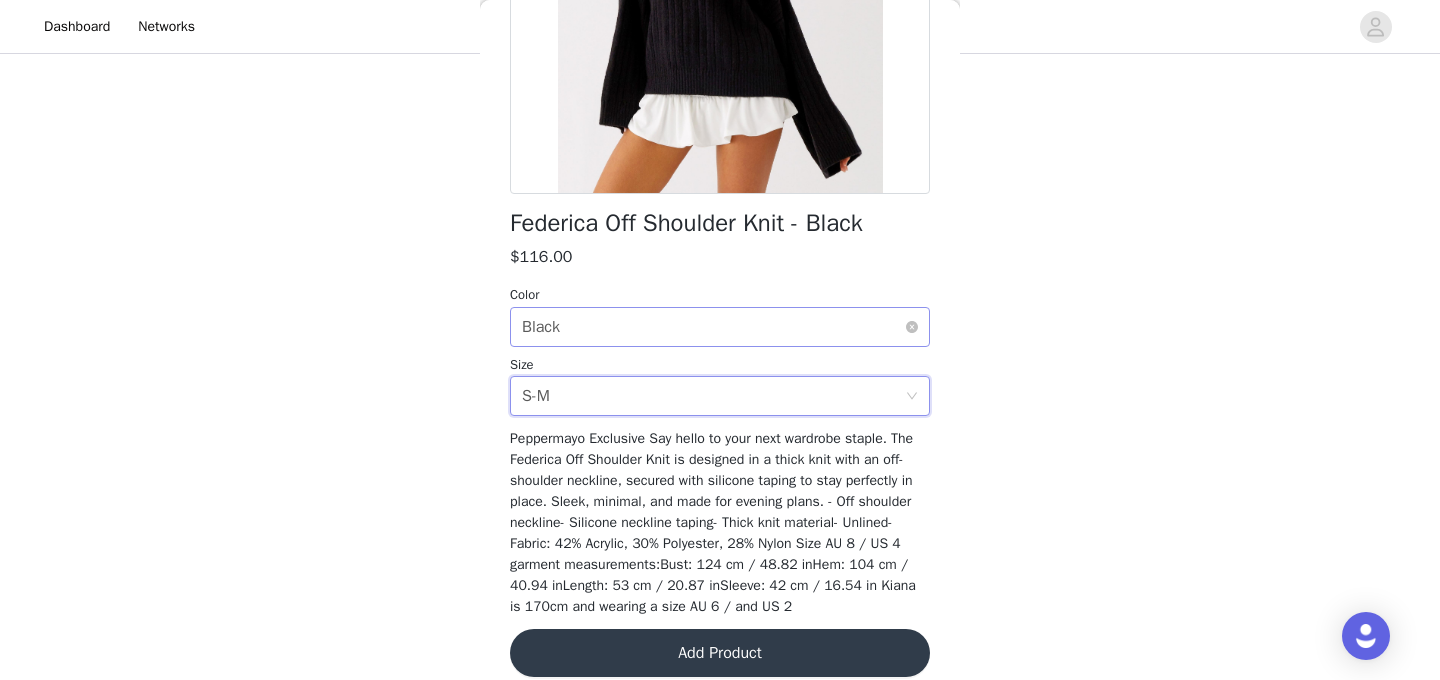 scroll, scrollTop: 357, scrollLeft: 0, axis: vertical 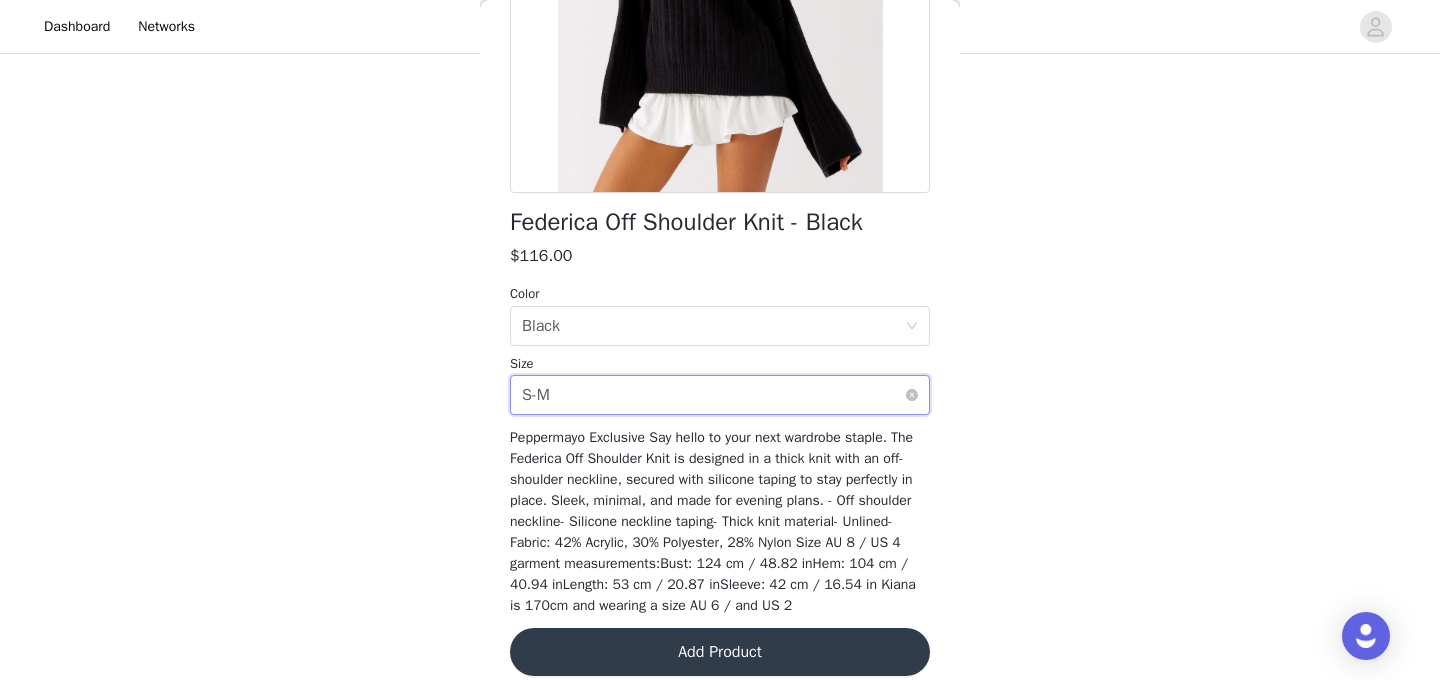 click on "Select size S-M" at bounding box center (713, 395) 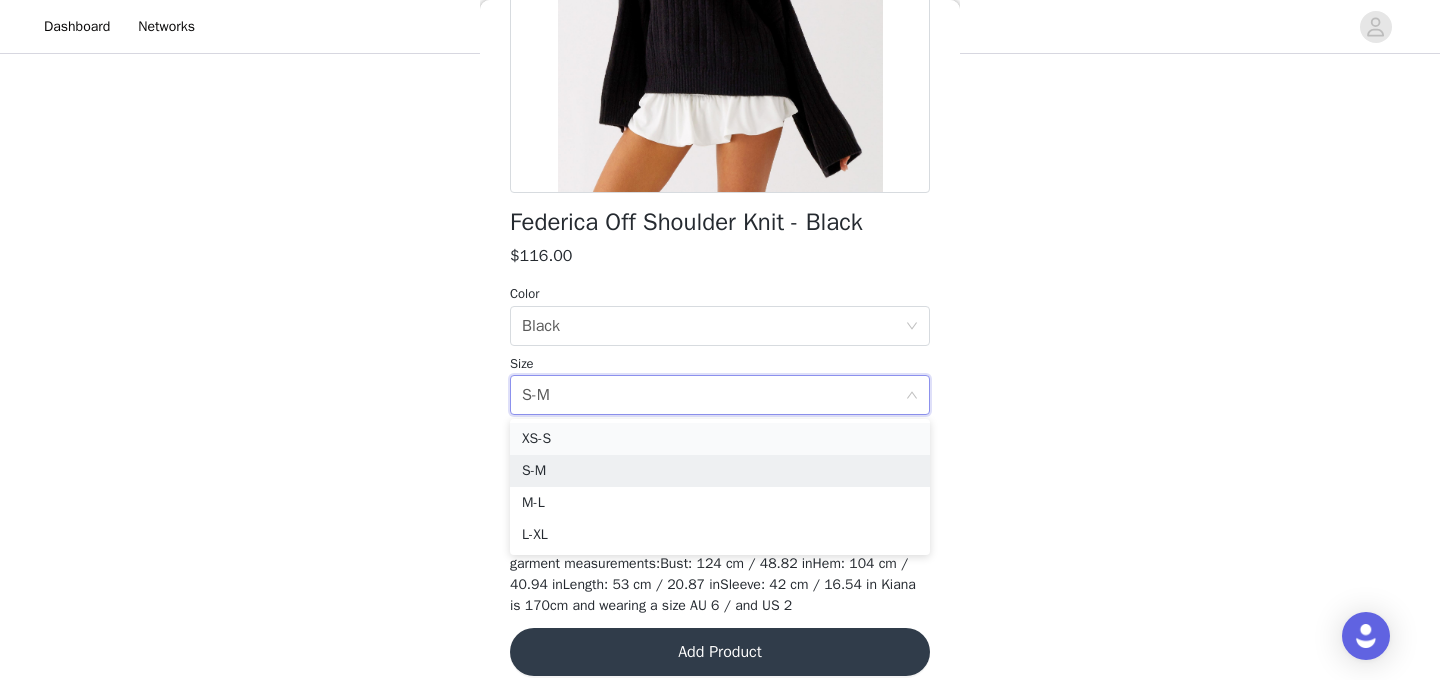 click on "XS-S" at bounding box center [720, 439] 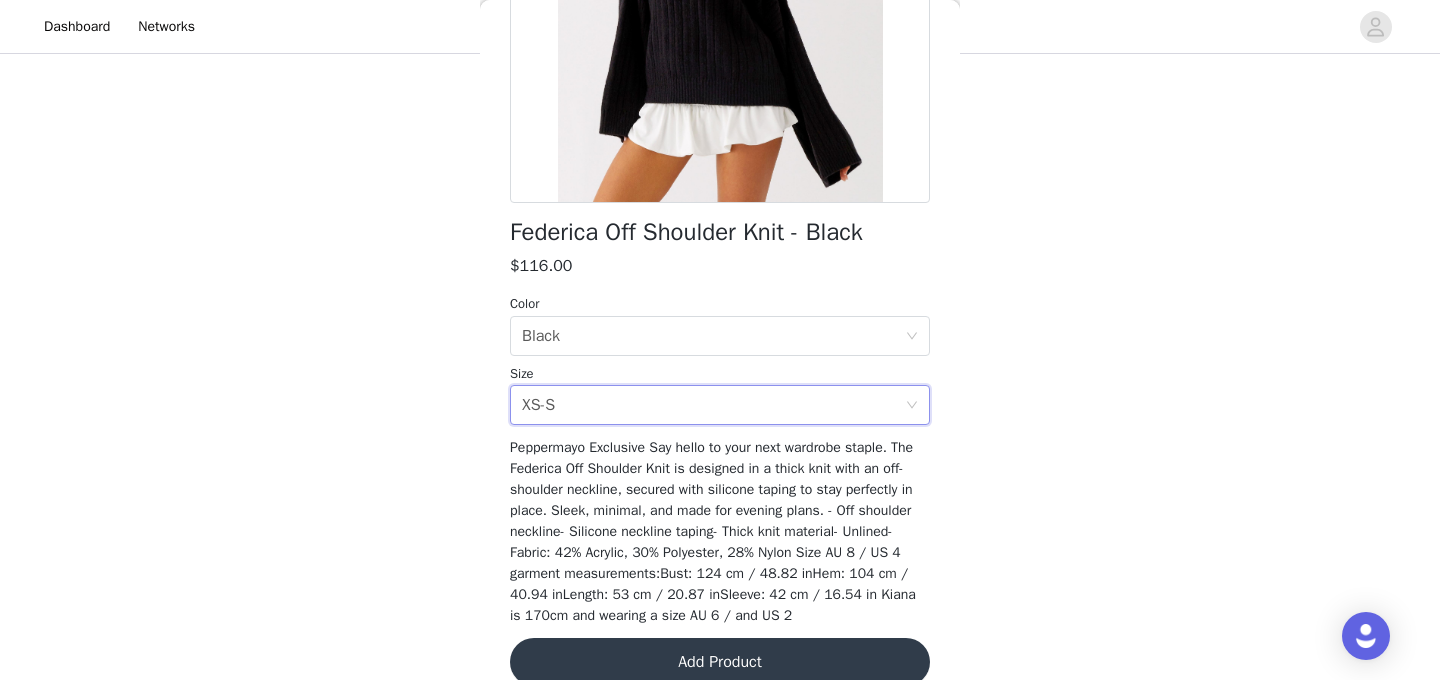 scroll, scrollTop: 374, scrollLeft: 0, axis: vertical 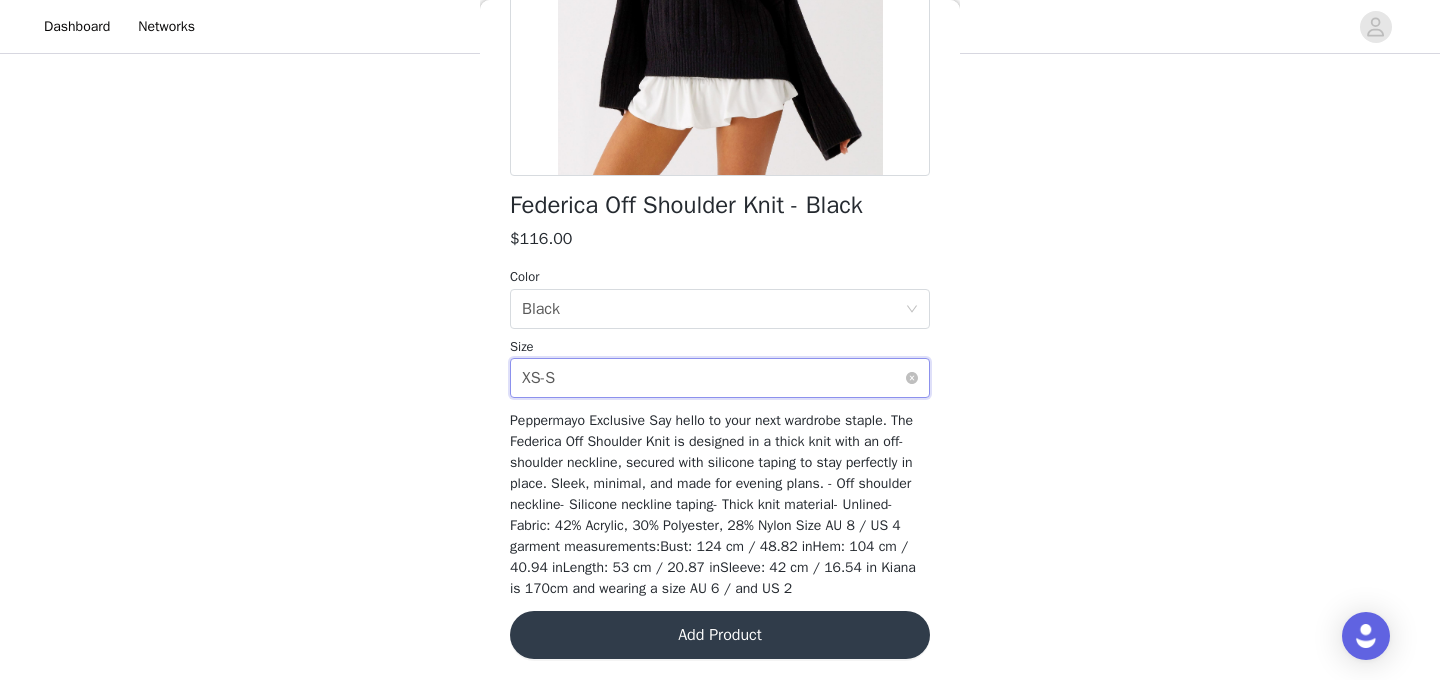click on "Select size XS-S" at bounding box center [713, 378] 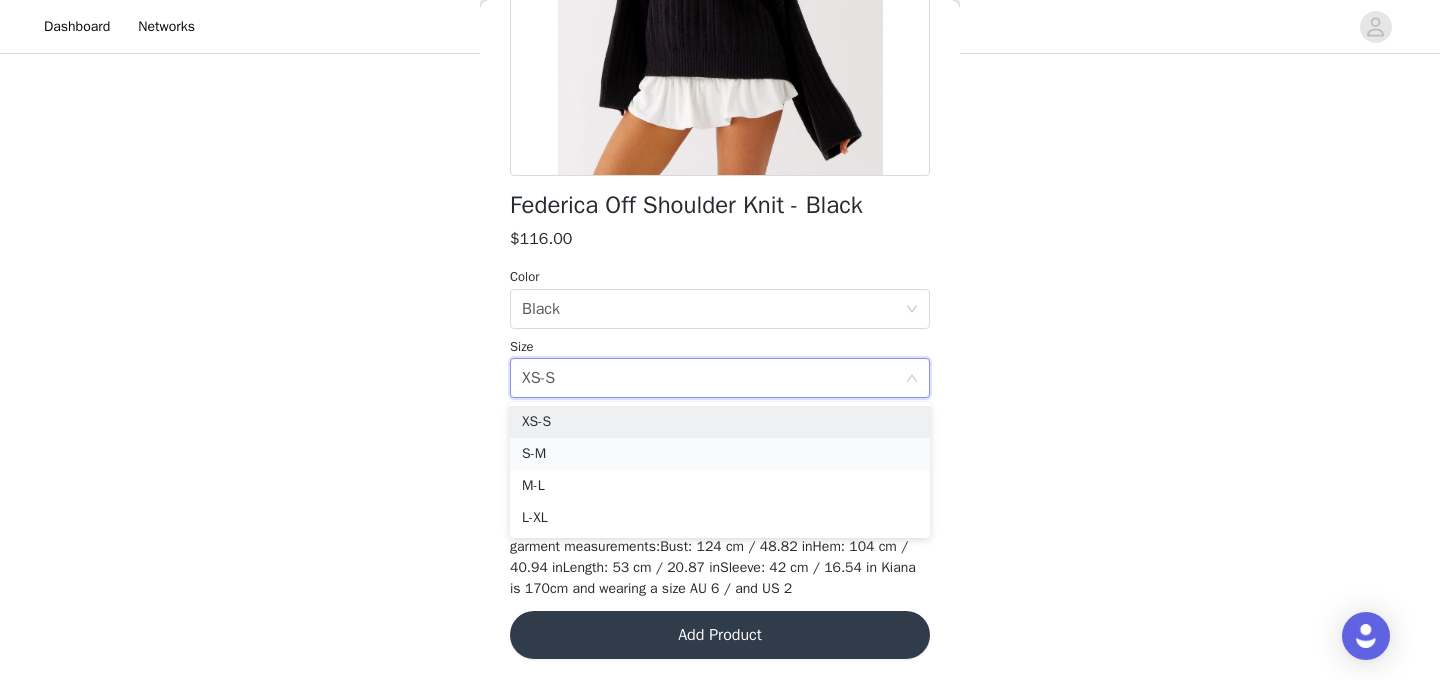 click on "S-M" at bounding box center (720, 454) 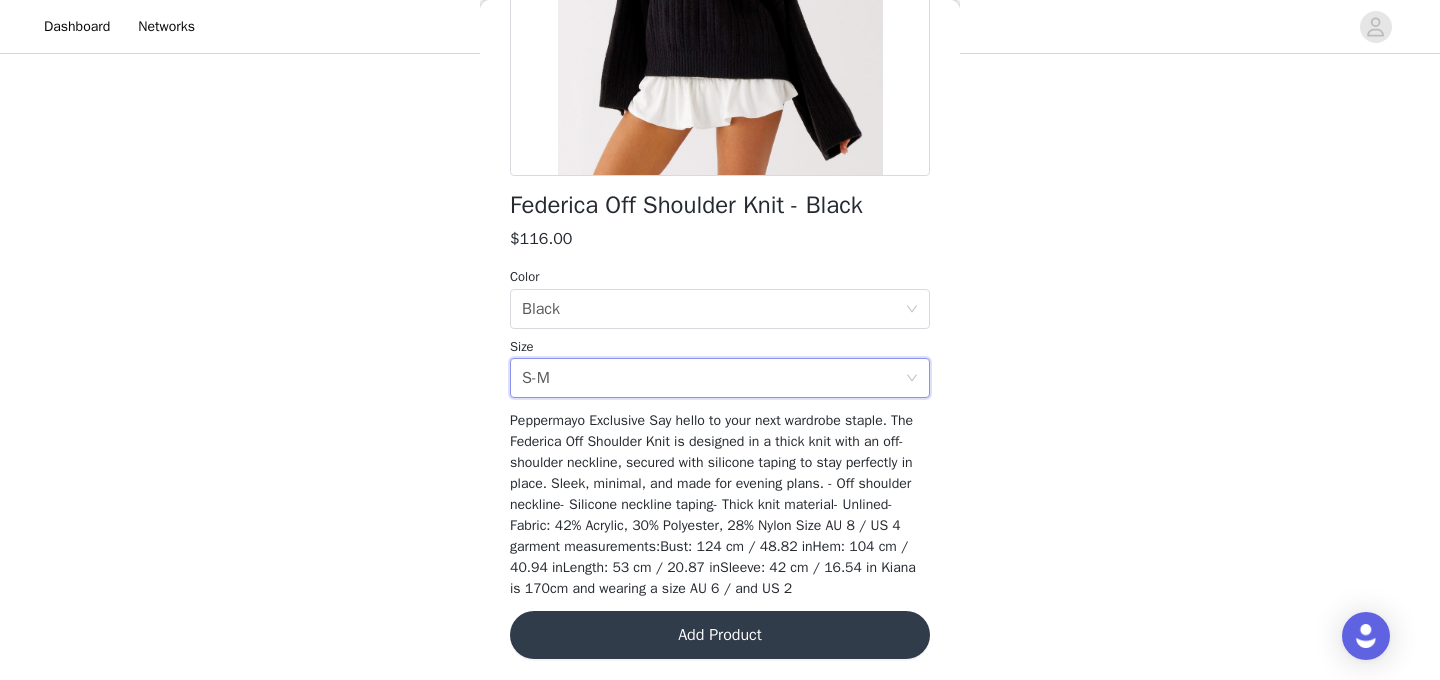 click on "Add Product" at bounding box center [720, 635] 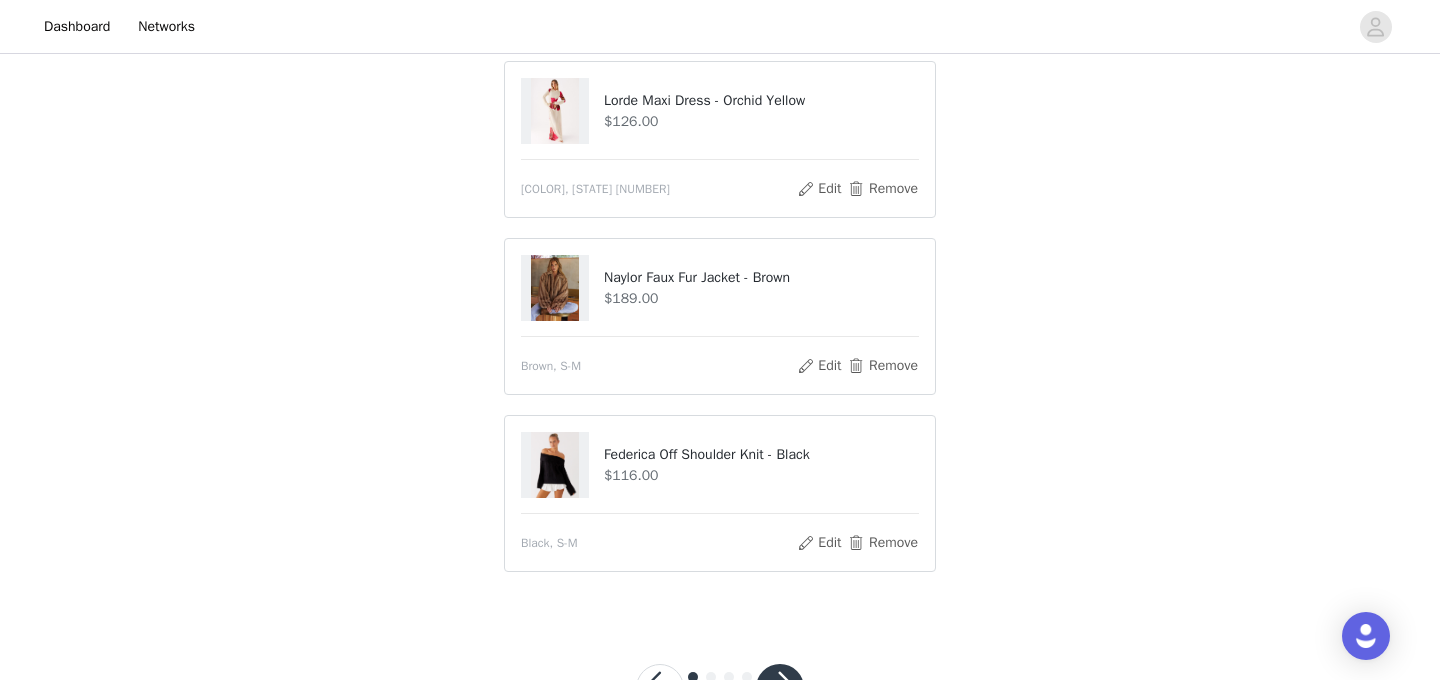scroll, scrollTop: 417, scrollLeft: 0, axis: vertical 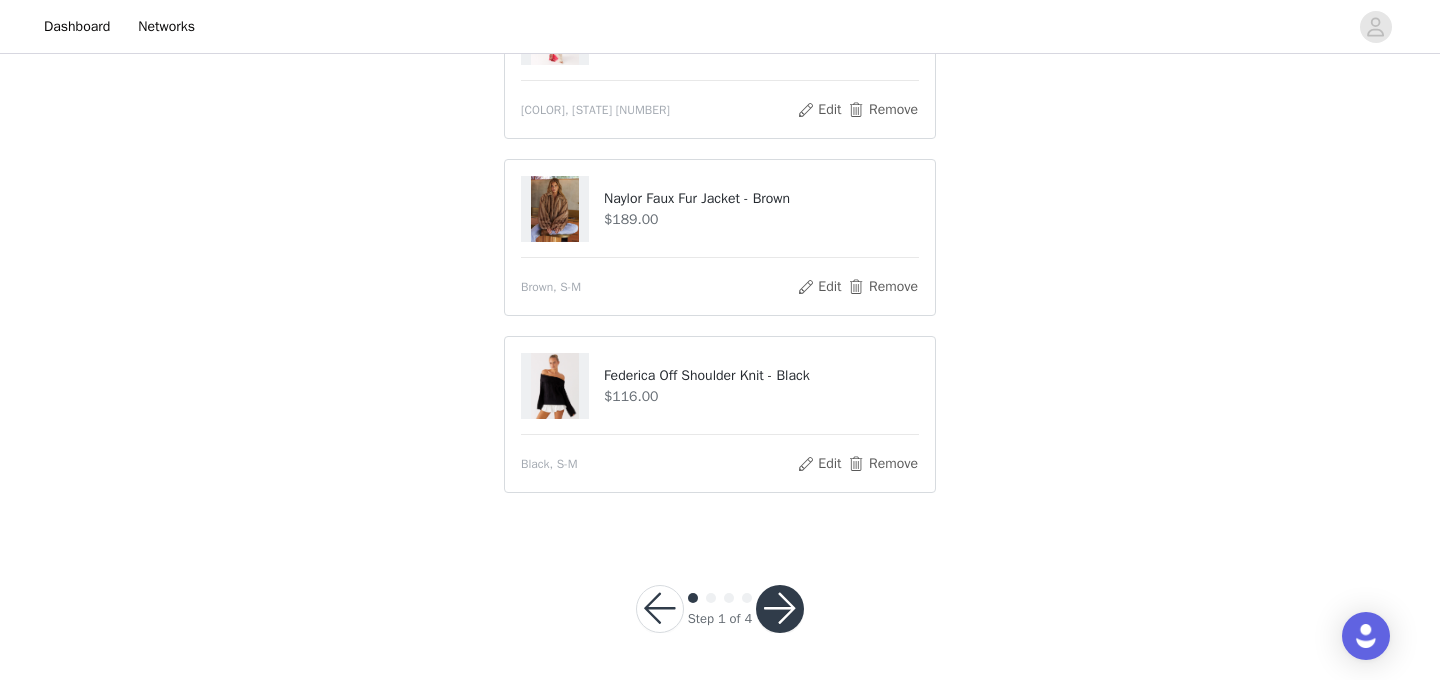 click at bounding box center [780, 609] 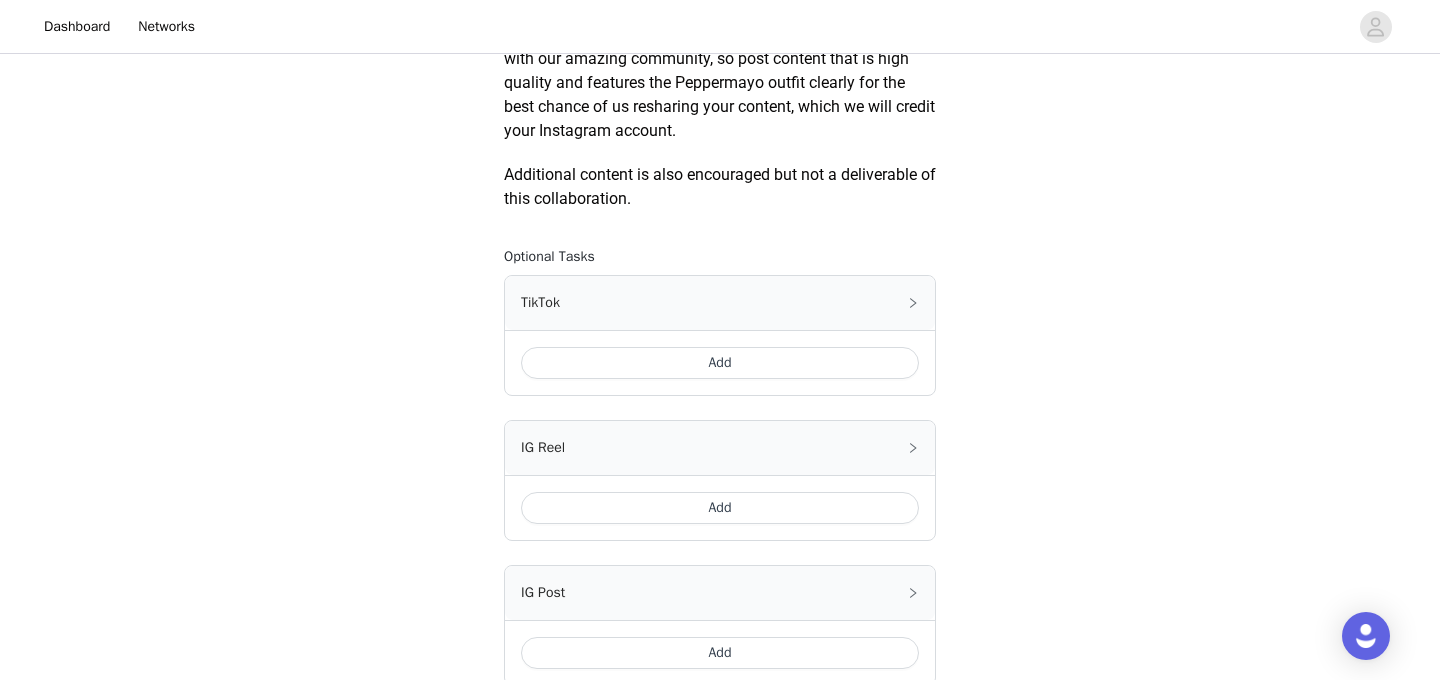 scroll, scrollTop: 1062, scrollLeft: 0, axis: vertical 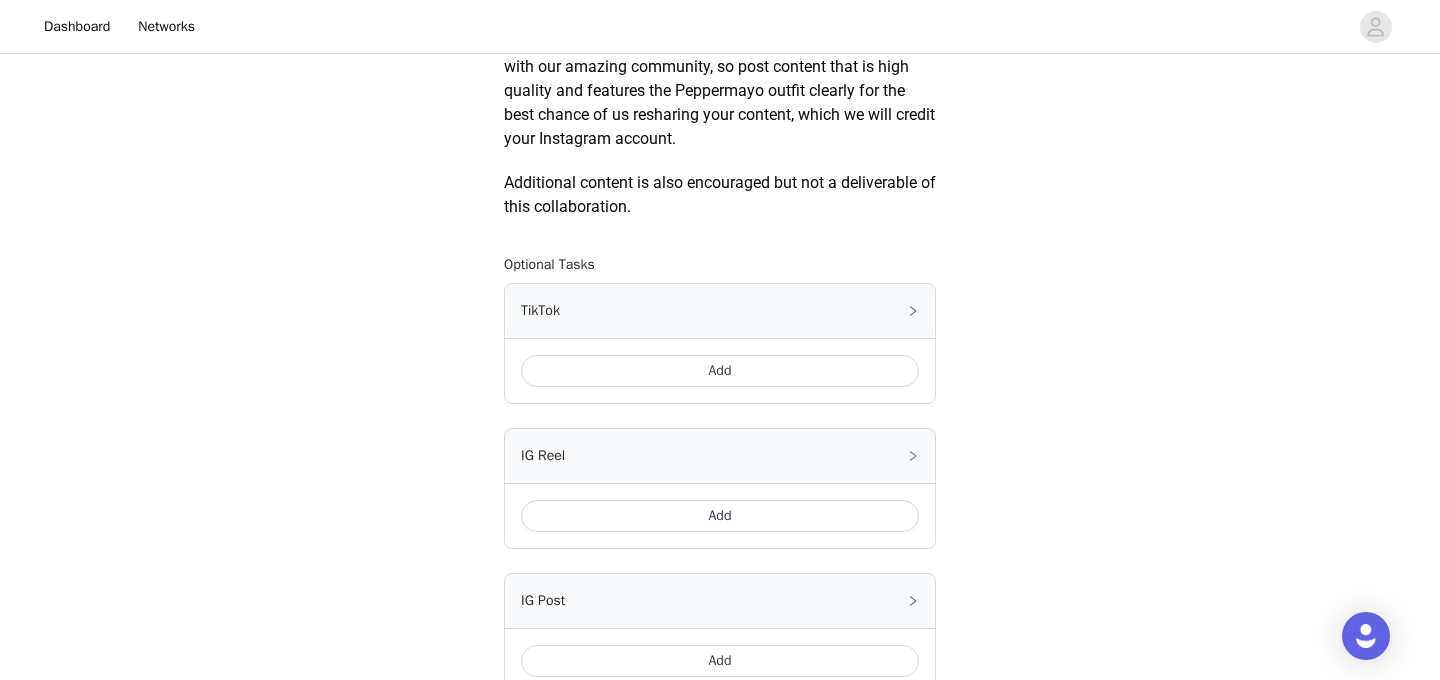 click on "Add" at bounding box center (720, 371) 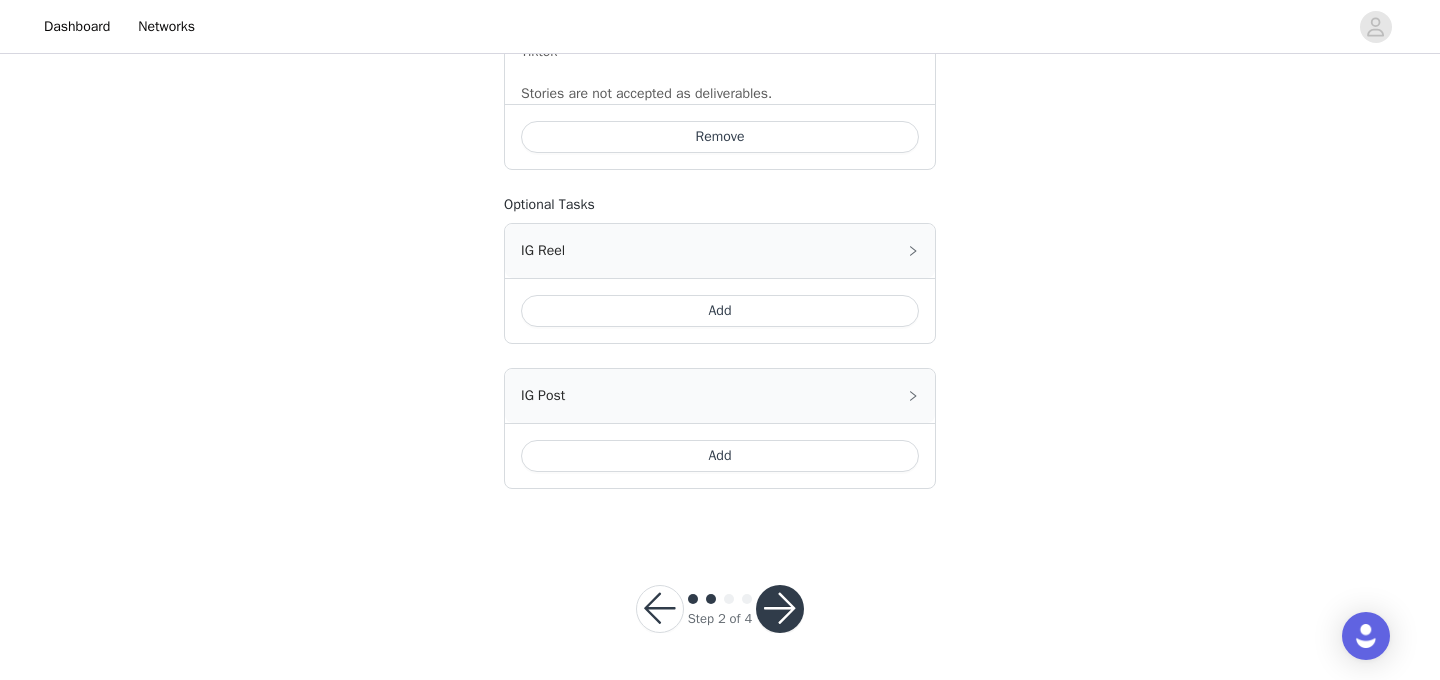 scroll, scrollTop: 1540, scrollLeft: 0, axis: vertical 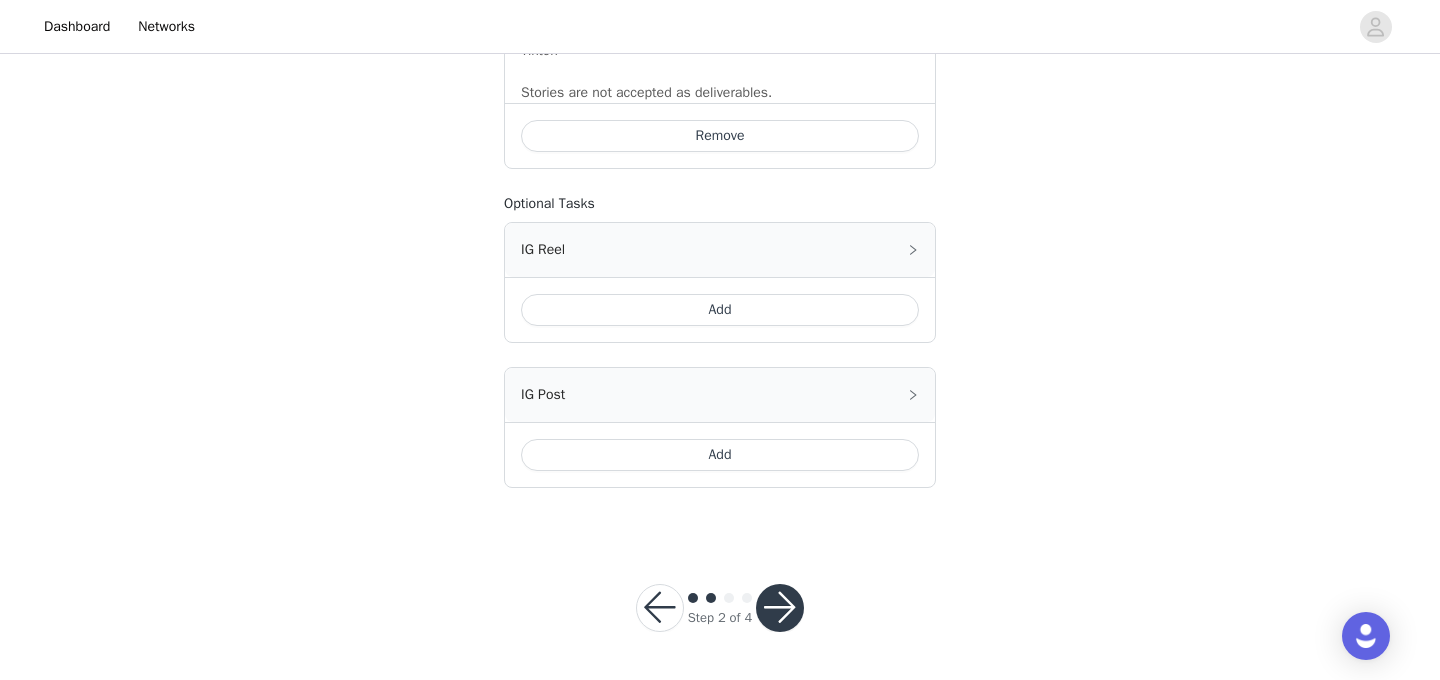 click at bounding box center [780, 608] 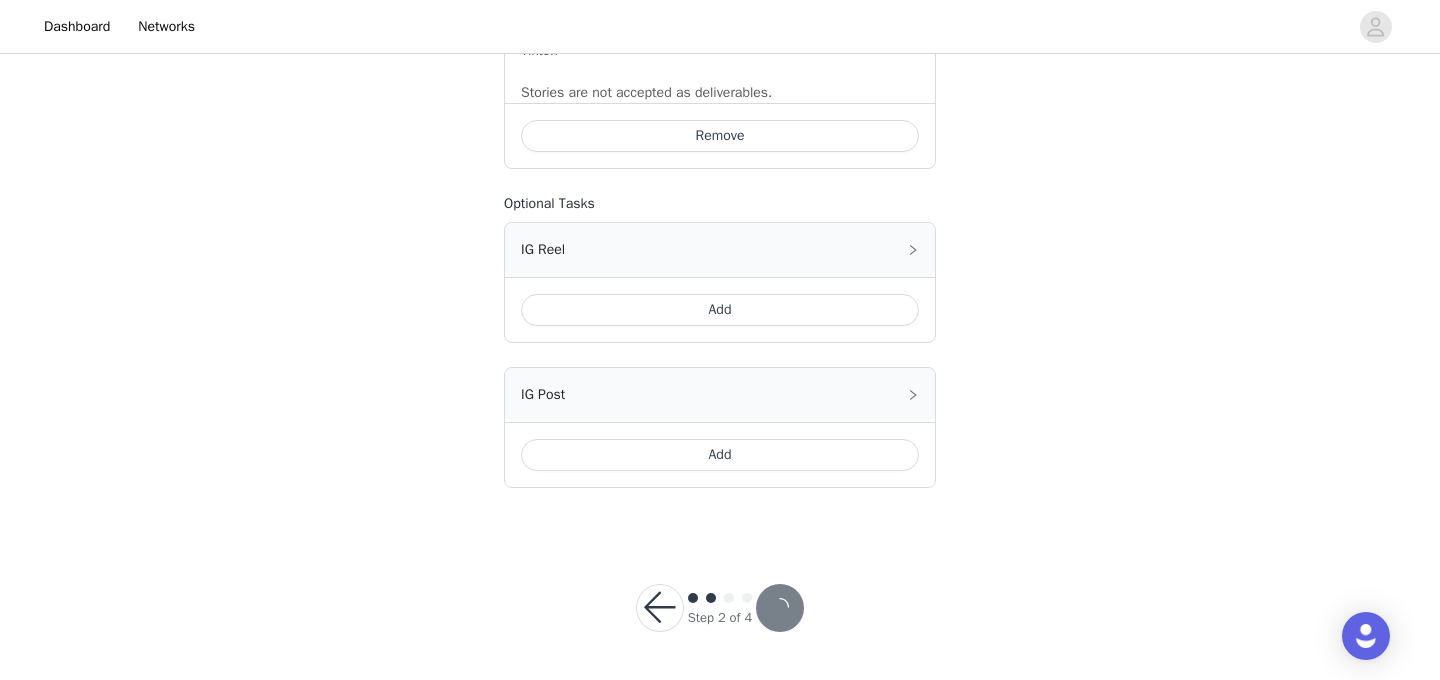scroll, scrollTop: 0, scrollLeft: 0, axis: both 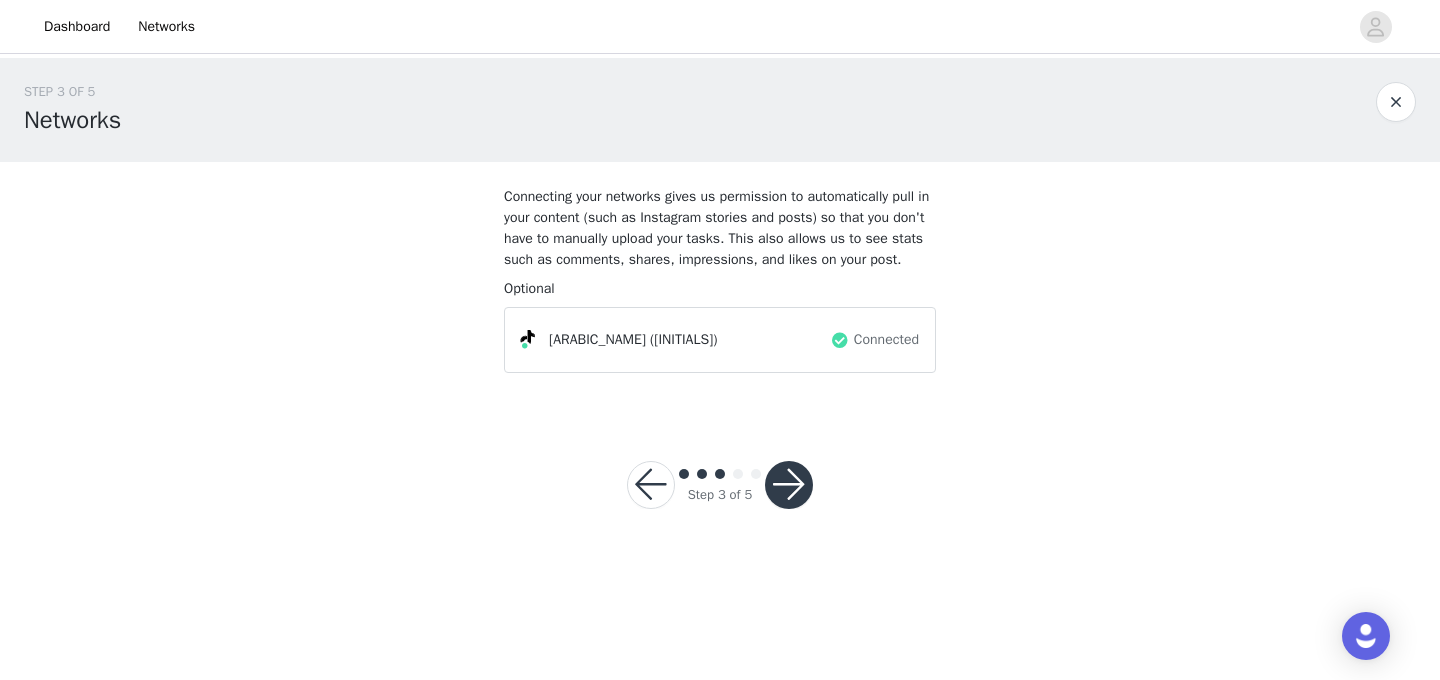 click at bounding box center [789, 485] 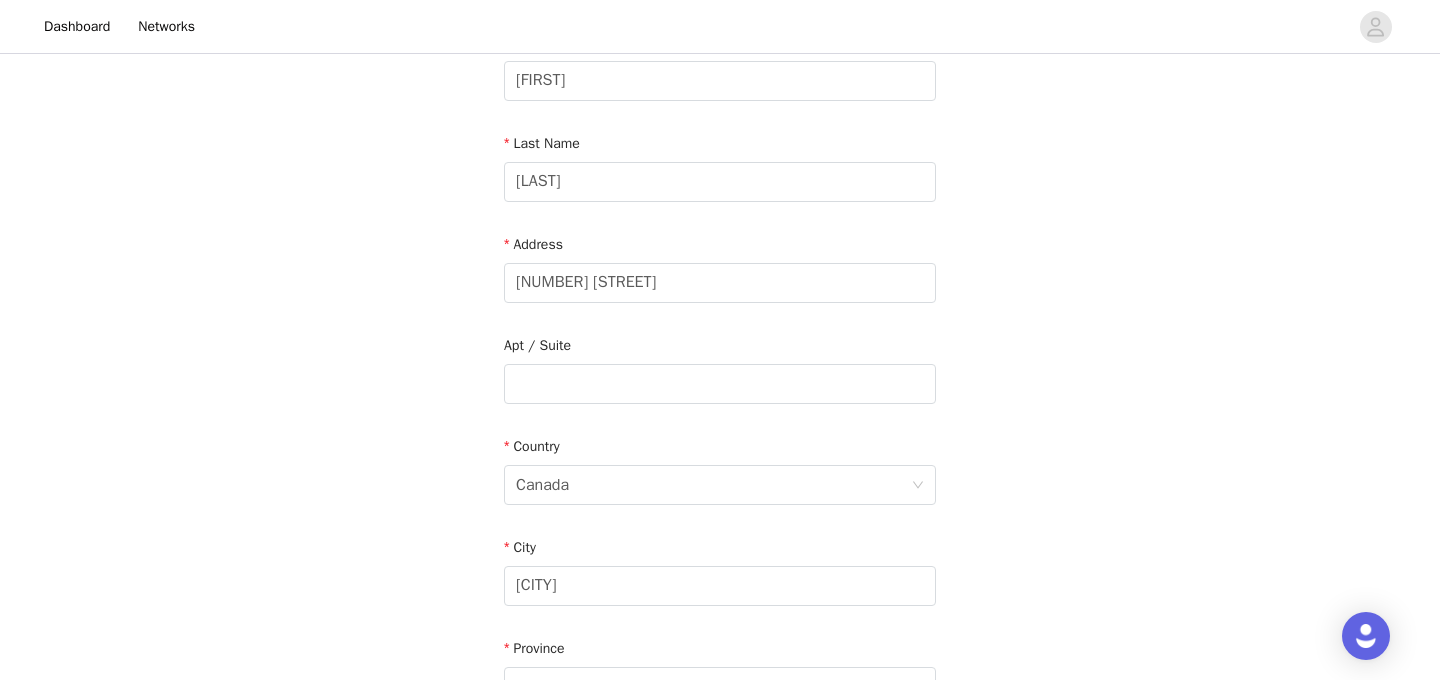 scroll, scrollTop: 683, scrollLeft: 0, axis: vertical 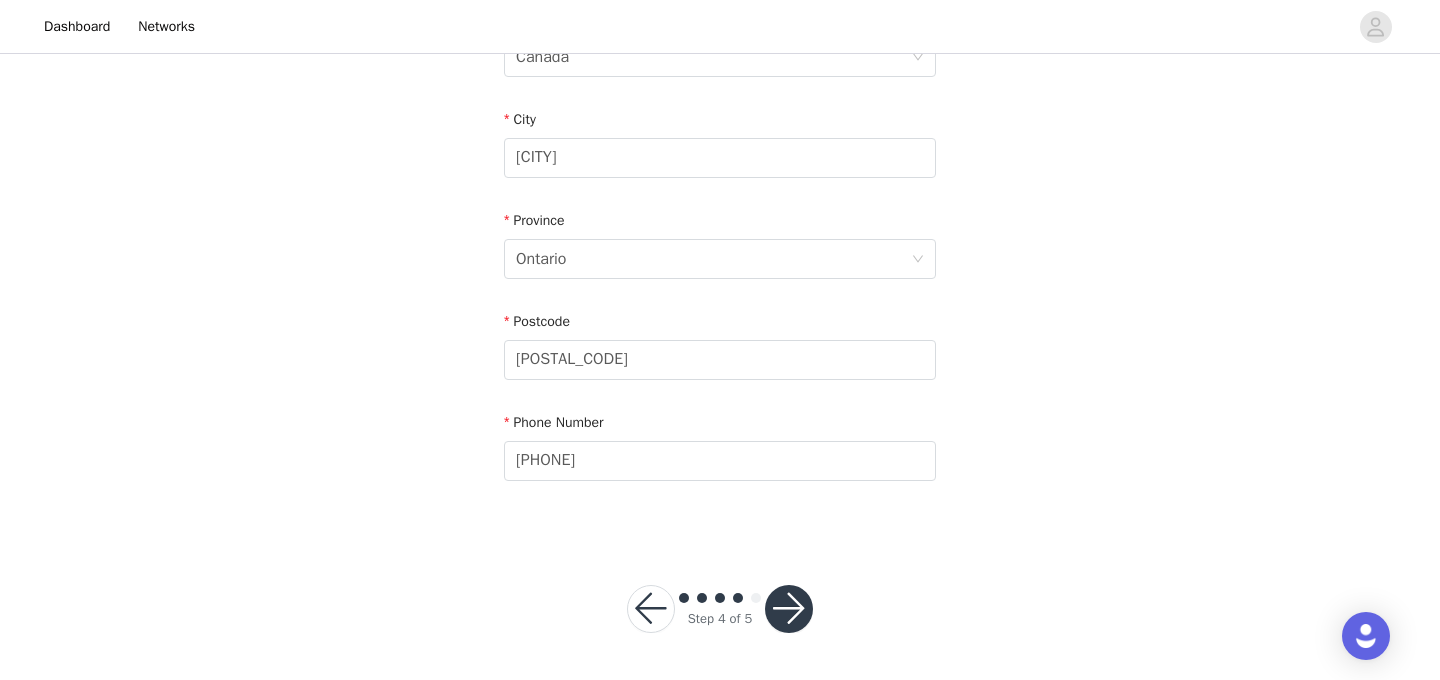 click at bounding box center (789, 609) 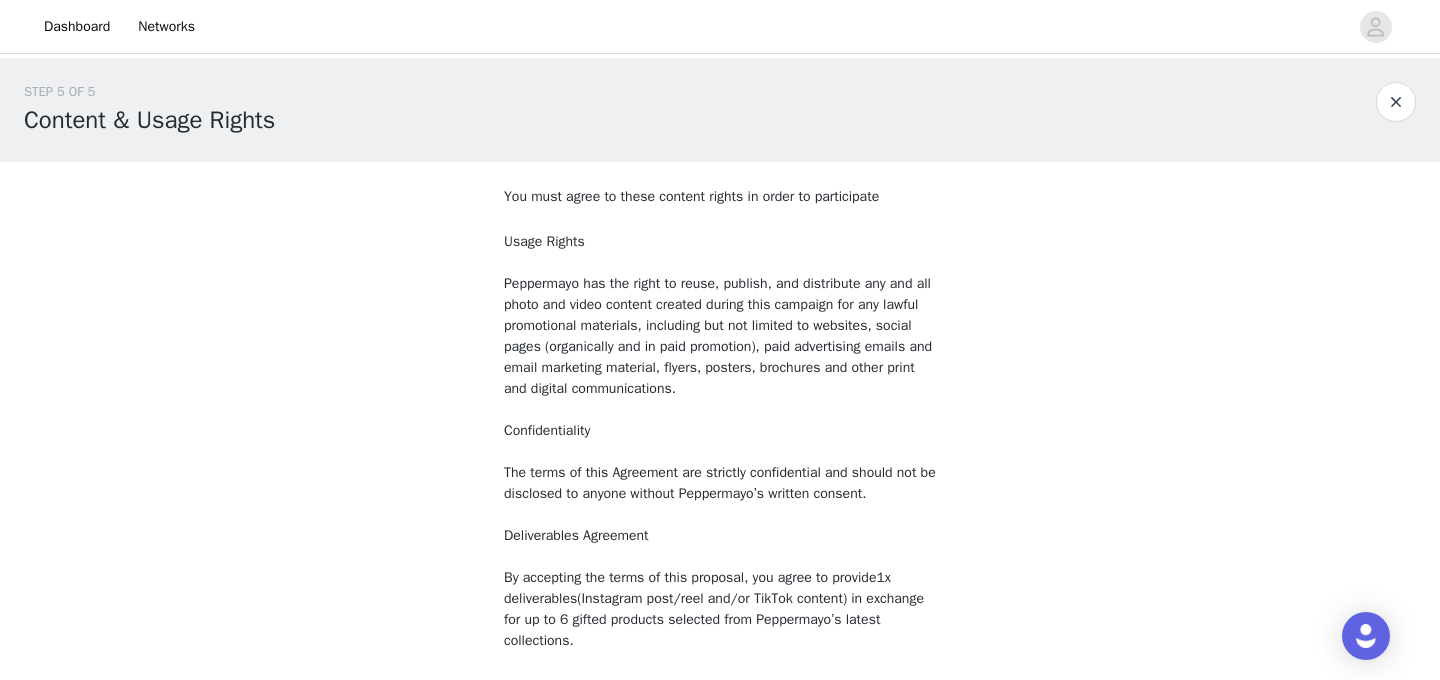 scroll, scrollTop: 244, scrollLeft: 0, axis: vertical 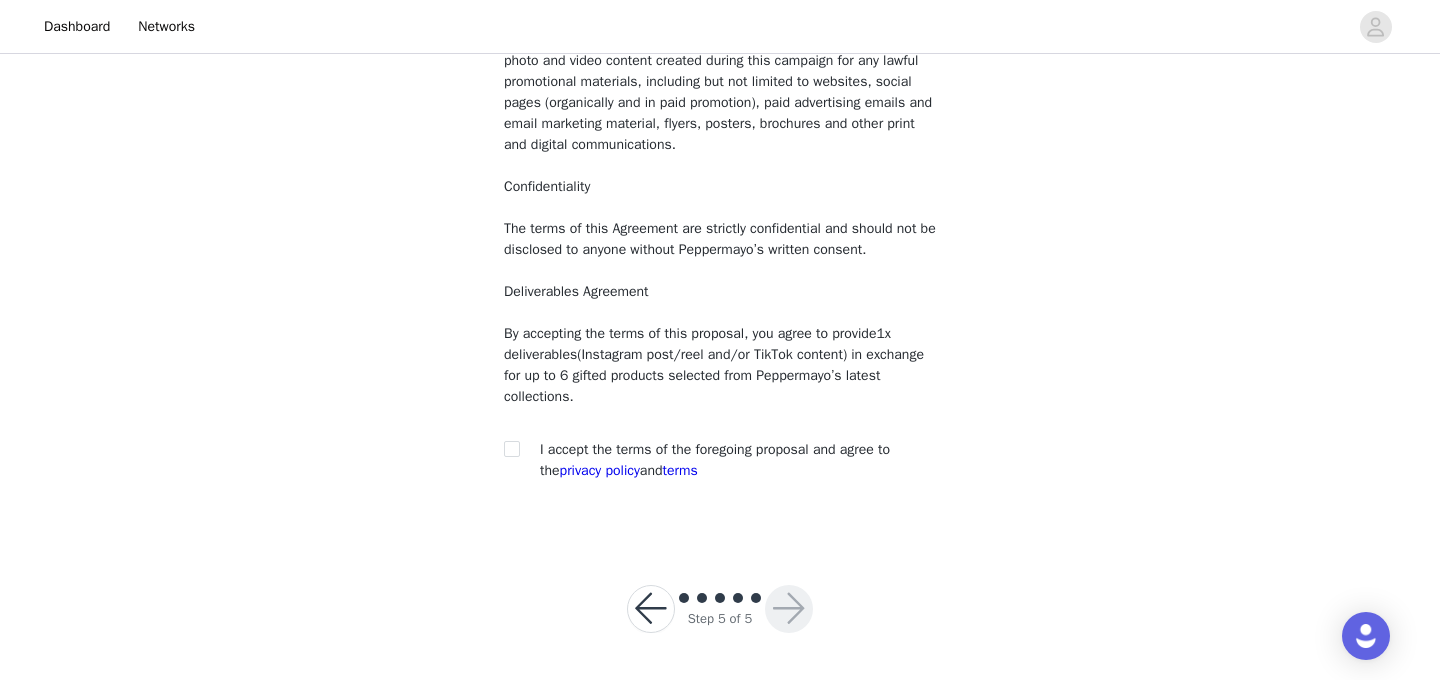 click on "I accept the terms of the foregoing proposal and agree to the
privacy policy
and
terms" at bounding box center [738, 460] 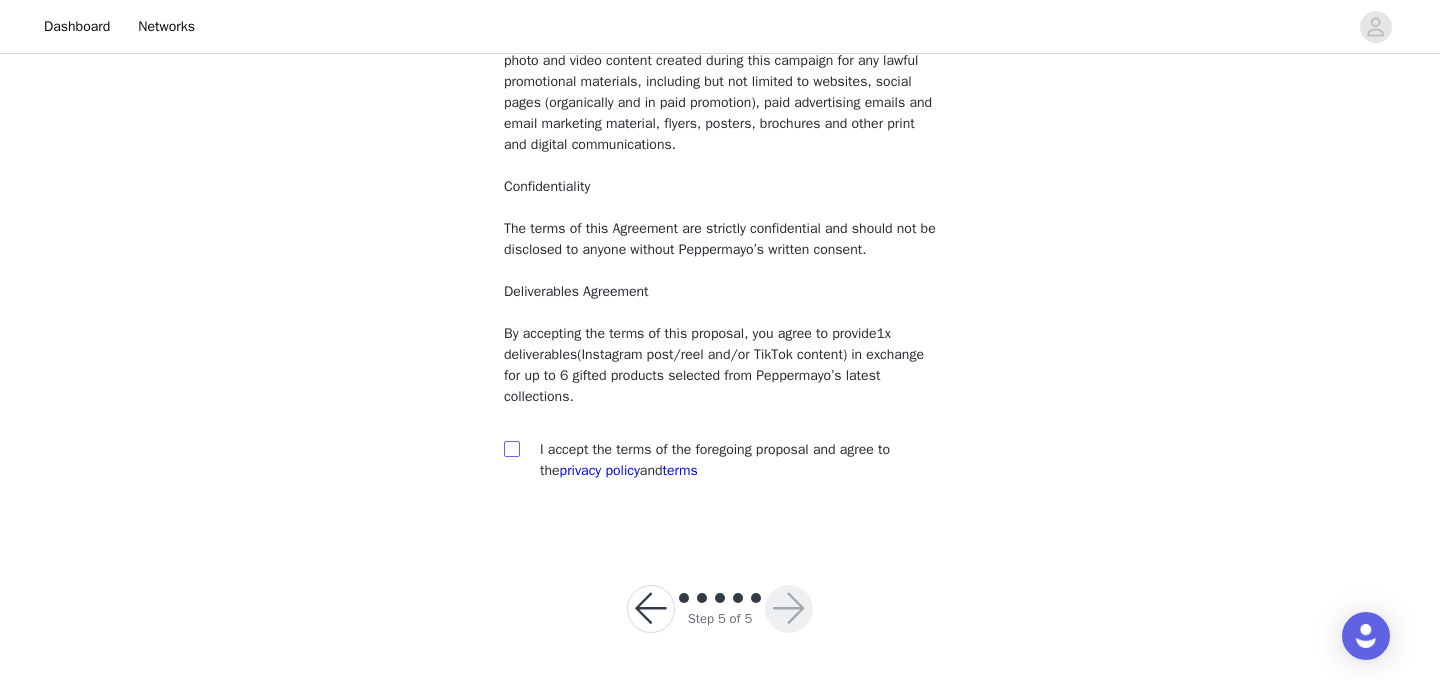 click at bounding box center (511, 448) 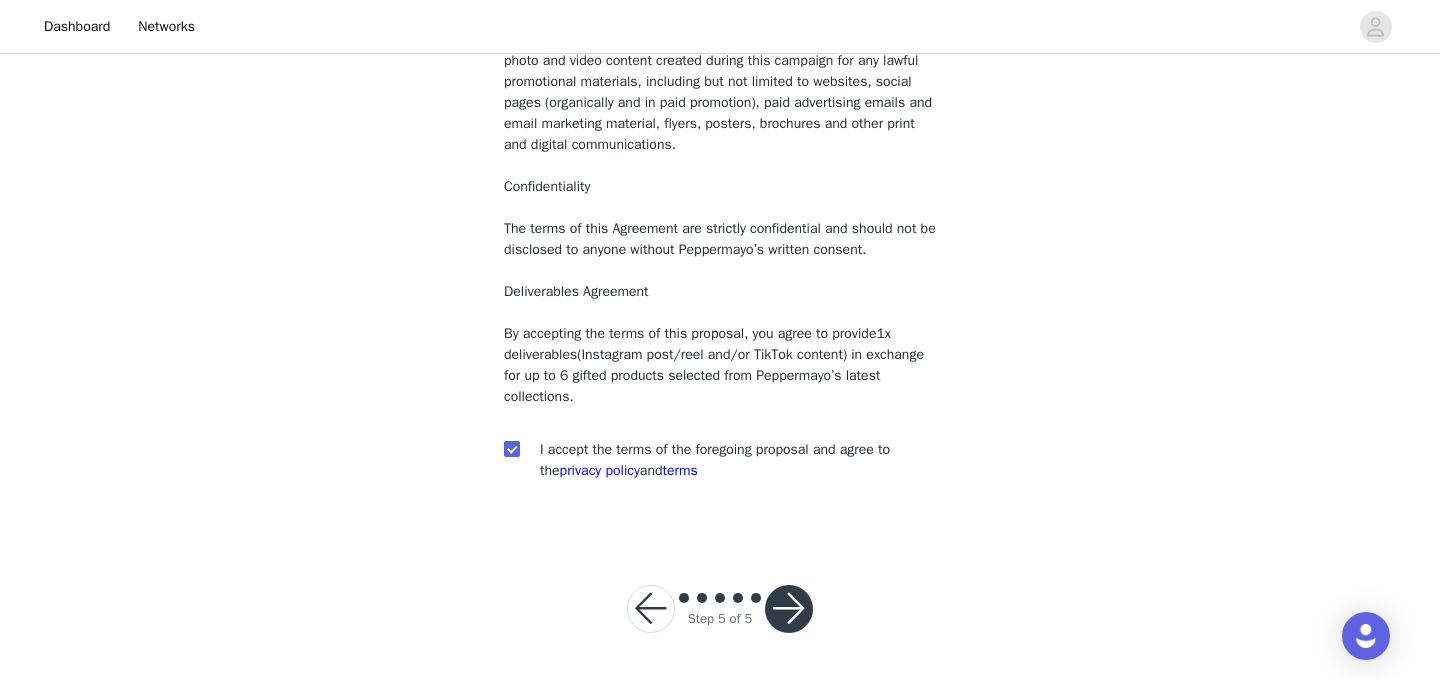 click at bounding box center (789, 609) 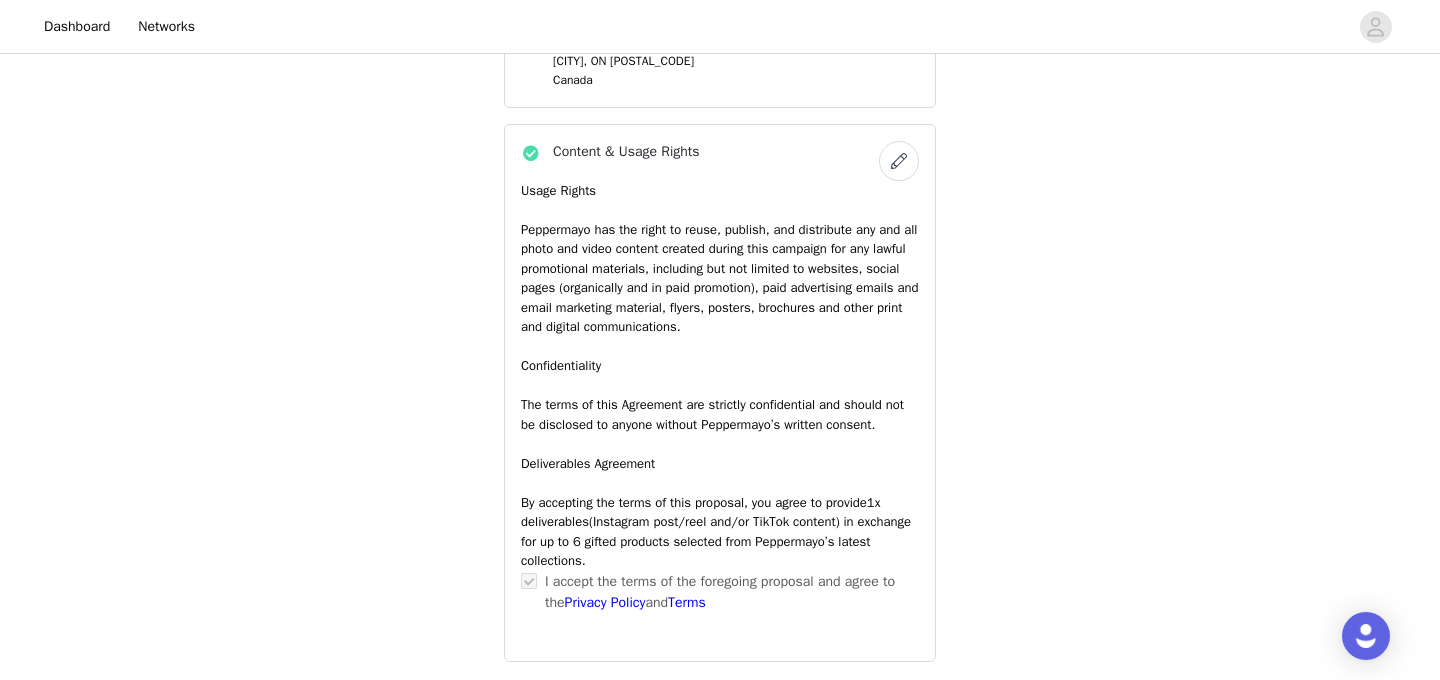 scroll, scrollTop: 1758, scrollLeft: 0, axis: vertical 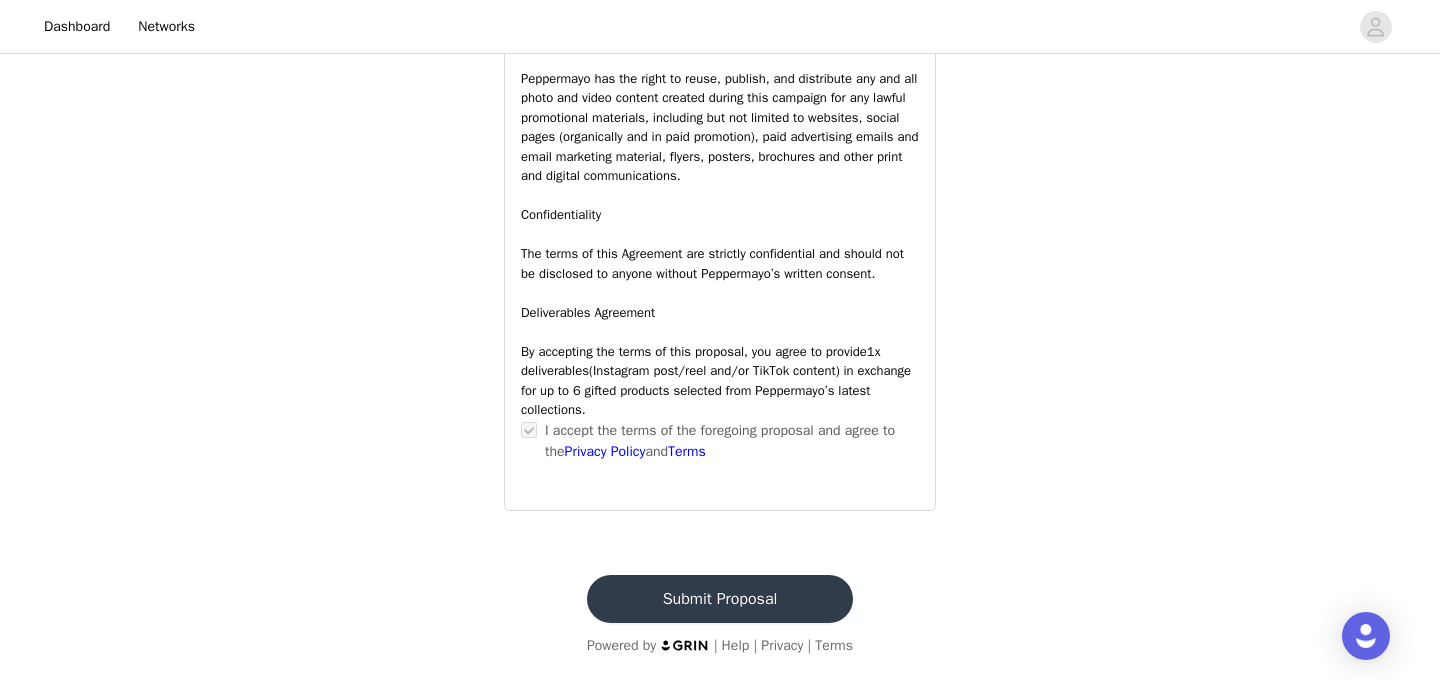 click on "Submit Proposal" at bounding box center [720, 599] 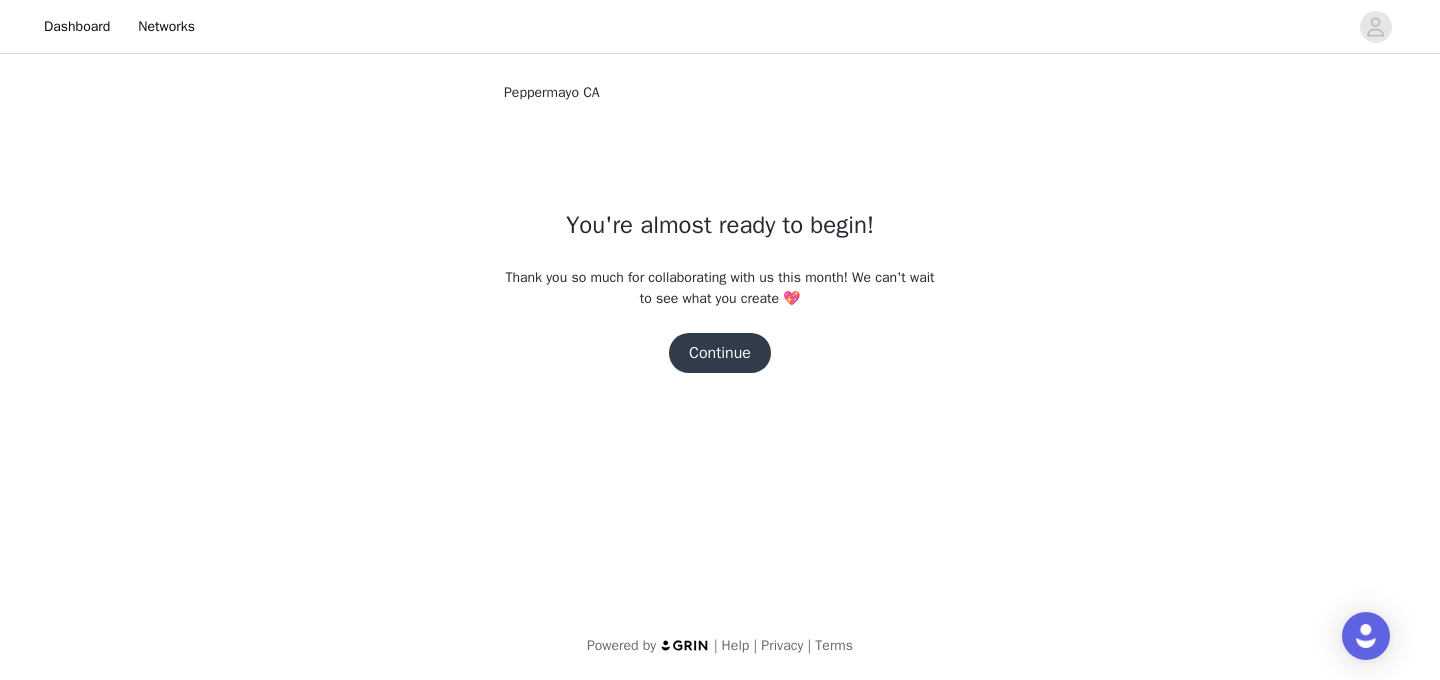 scroll, scrollTop: 0, scrollLeft: 0, axis: both 